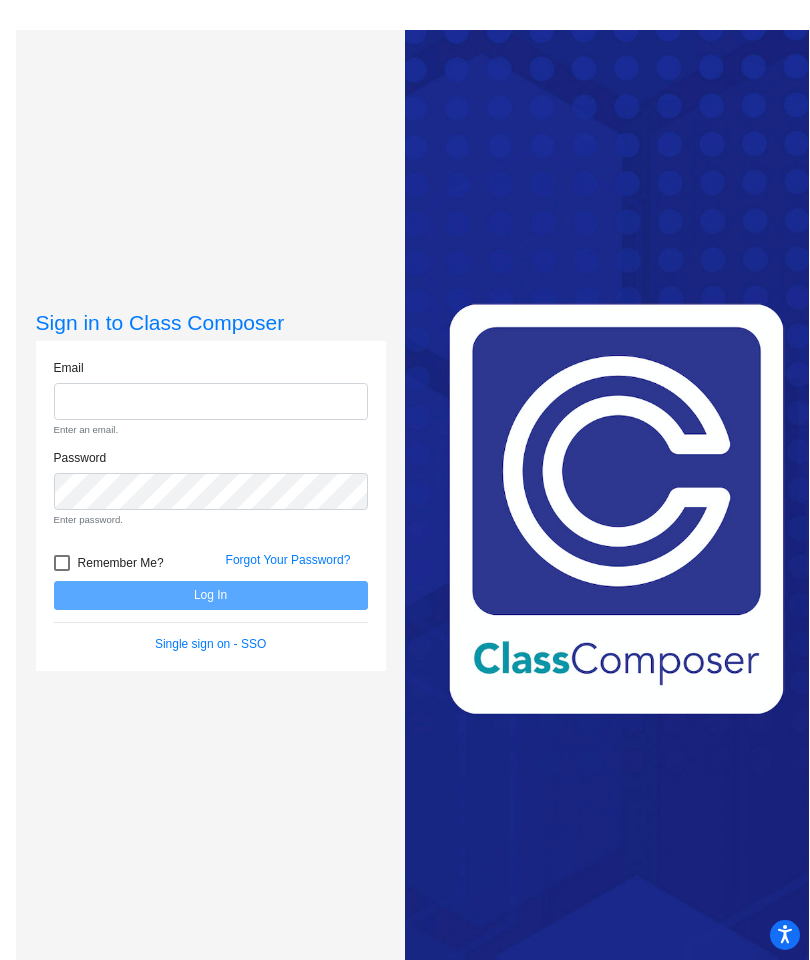 scroll, scrollTop: 0, scrollLeft: 0, axis: both 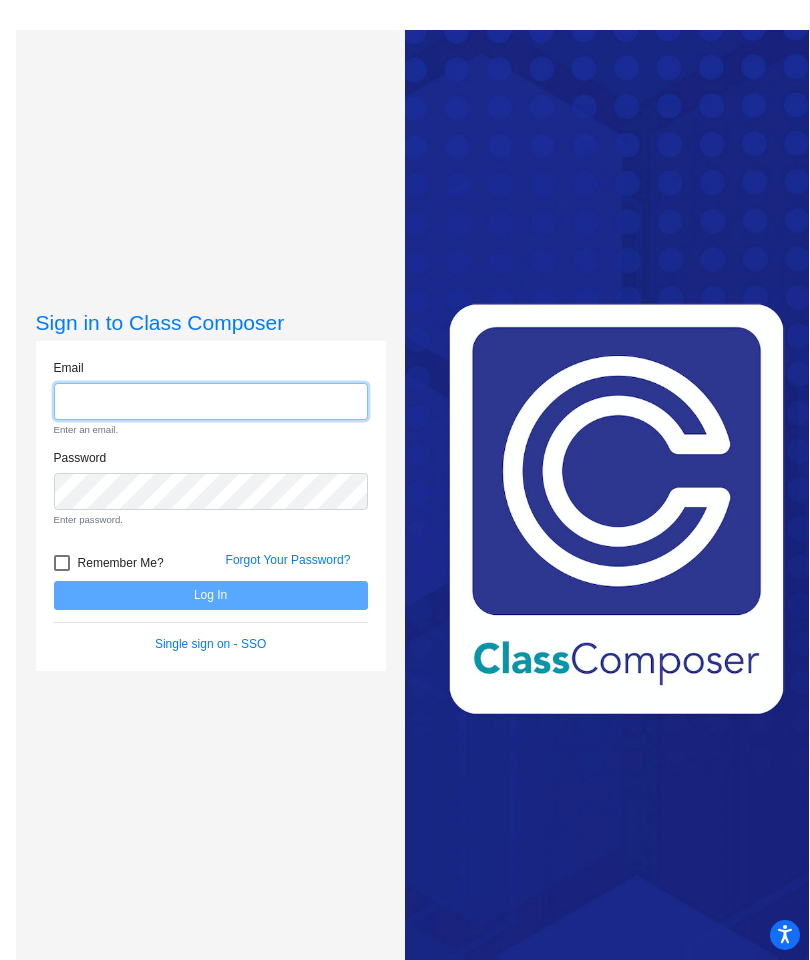 click 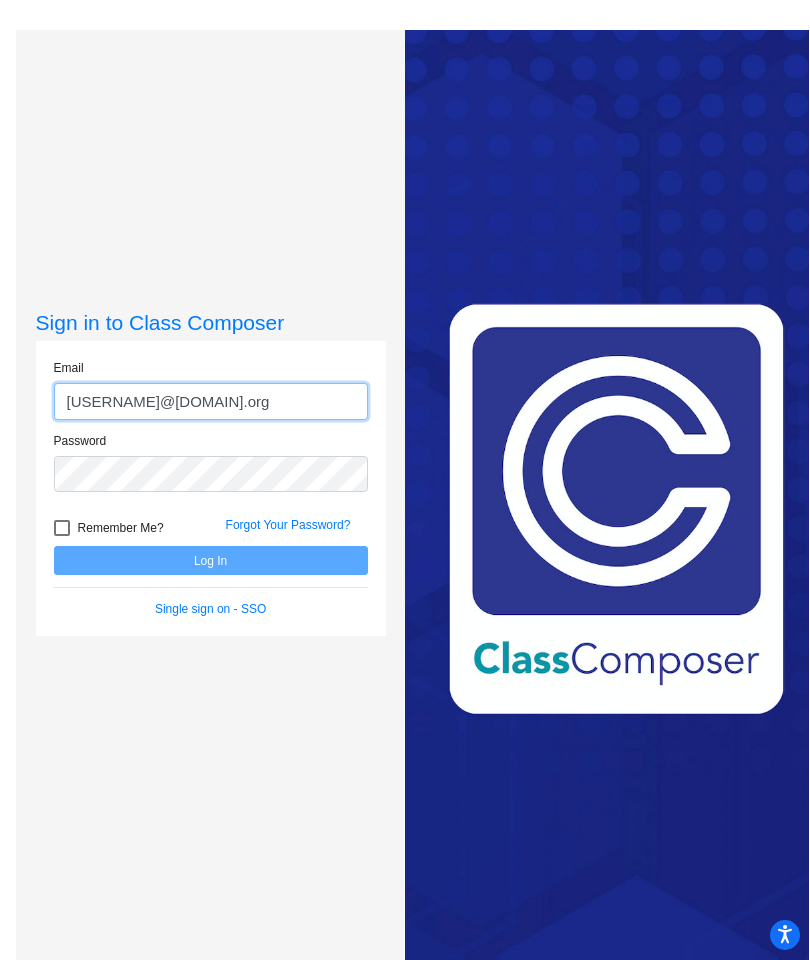 type on "[USERNAME]@[DOMAIN].org" 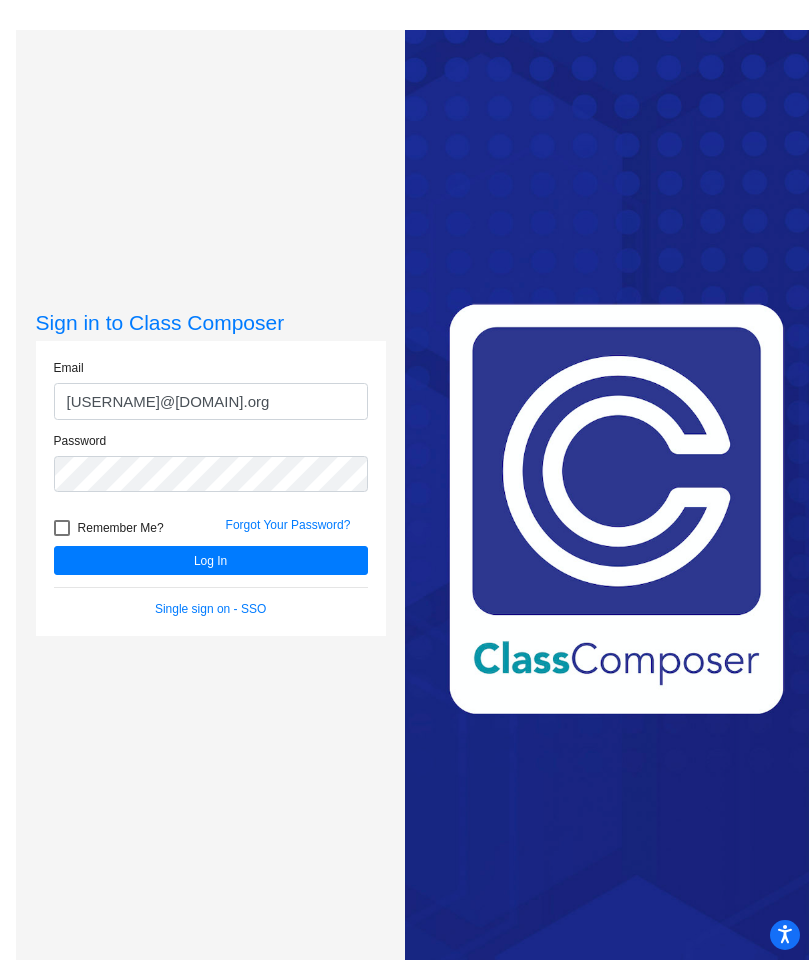 click on "Log In" 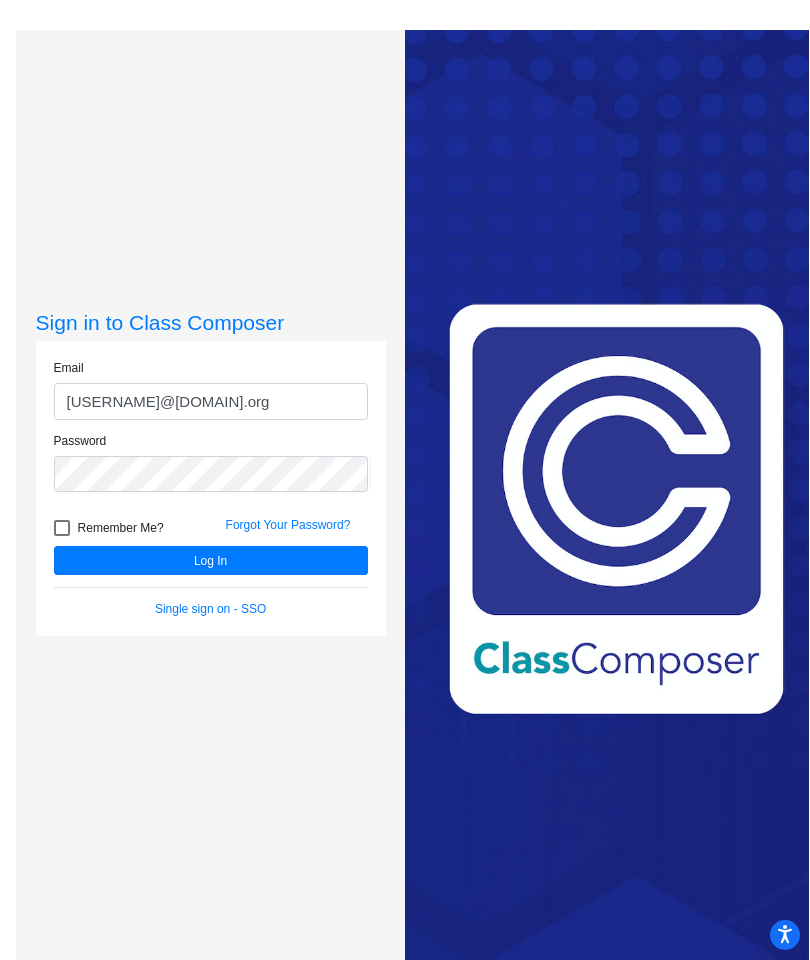 click on "Log In" 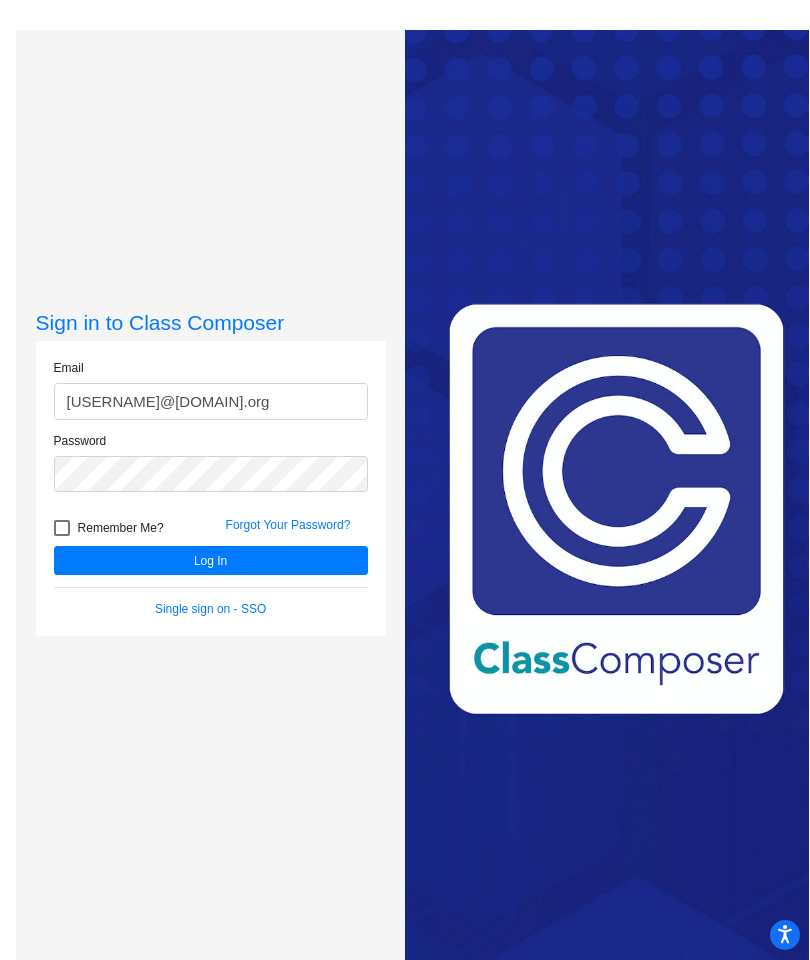 click on "Log In" 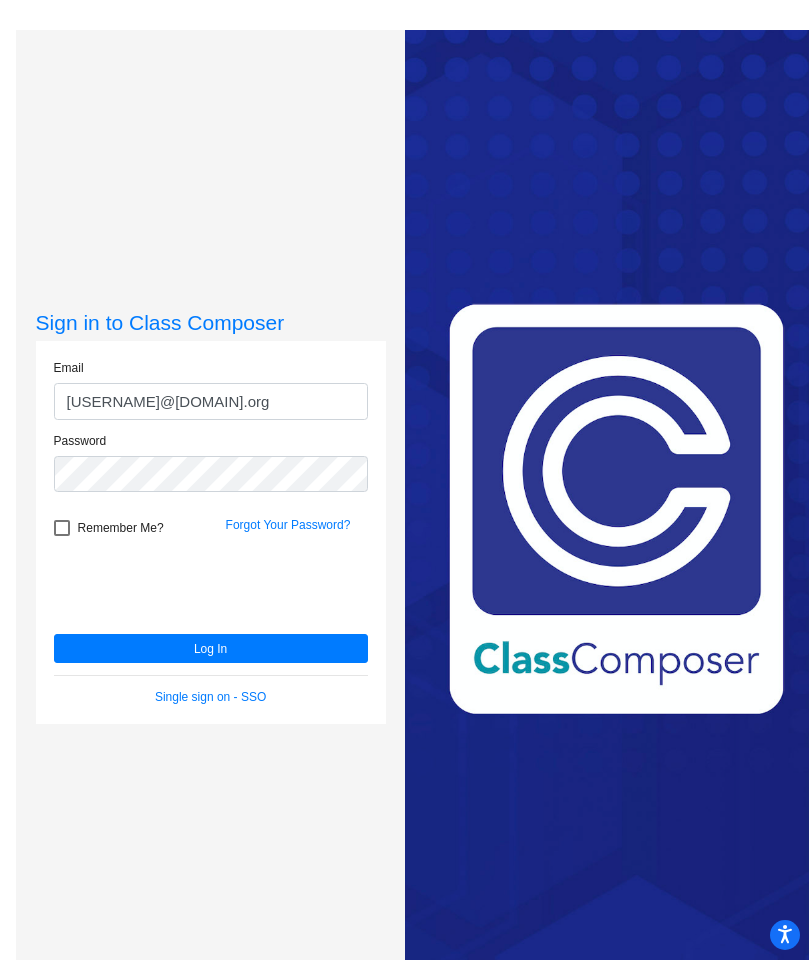 click on "Forgot Your Password?" 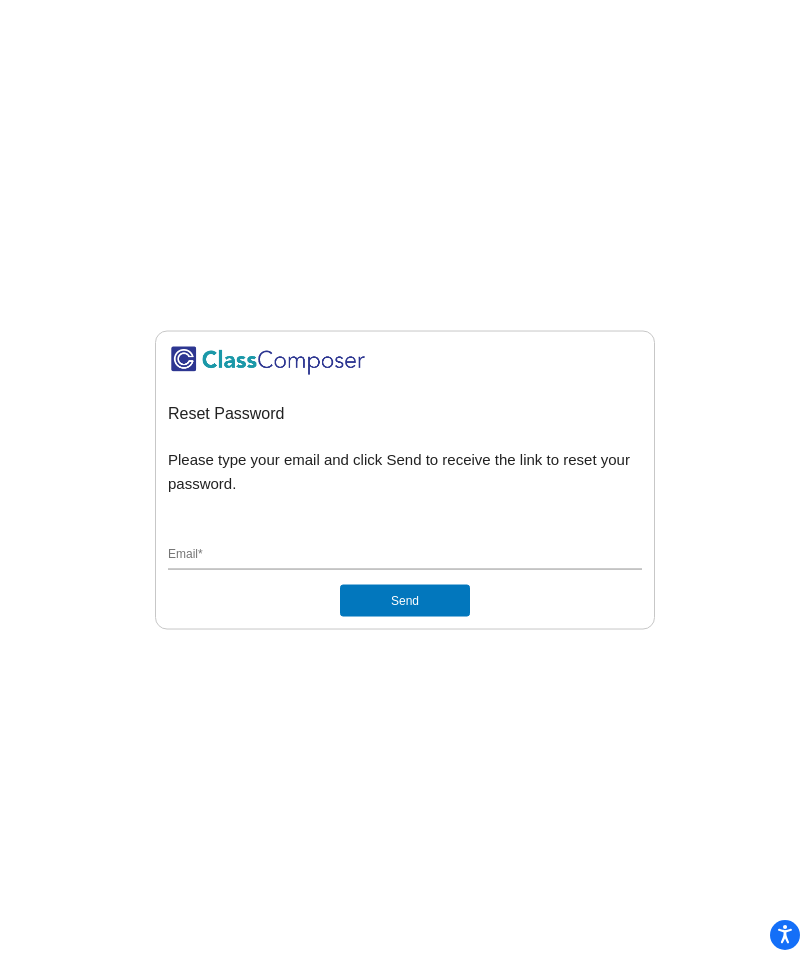 click on "Email  *" 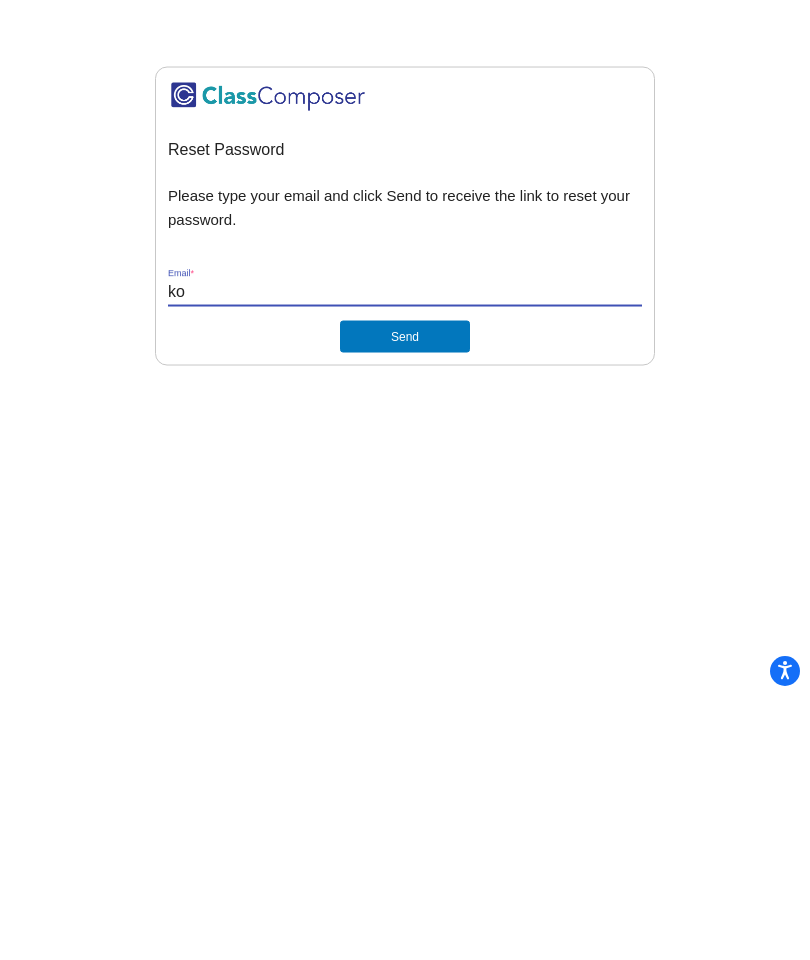 type on "[USERNAME]@[DOMAIN].org" 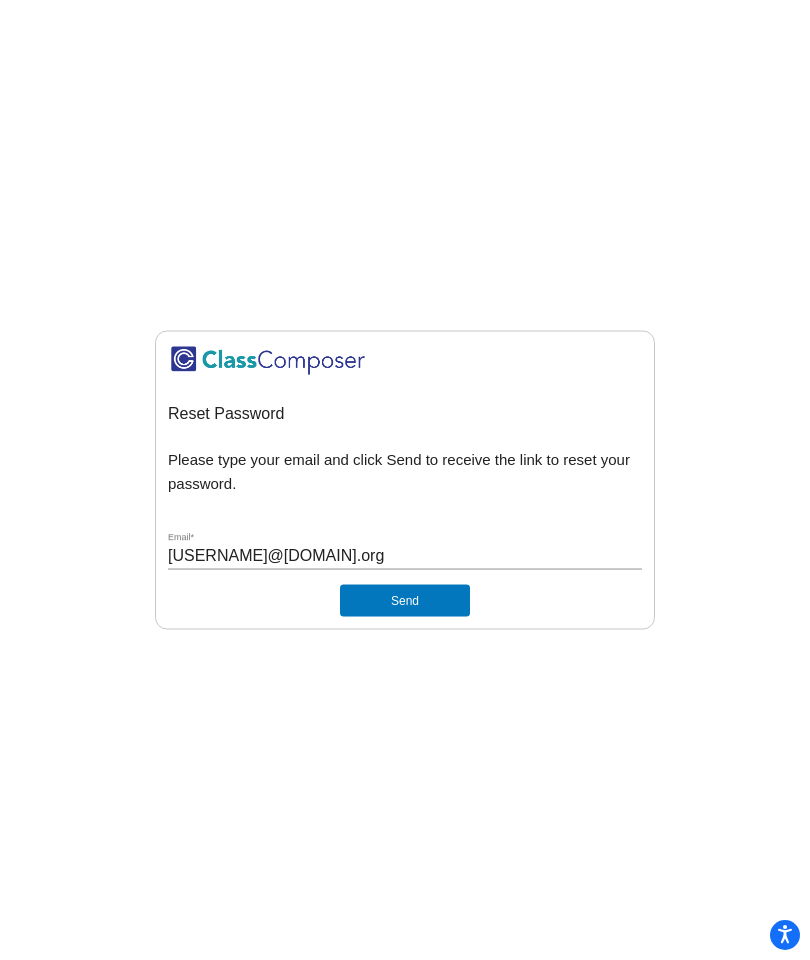 click on "Send" 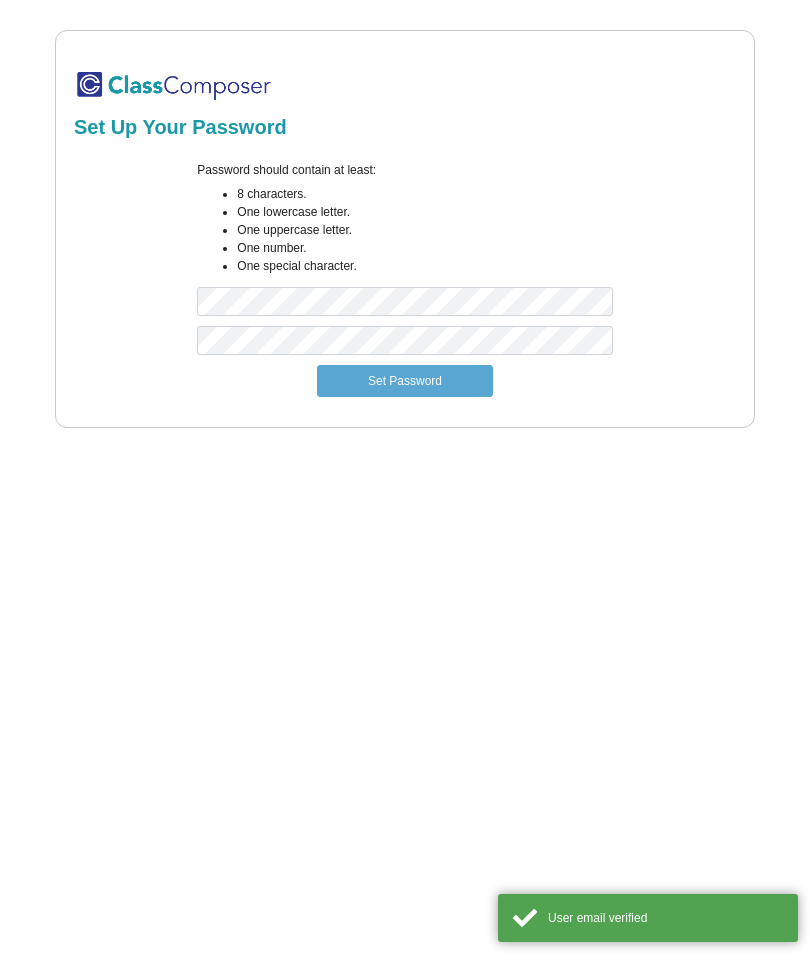 scroll, scrollTop: 0, scrollLeft: 0, axis: both 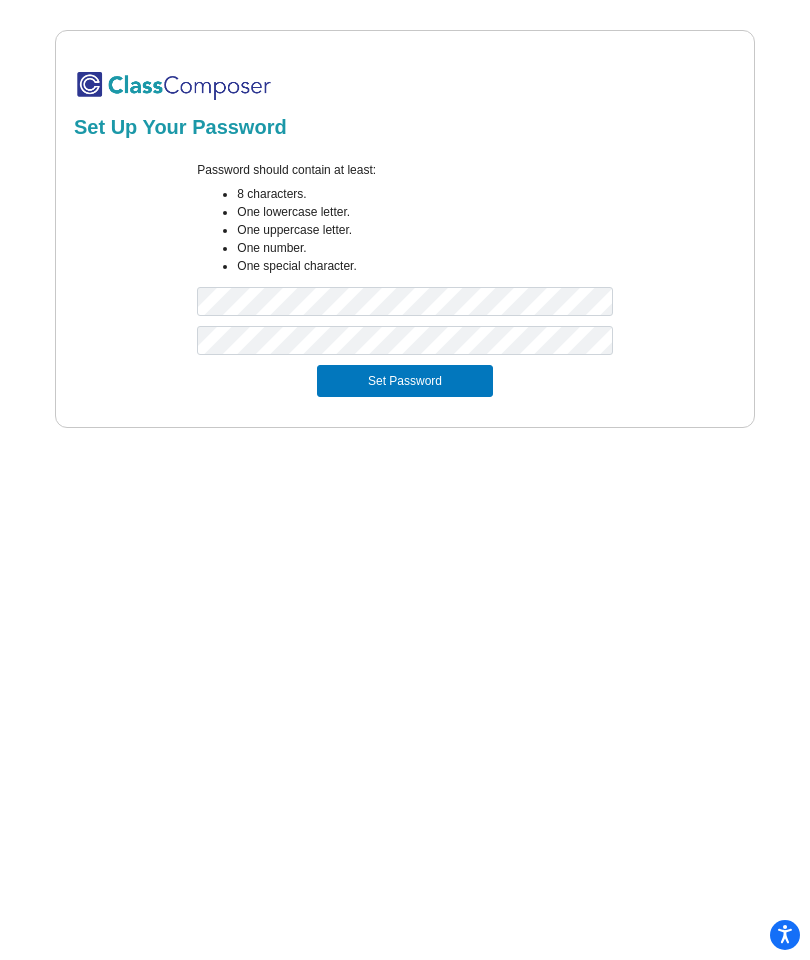 click on "Set Password" at bounding box center [405, 381] 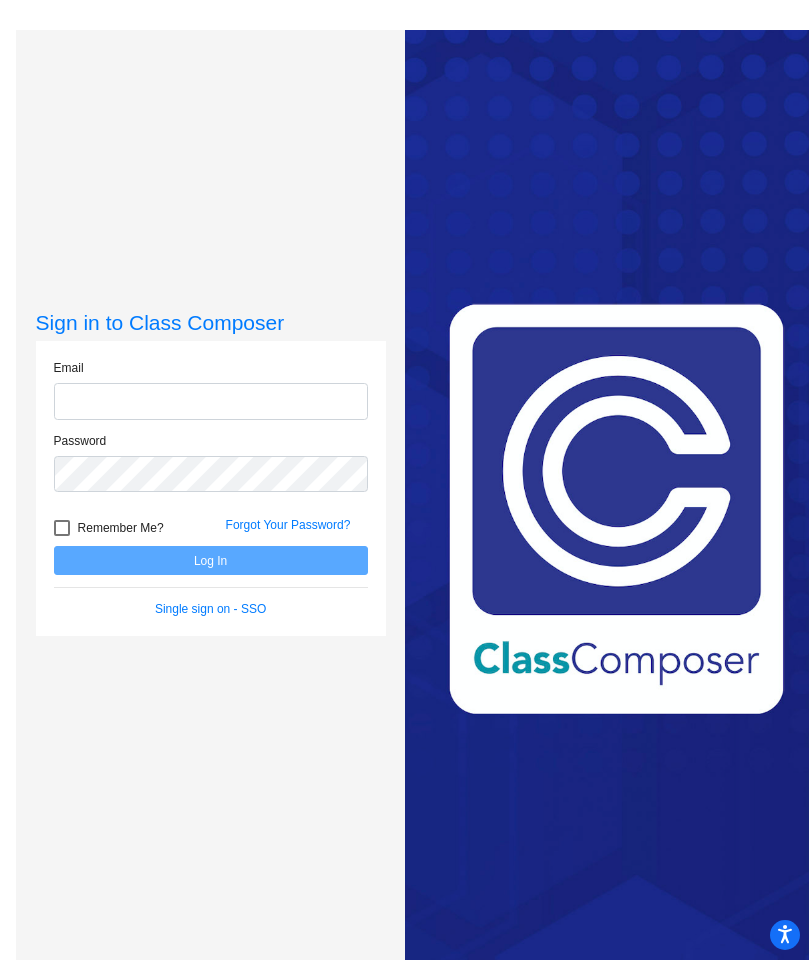 click 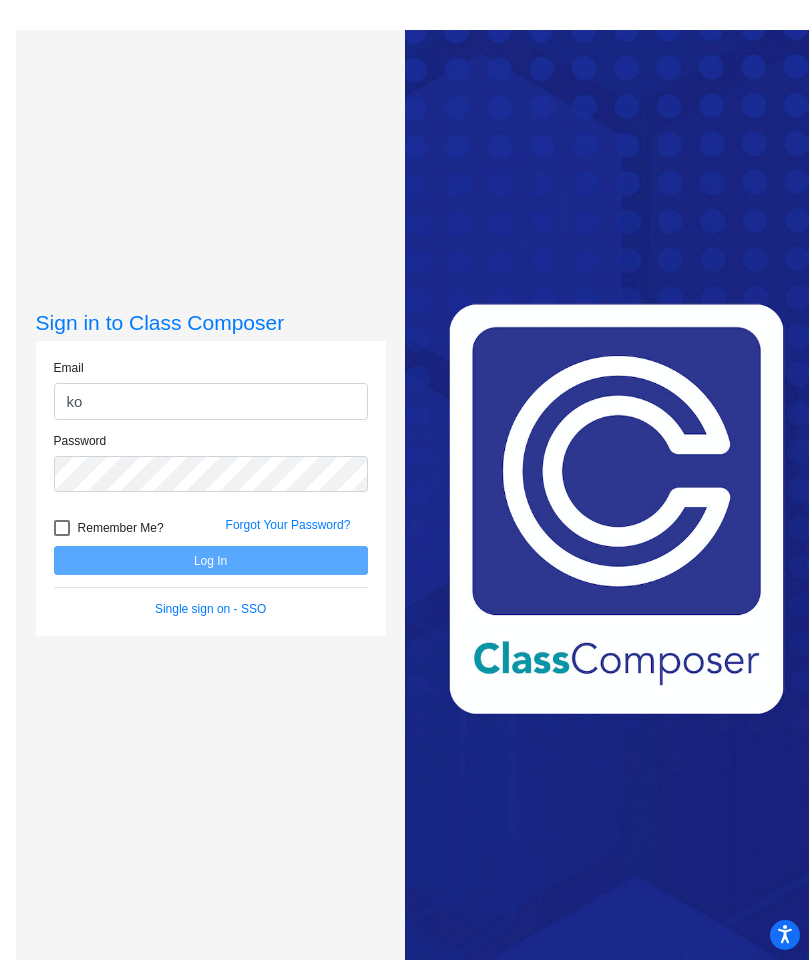 type on "[LAST]@[DOMAIN]" 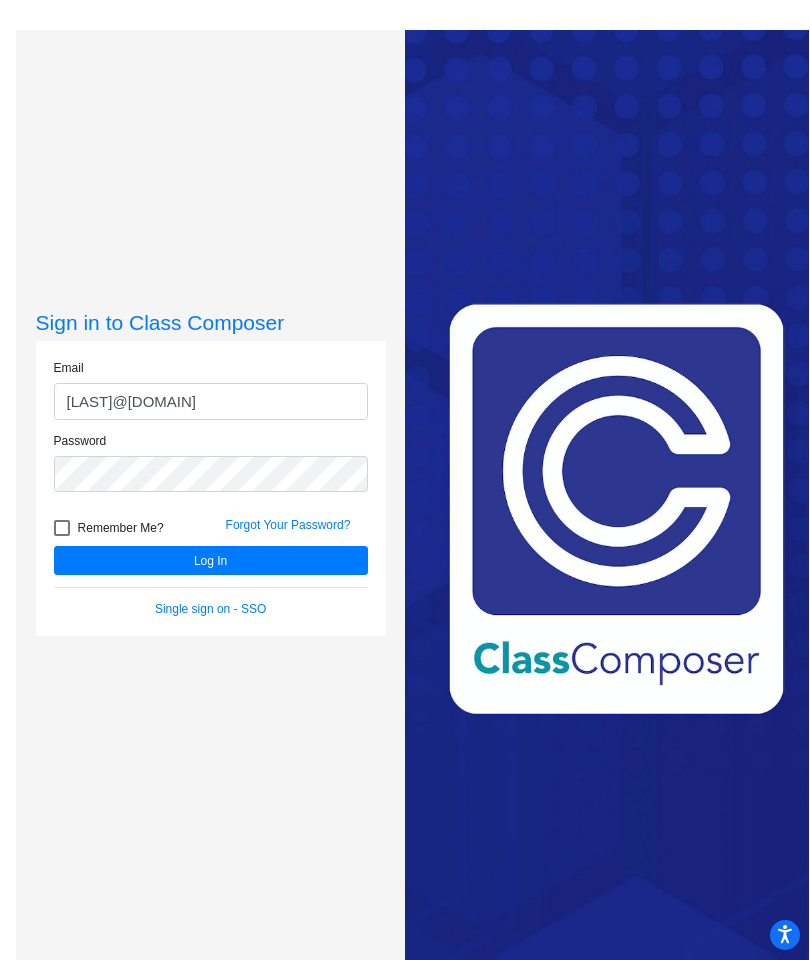 click on "Log In" 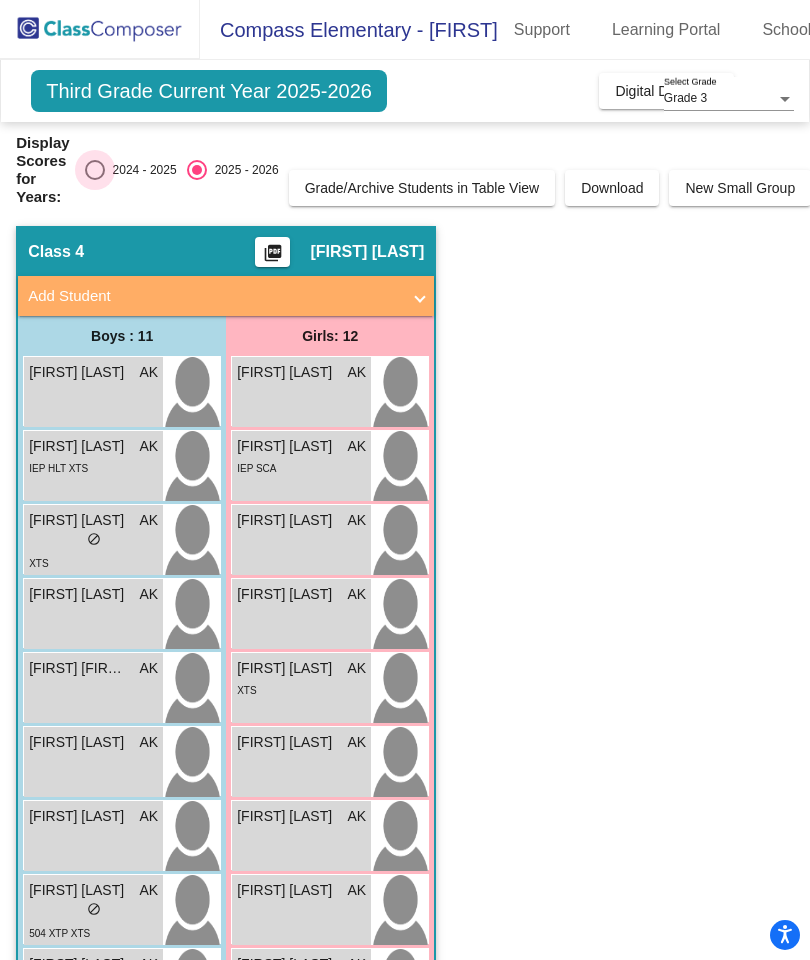 scroll, scrollTop: 0, scrollLeft: 0, axis: both 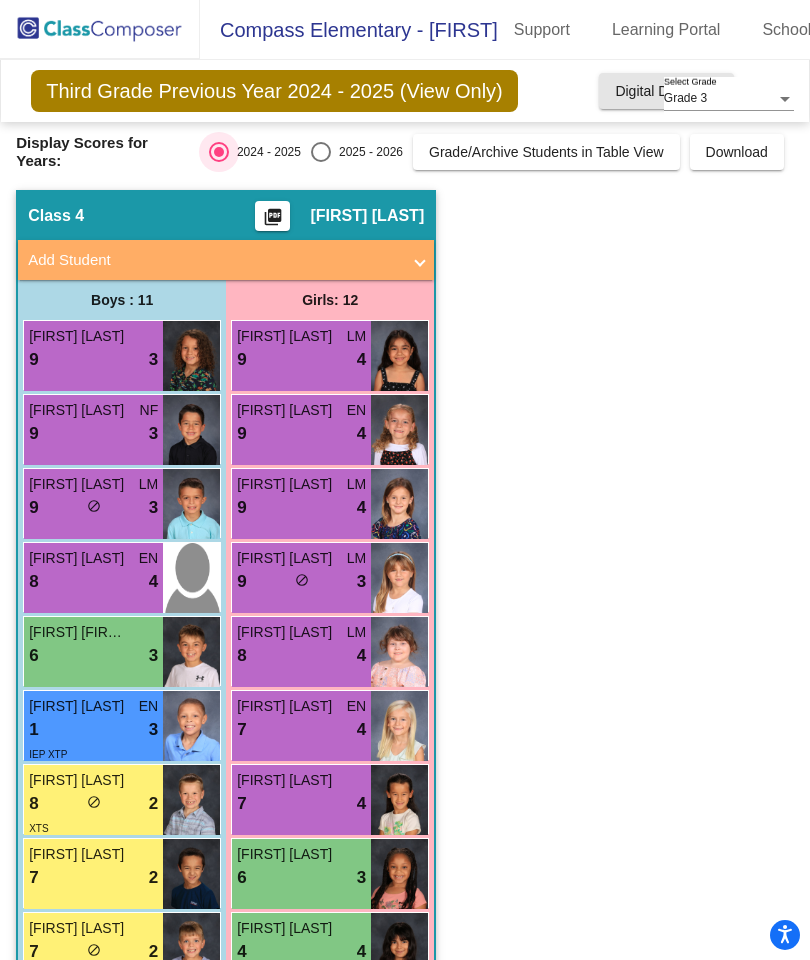 click on "Digital Data Wall" 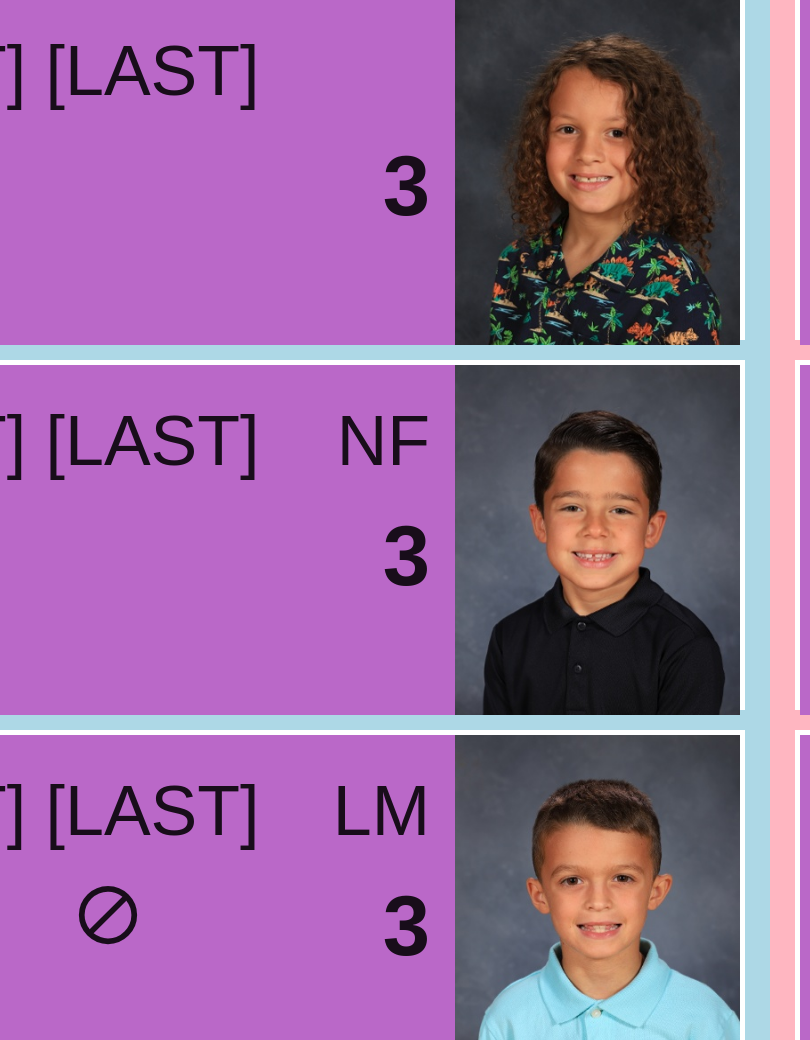 scroll, scrollTop: 3309, scrollLeft: 0, axis: vertical 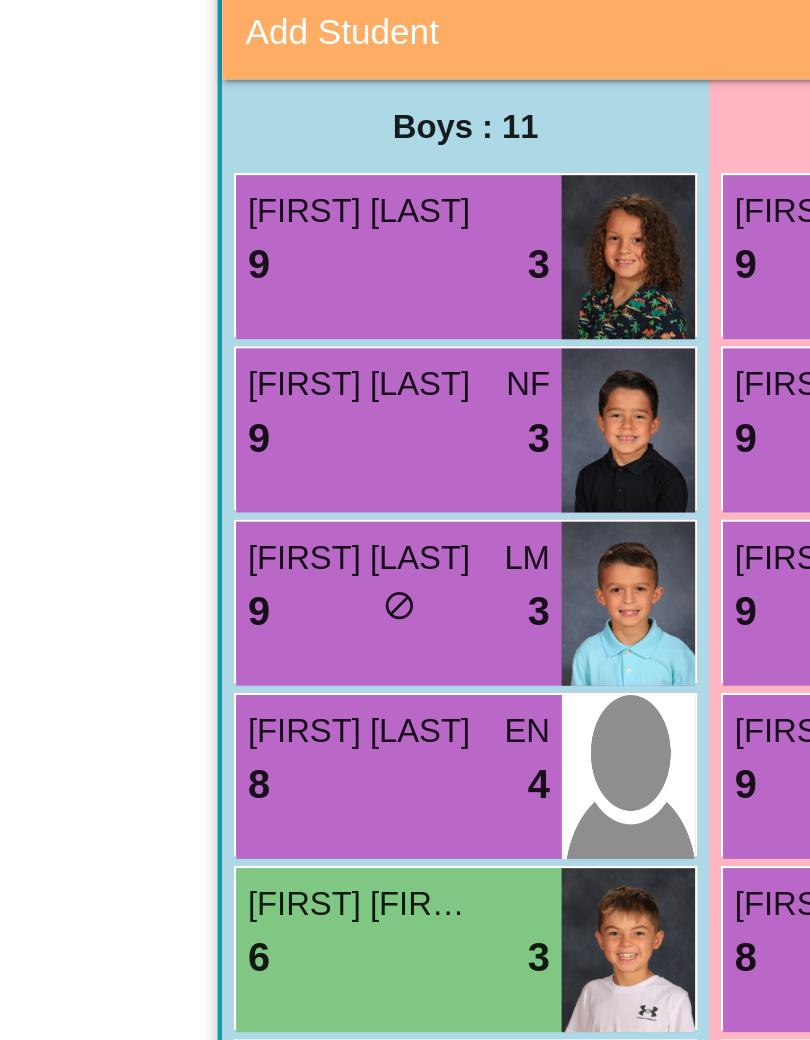 click on "do_not_disturb_alt" at bounding box center [273, 575] 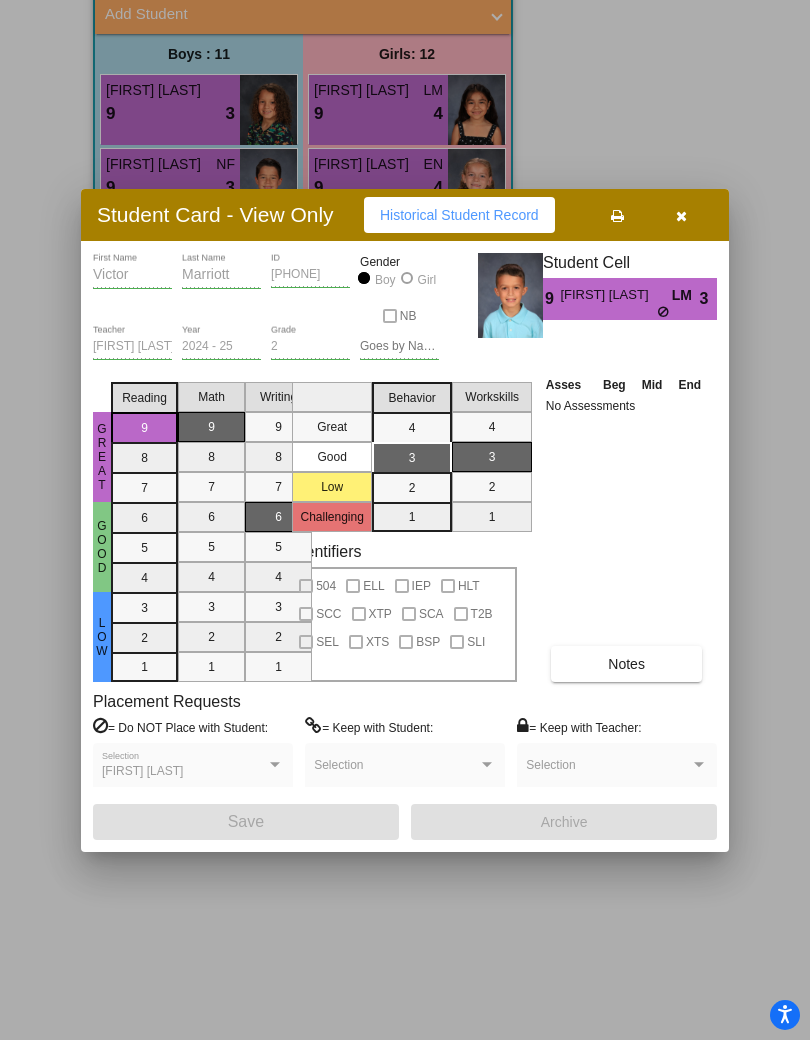 click at bounding box center (681, 216) 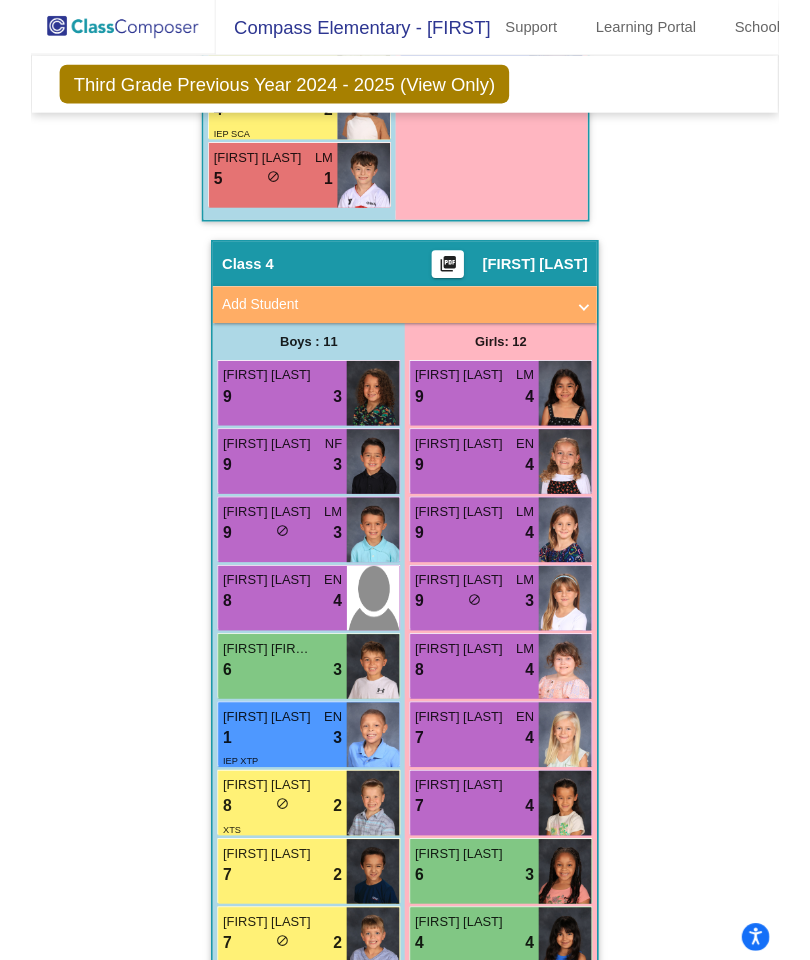 scroll, scrollTop: 0, scrollLeft: 102, axis: horizontal 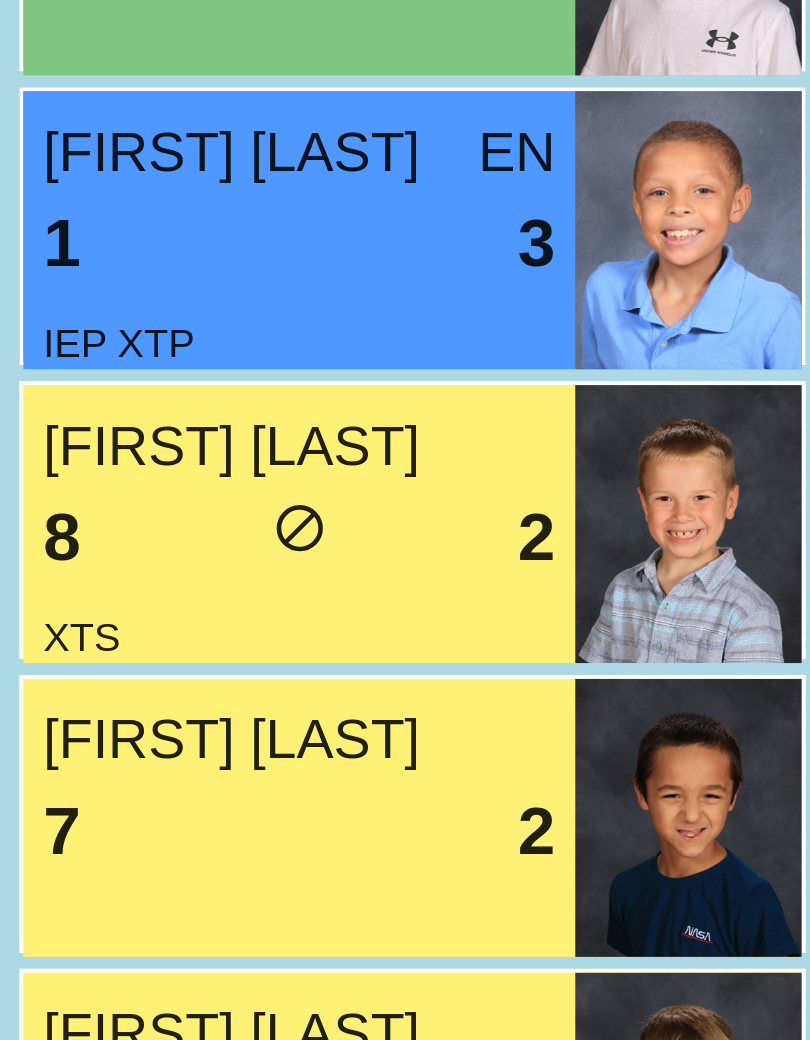 click on "do_not_disturb_alt" at bounding box center (261, 678) 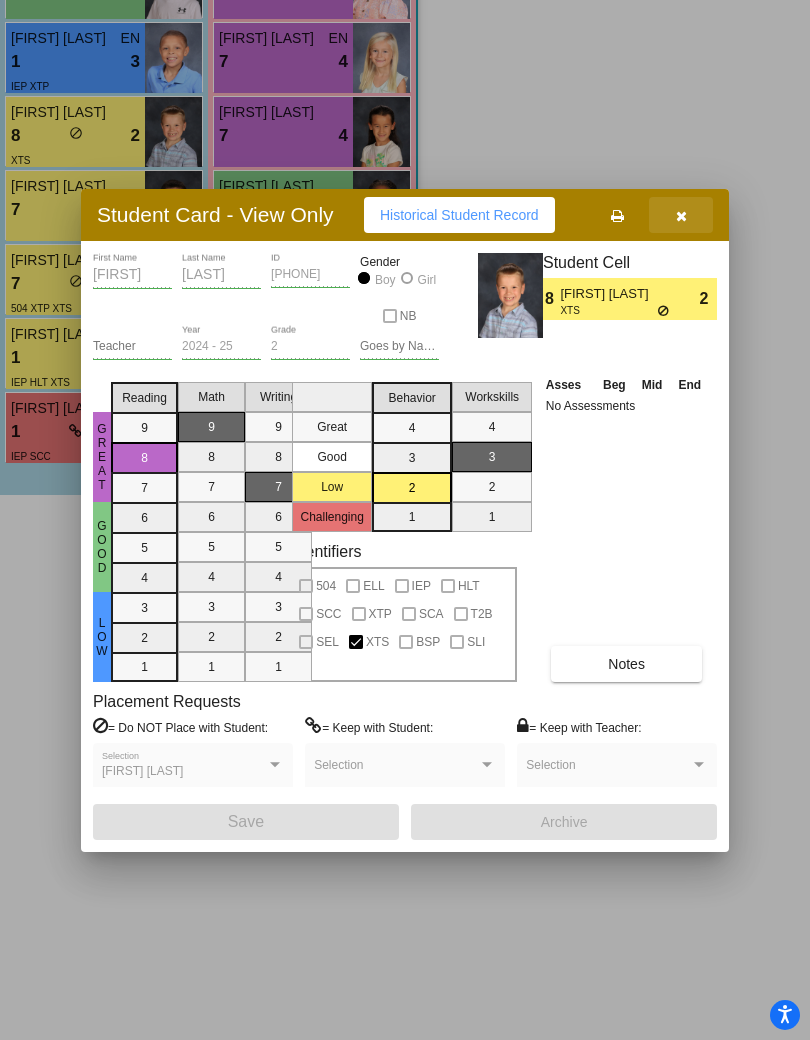 click at bounding box center [681, 215] 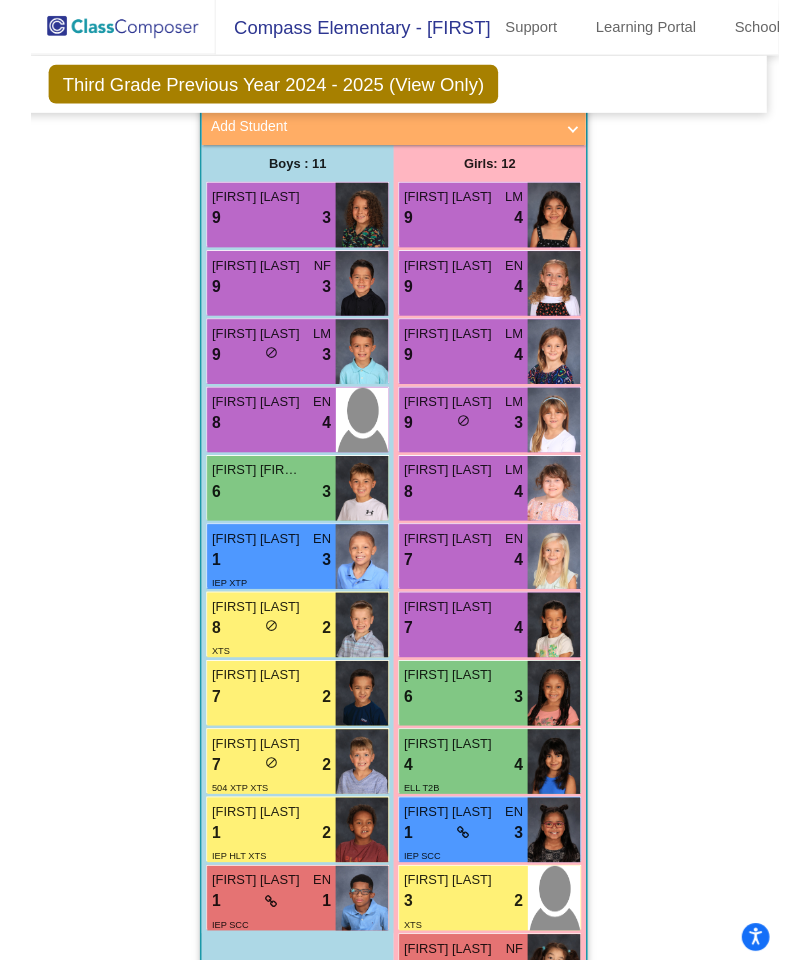 scroll, scrollTop: 0, scrollLeft: 108, axis: horizontal 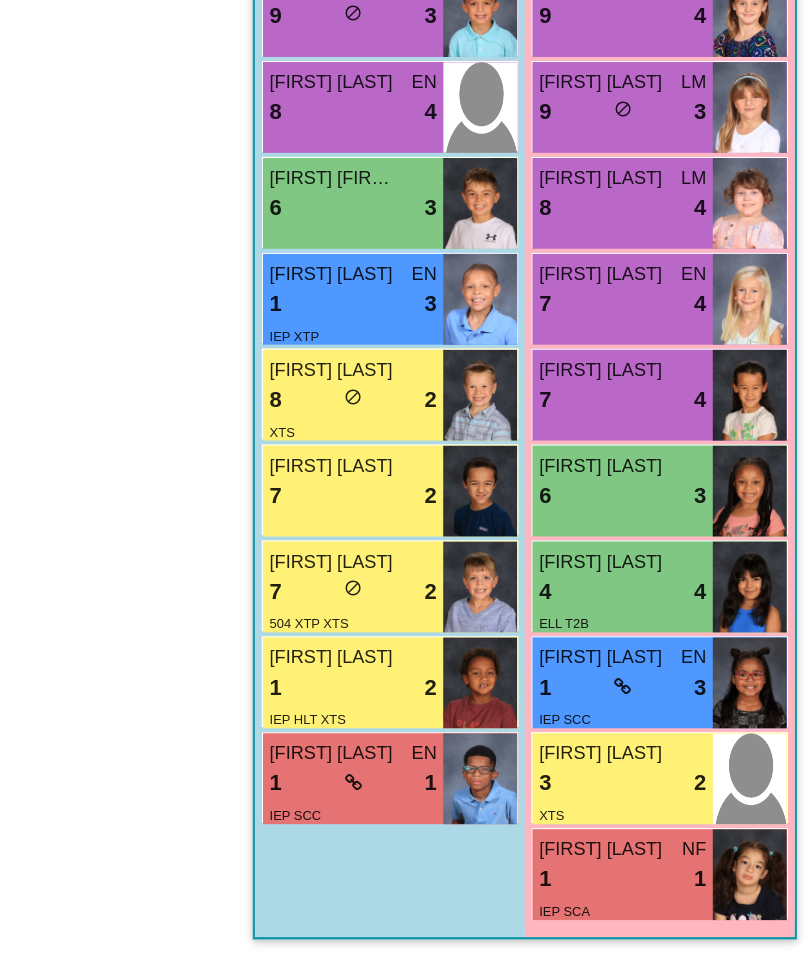 click on "7 lock do_not_disturb_alt 2" at bounding box center (272, 673) 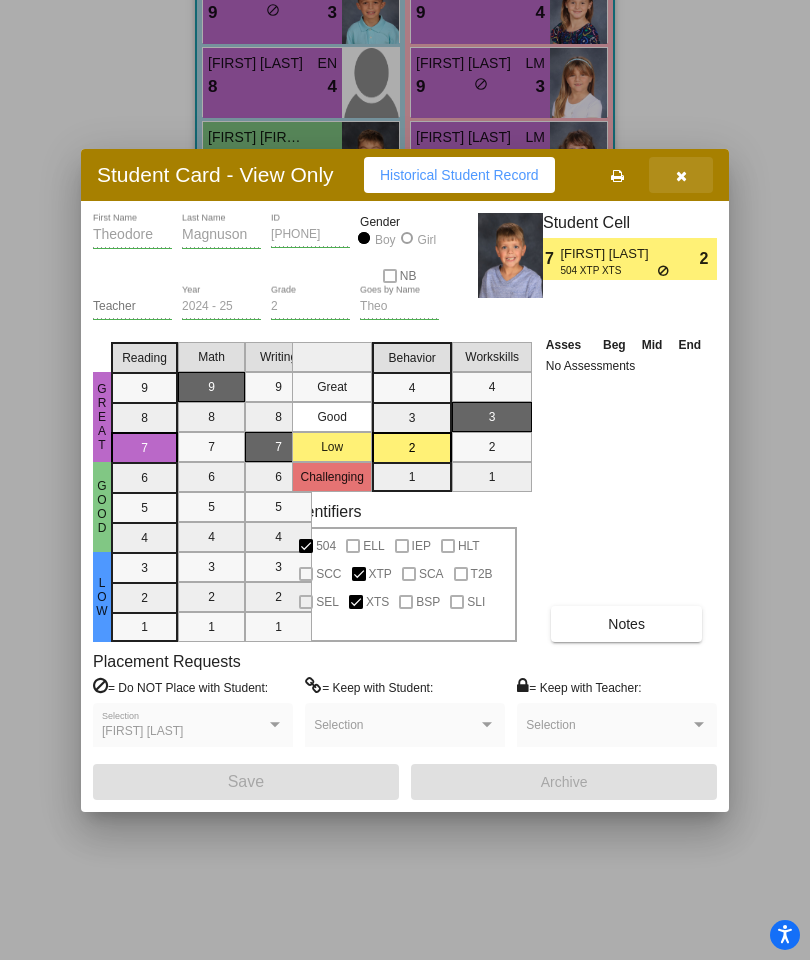 click at bounding box center [681, 176] 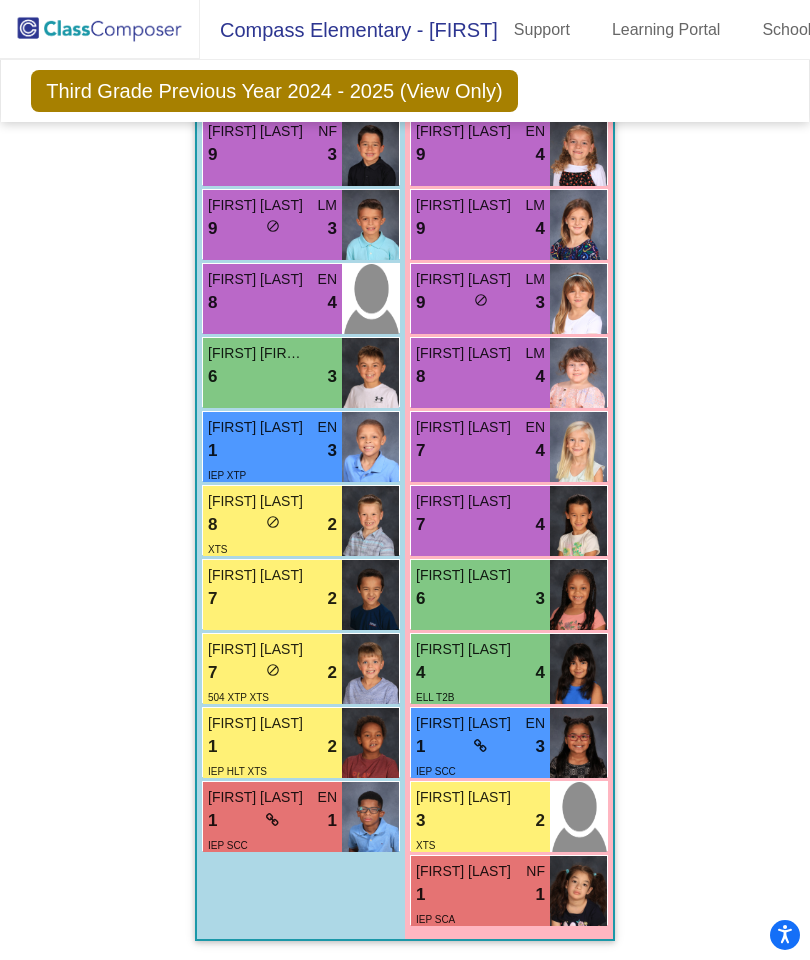 click on "1 lock do_not_disturb_alt 1" at bounding box center (272, 821) 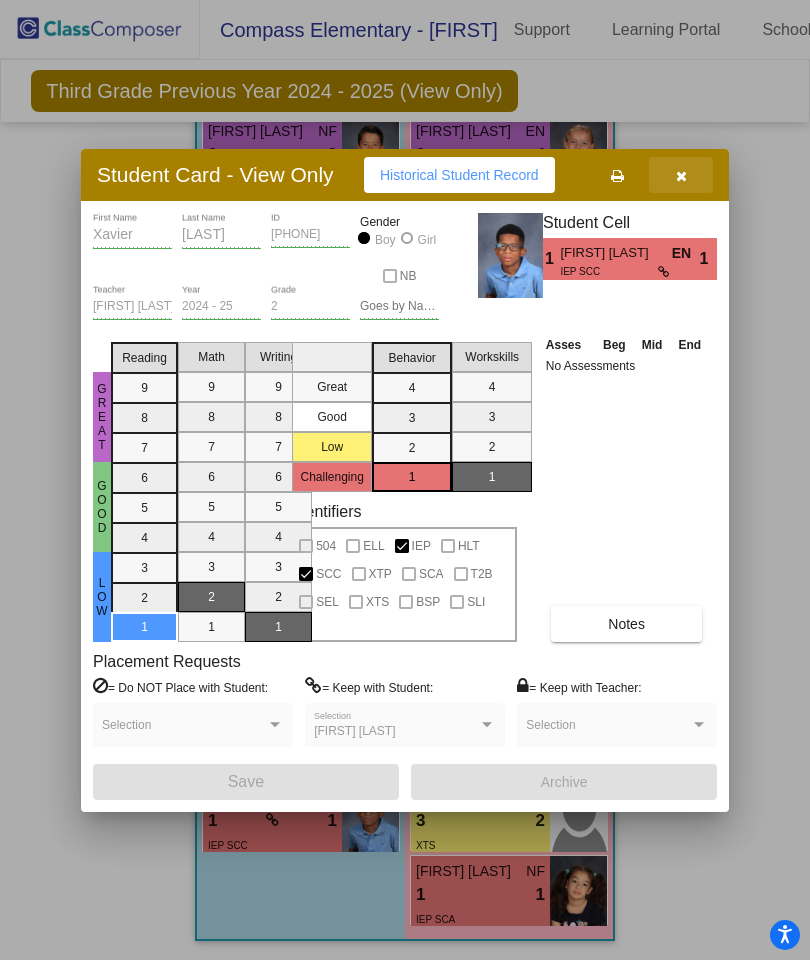 click at bounding box center [681, 175] 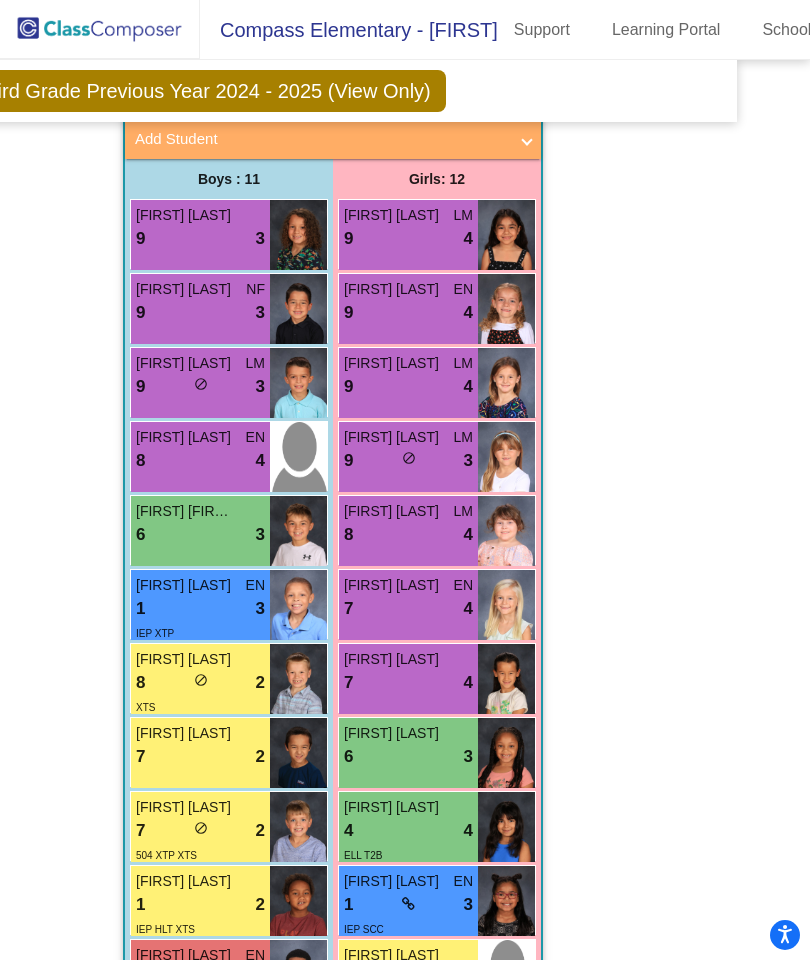 scroll, scrollTop: 3547, scrollLeft: 60, axis: both 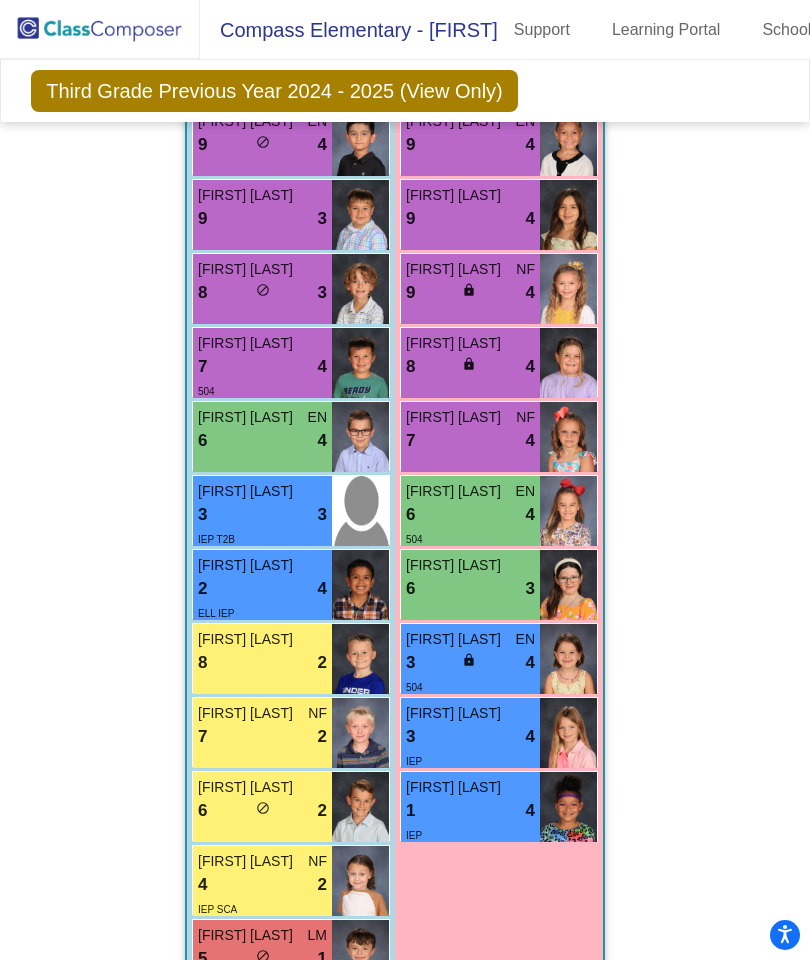 click on "6 lock do_not_disturb_alt 4" at bounding box center (470, 515) 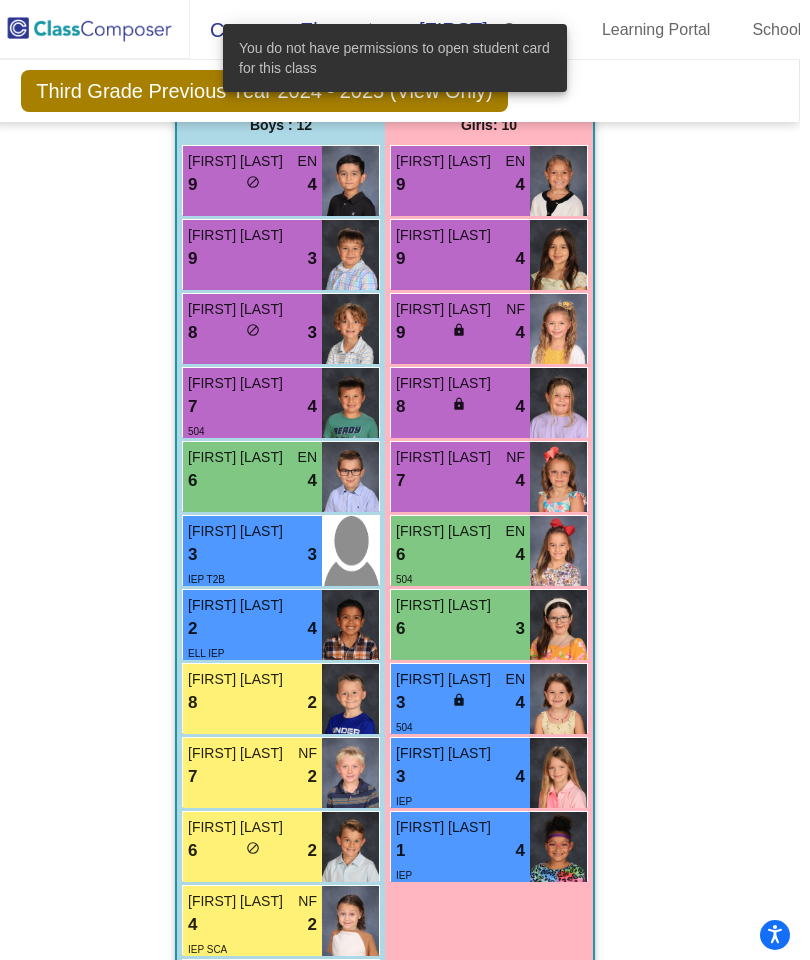 scroll, scrollTop: 2503, scrollLeft: -3, axis: both 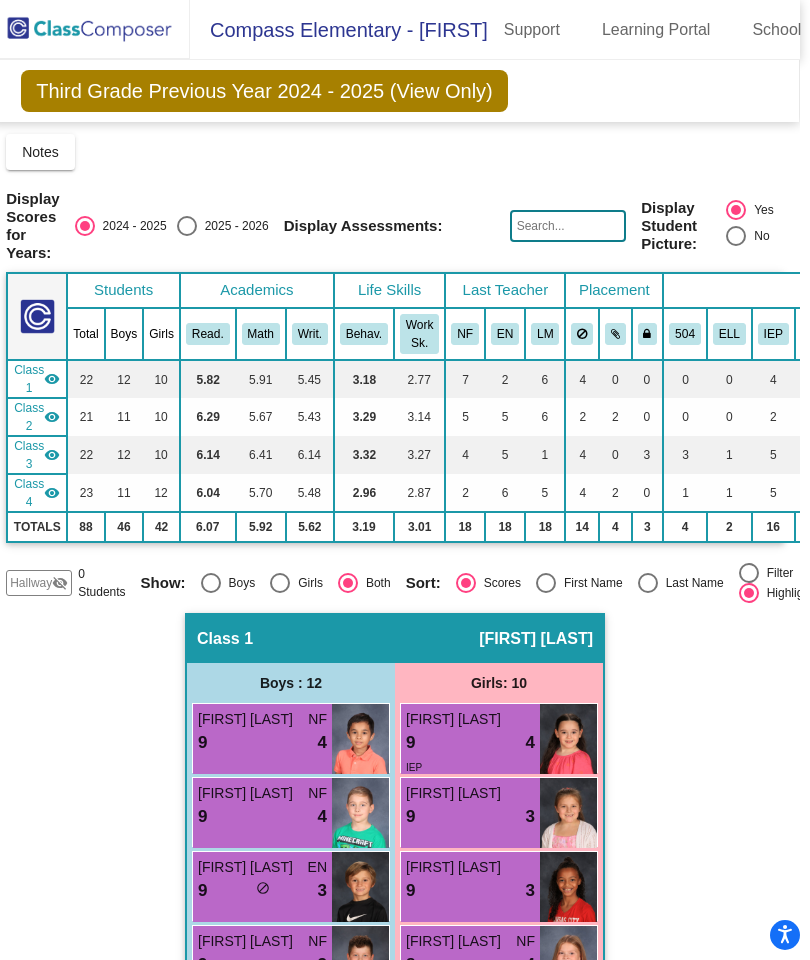 click on "visibility_off" 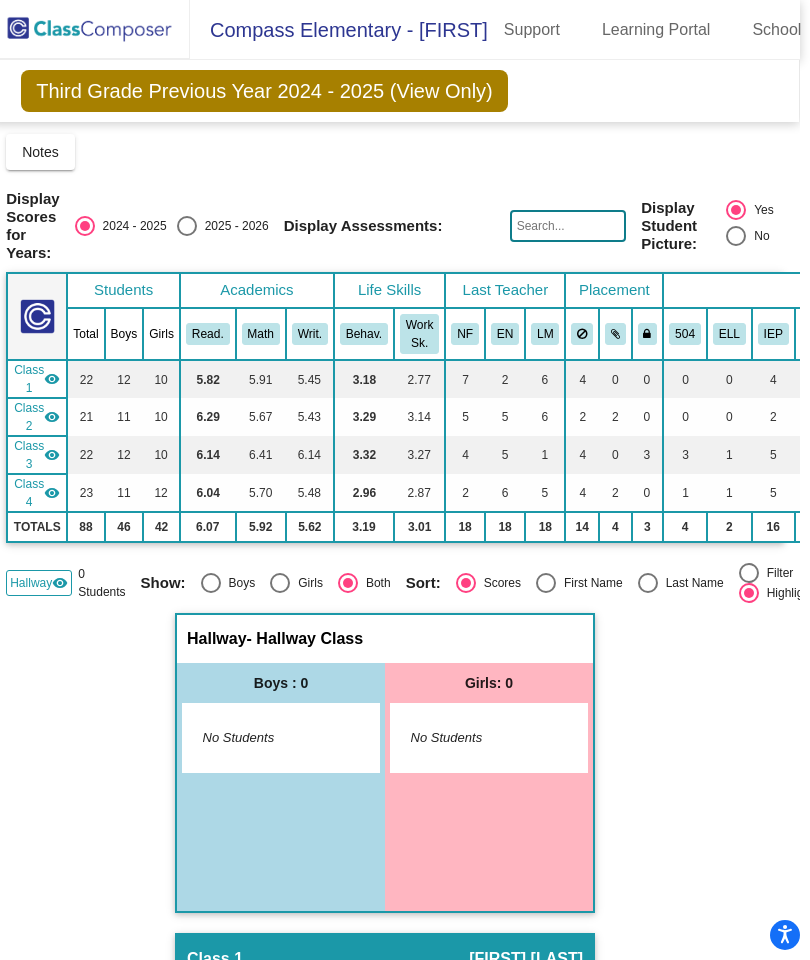 click on "visibility" 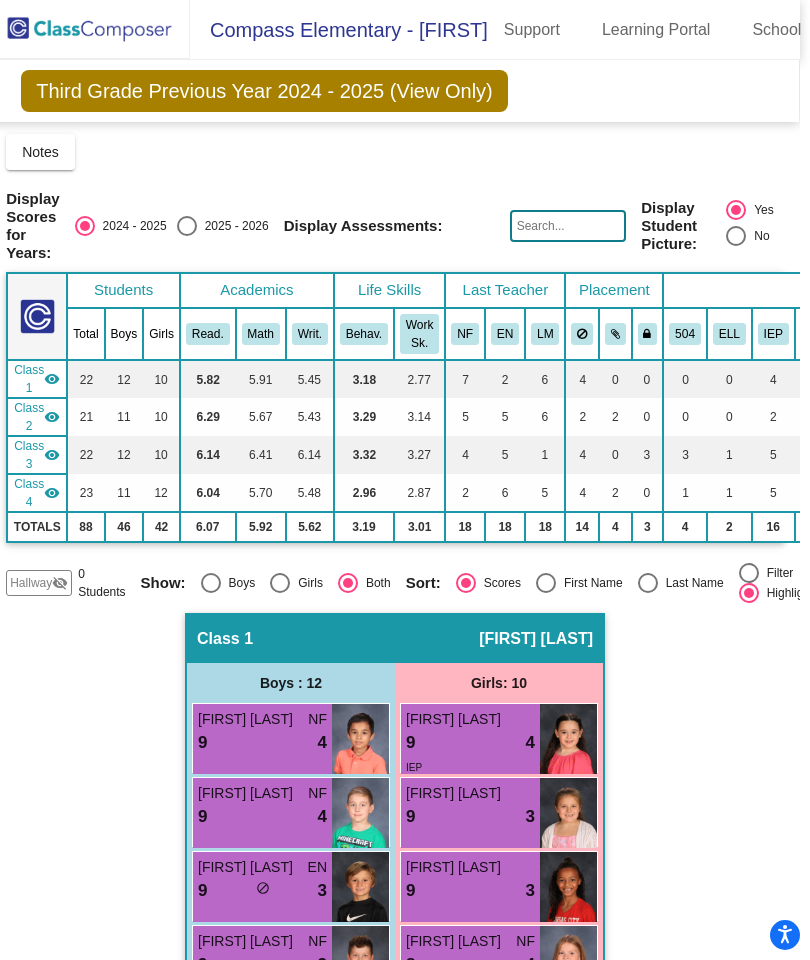 scroll, scrollTop: 0, scrollLeft: 0, axis: both 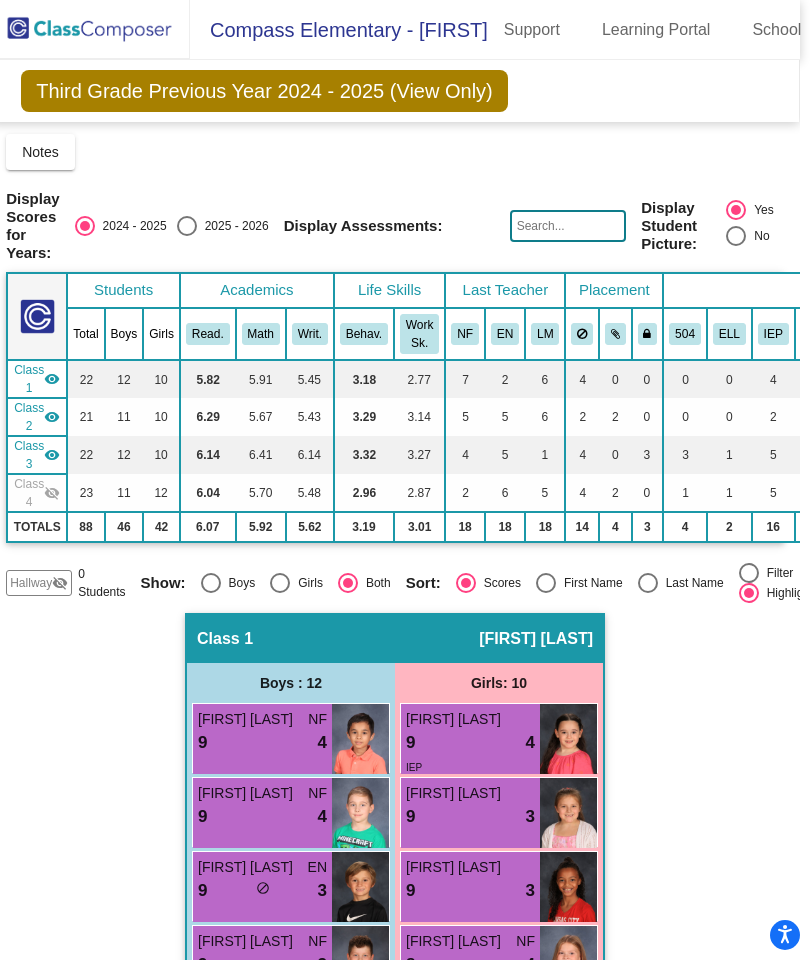 click on "visibility_off" 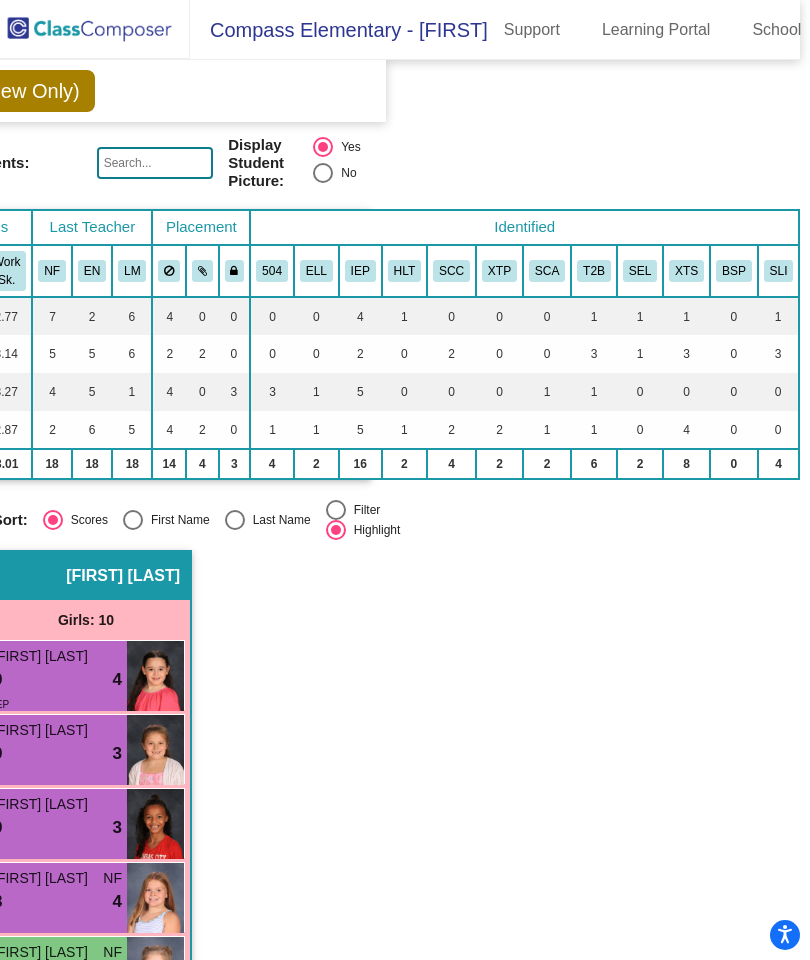 scroll, scrollTop: 63, scrollLeft: 411, axis: both 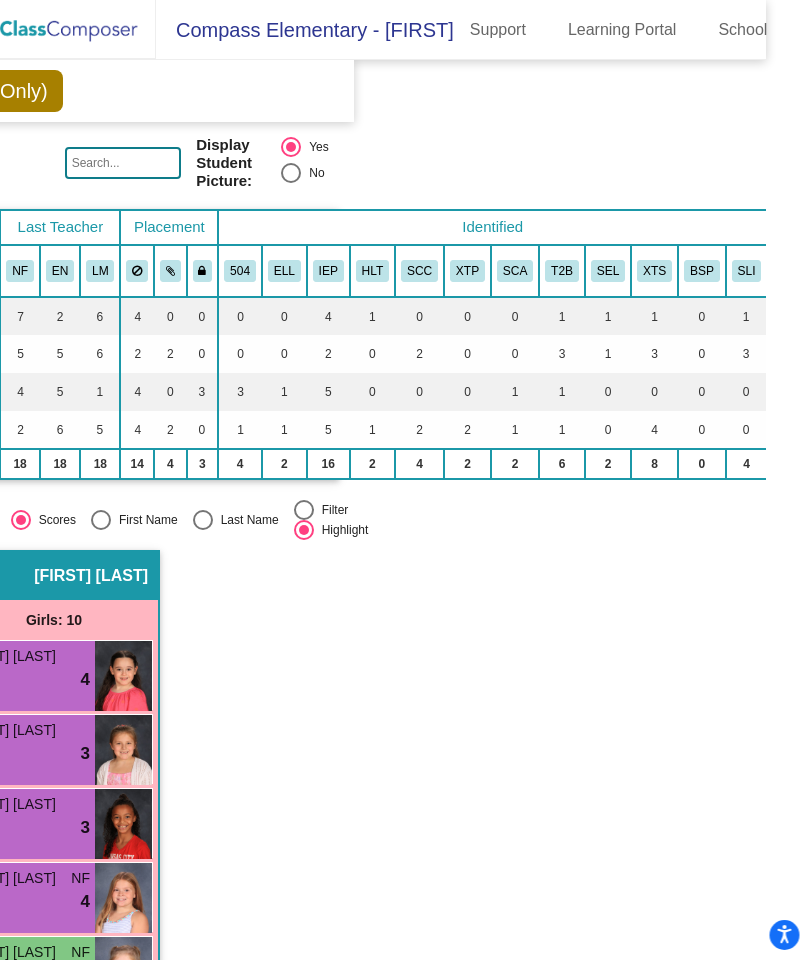 click on "SLI" 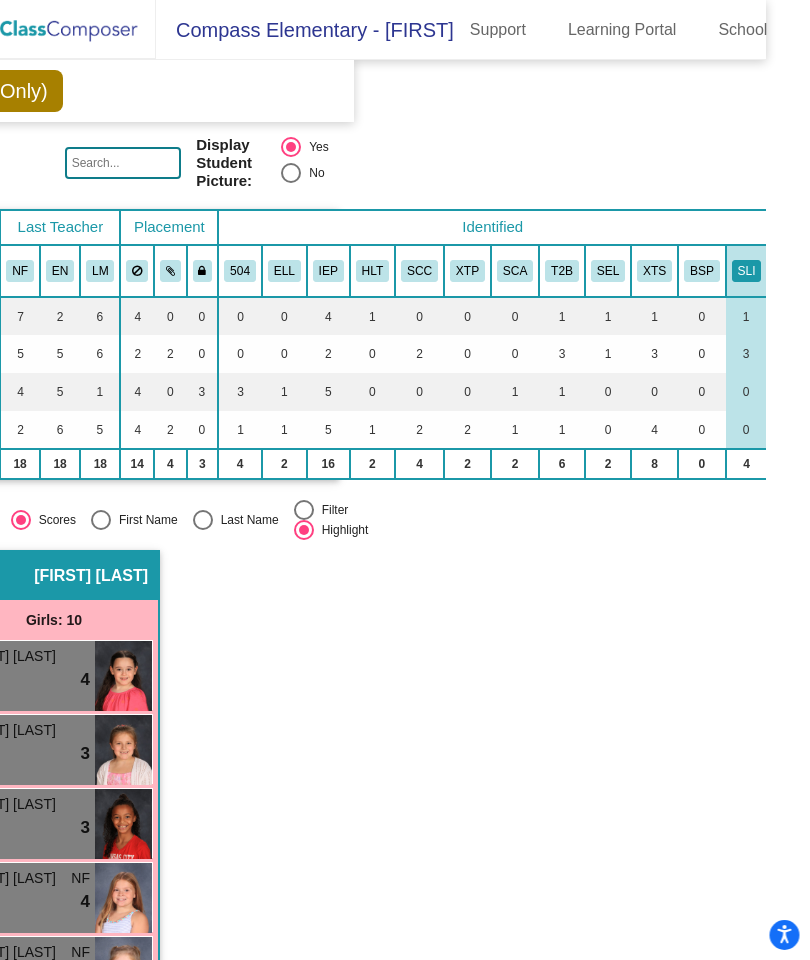 click on "SLI" 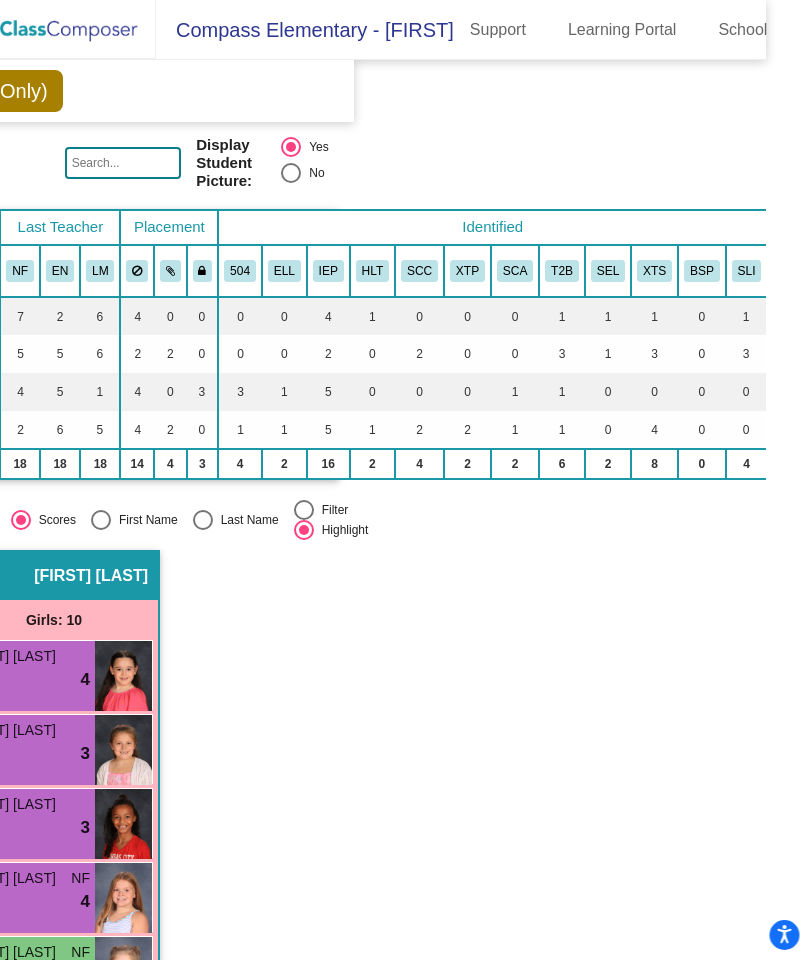 click on "SLI" 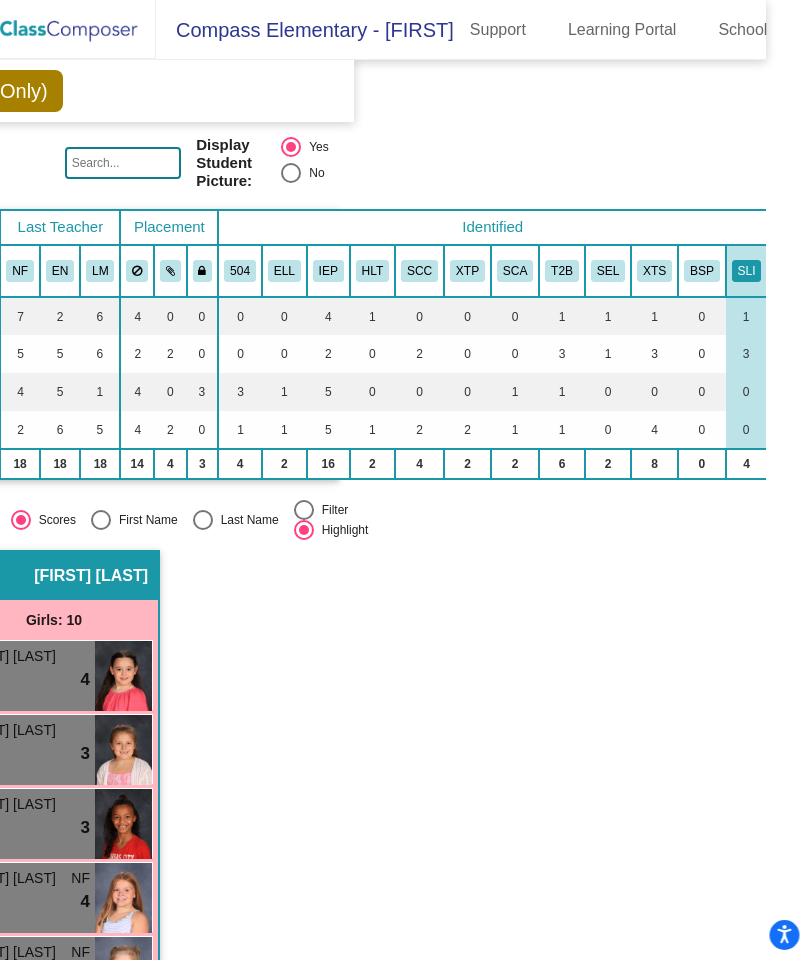 click on "SLI" 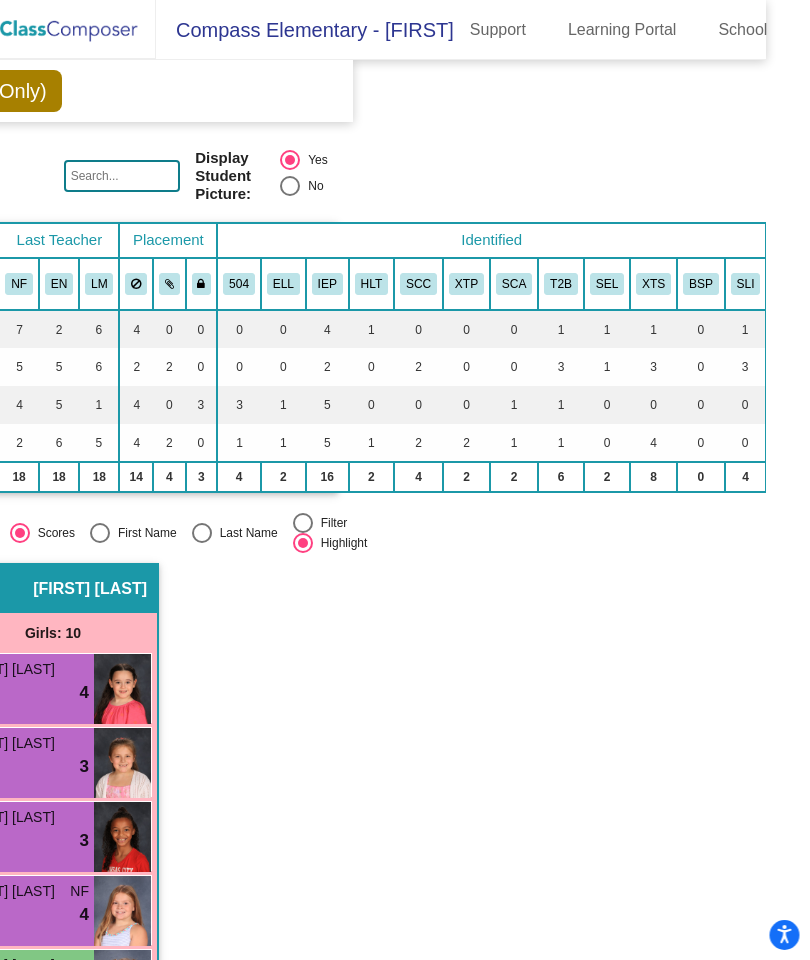 scroll, scrollTop: 50, scrollLeft: 411, axis: both 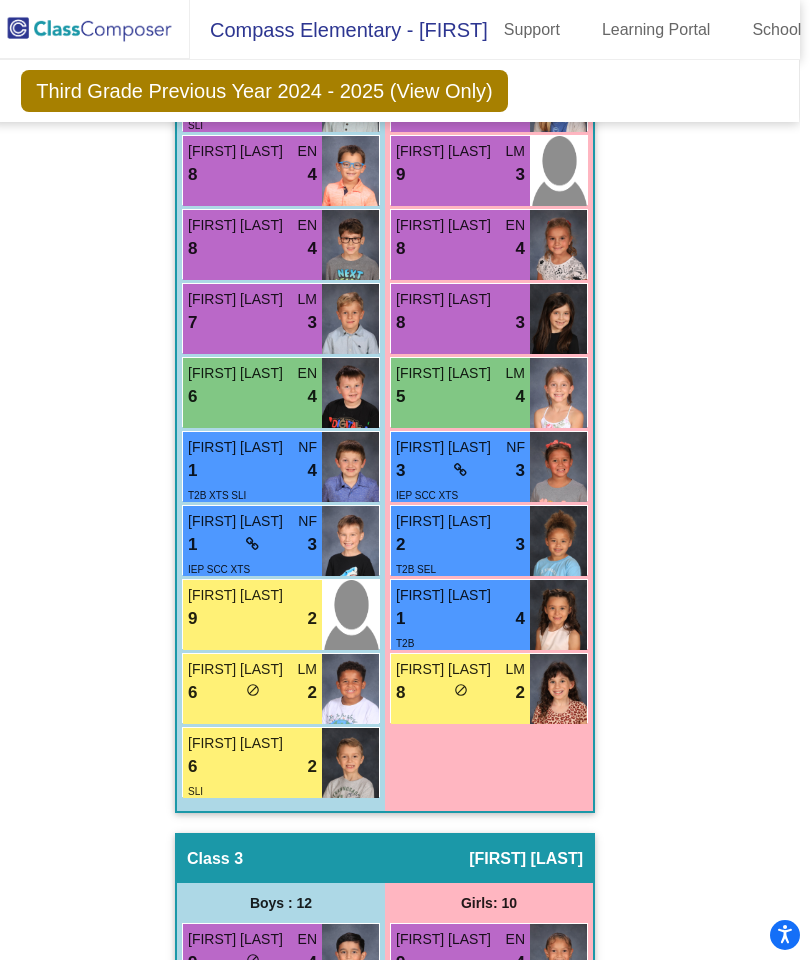 click on "do_not_disturb_alt" at bounding box center [461, 690] 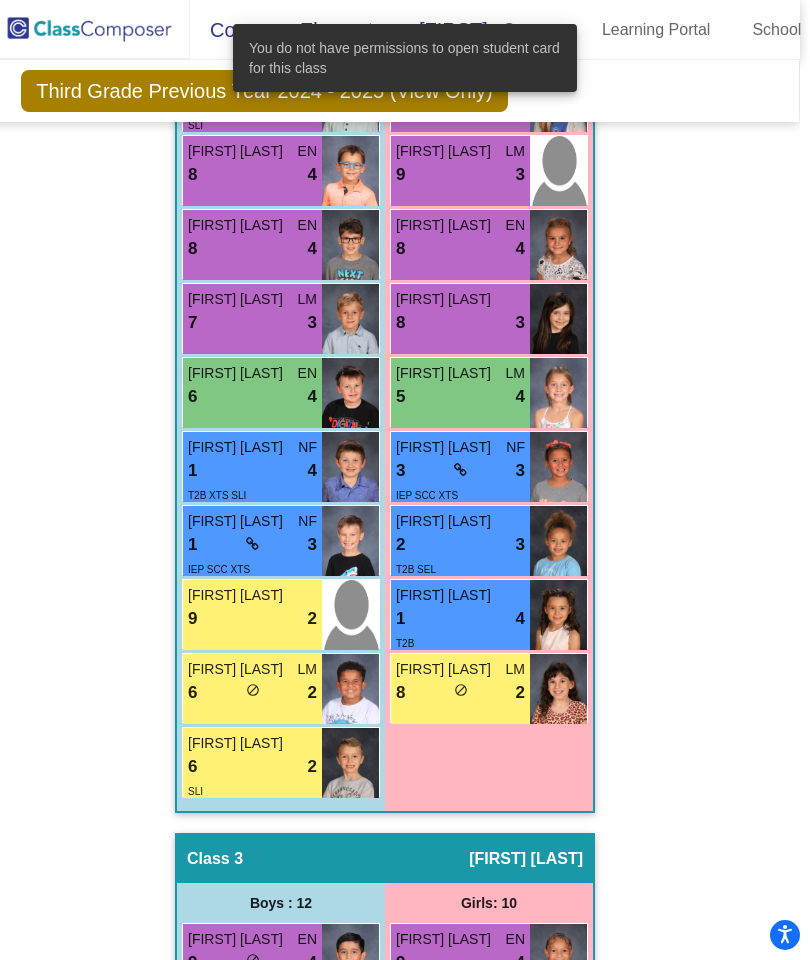 click on "Hallway   - Hallway Class  picture_as_pdf  Add Student  First Name Last Name Student Id  (Recommended)   Boy   Girl   Non Binary Add Close  Boys : 0    No Students   Girls: 0   No Students   Class 1    picture_as_pdf [FIRST] [LAST]  Add Student  First Name Last Name Student Id  (Recommended)   Boy   Girl   Non Binary Add Close  Boys : 12  [FIRST] [LAST] NF 9 lock do_not_disturb_alt 4 [FIRST] [LAST] NF 9 lock do_not_disturb_alt 4 [FIRST] [LAST] EN 9 lock do_not_disturb_alt 3 [FIRST] [LAST] NF 9 lock do_not_disturb_alt 3 [FIRST] [LAST] LM 8 lock do_not_disturb_alt 3 HLT [FIRST] [LAST] LM 3 lock do_not_disturb_alt 3 [FIRST] [LAST] 1 lock do_not_disturb_alt 4 IEP SEL [FIRST] [LAST] LM 1 lock do_not_disturb_alt 3 IEP [FIRST] [LAST] 7 lock do_not_disturb_alt 2 SLI [FIRST] [LAST] NF 6 lock do_not_disturb_alt 2 [FIRST] [LAST] LM 6 lock do_not_disturb_alt 2 [FIRST] [LAST] LM 3 lock do_not_disturb_alt 2 XTS Girls: 10 [FIRST] [LAST] 9 lock do_not_disturb_alt 4 IEP [FIRST] [LAST] 9 lock do_not_disturb_alt 3 [FIRST] [LAST] 9 lock 3" 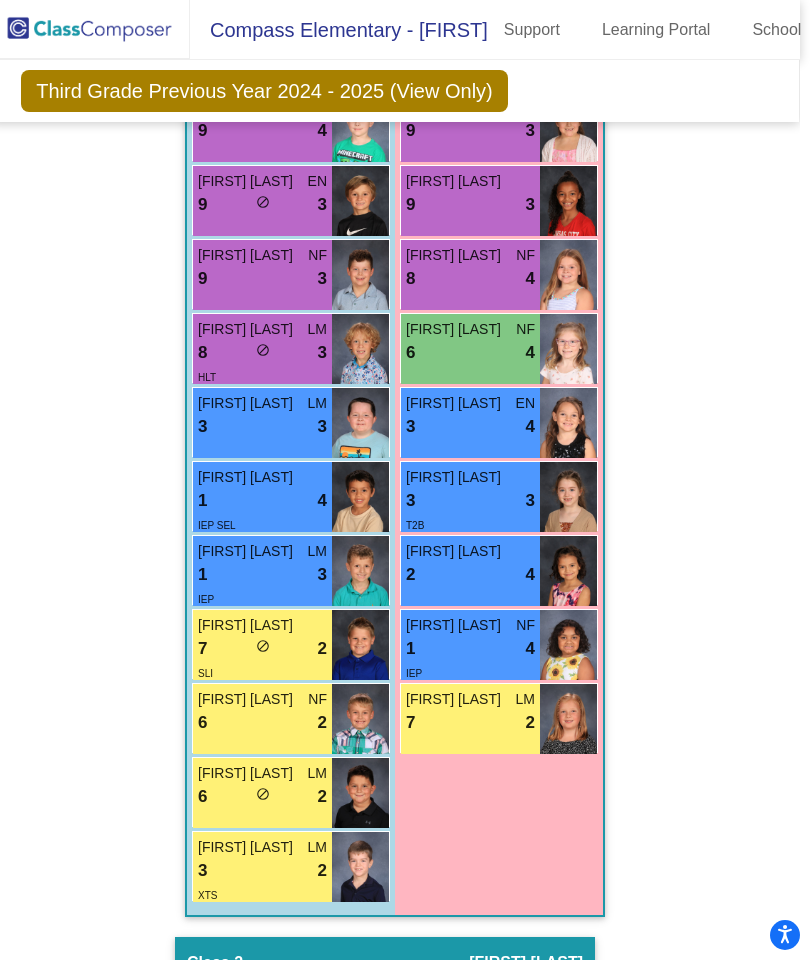scroll, scrollTop: 686, scrollLeft: 0, axis: vertical 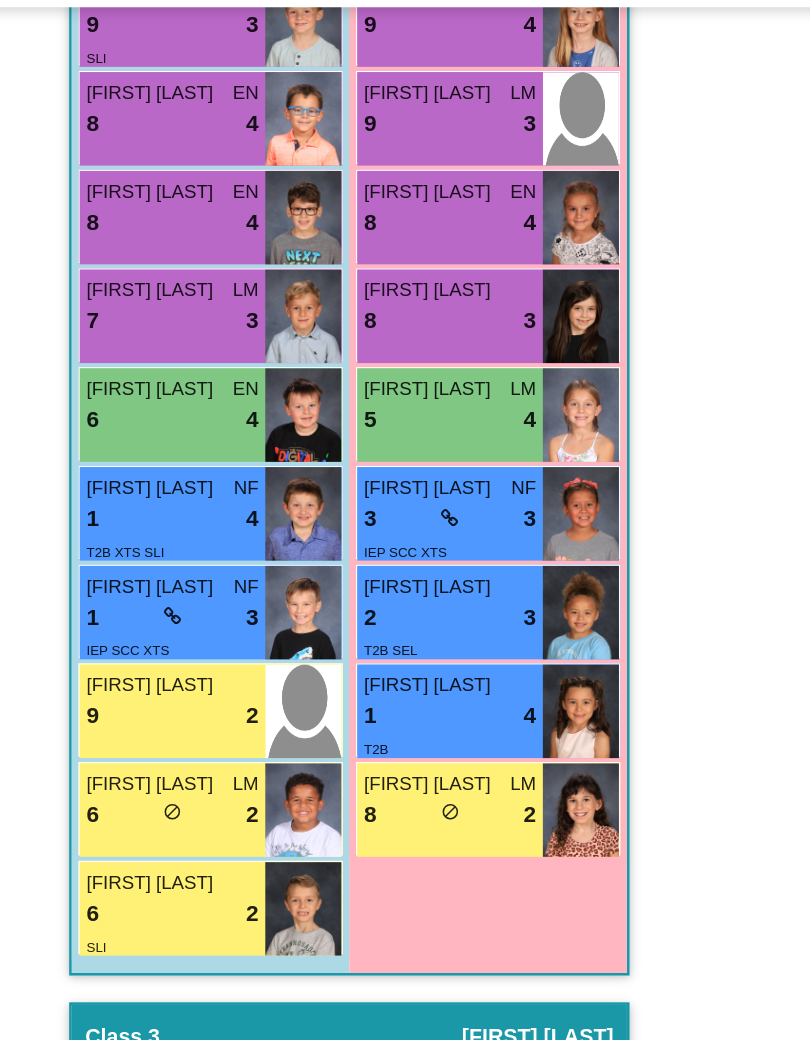 click on "Hallway   - Hallway Class  picture_as_pdf  Add Student  First Name Last Name Student Id  (Recommended)   Boy   Girl   Non Binary Add Close  Boys : 0    No Students   Girls: 0   No Students   Class 1    picture_as_pdf [FIRST] [LAST]  Add Student  First Name Last Name Student Id  (Recommended)   Boy   Girl   Non Binary Add Close  Boys : 12  [FIRST] [LAST] NF 9 lock do_not_disturb_alt 4 [FIRST] [LAST] NF 9 lock do_not_disturb_alt 4 [FIRST] [LAST] EN 9 lock do_not_disturb_alt 3 [FIRST] [LAST] NF 9 lock do_not_disturb_alt 3 [FIRST] [LAST] LM 8 lock do_not_disturb_alt 3 HLT [FIRST] [LAST] LM 3 lock do_not_disturb_alt 3 [FIRST] [LAST] 1 lock do_not_disturb_alt 4 IEP SEL [FIRST] [LAST] LM 1 lock do_not_disturb_alt 3 IEP [FIRST] [LAST] 7 lock do_not_disturb_alt 2 SLI [FIRST] [LAST] NF 6 lock do_not_disturb_alt 2 [FIRST] [LAST] LM 6 lock do_not_disturb_alt 2 [FIRST] [LAST] LM 3 lock do_not_disturb_alt 2 XTS Girls: 10 [FIRST] [LAST] 9 lock do_not_disturb_alt 4 IEP [FIRST] [LAST] 9 lock do_not_disturb_alt 3 [FIRST] [LAST] 9 lock 3" 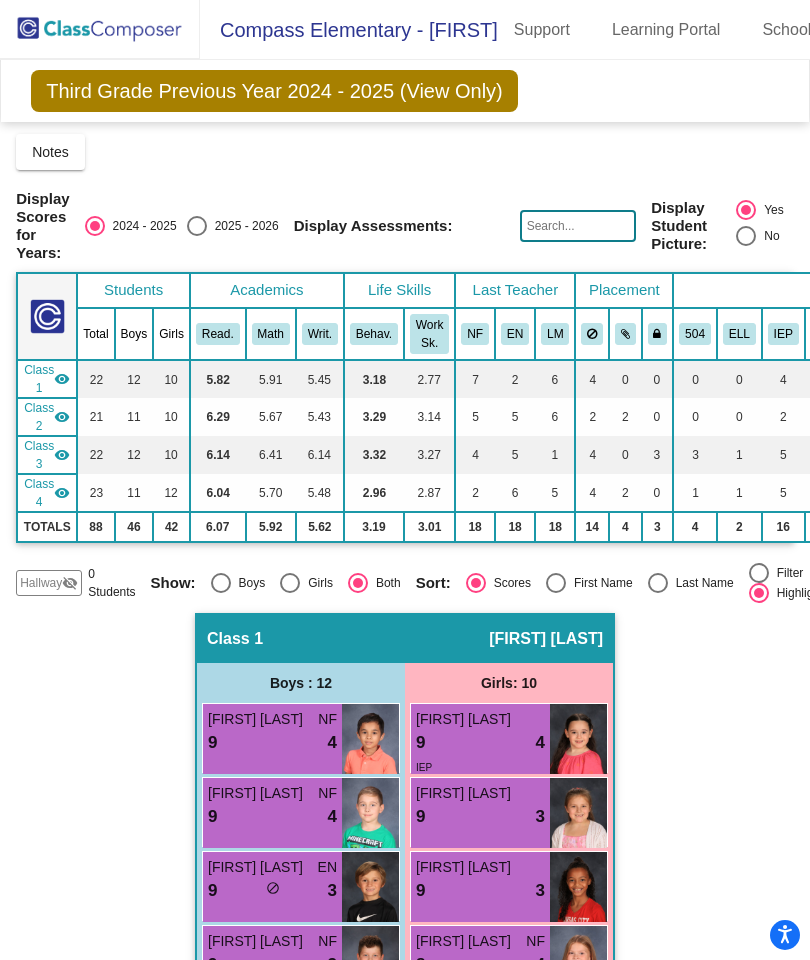 scroll, scrollTop: 0, scrollLeft: 0, axis: both 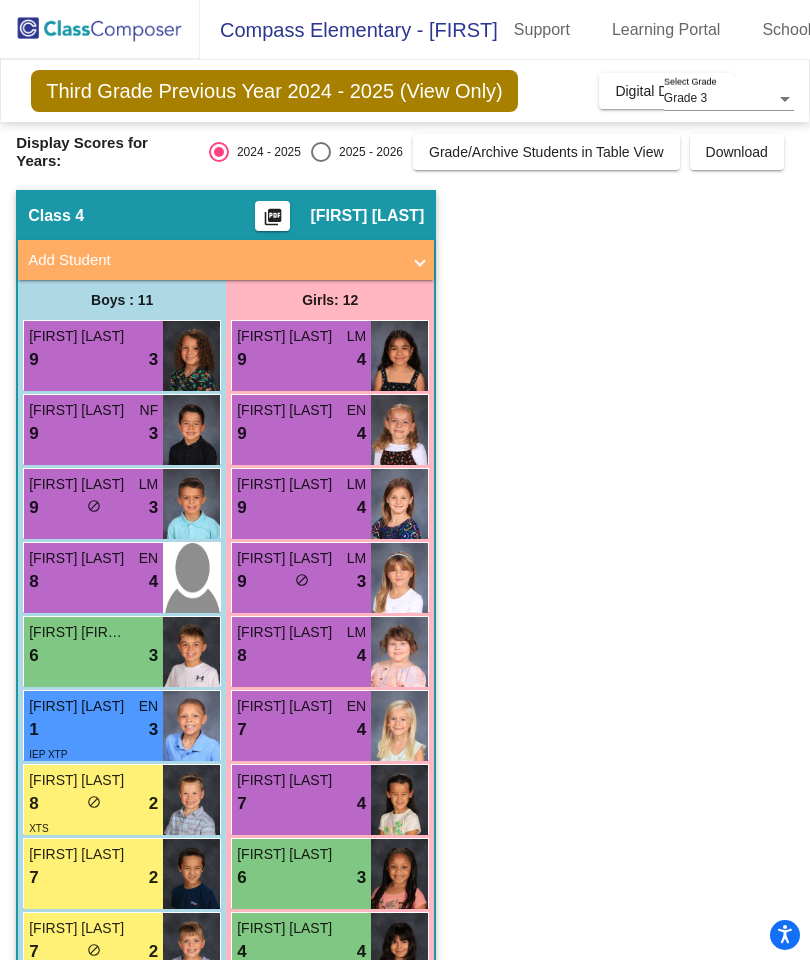 click on "9 lock do_not_disturb_alt 3" at bounding box center [93, 360] 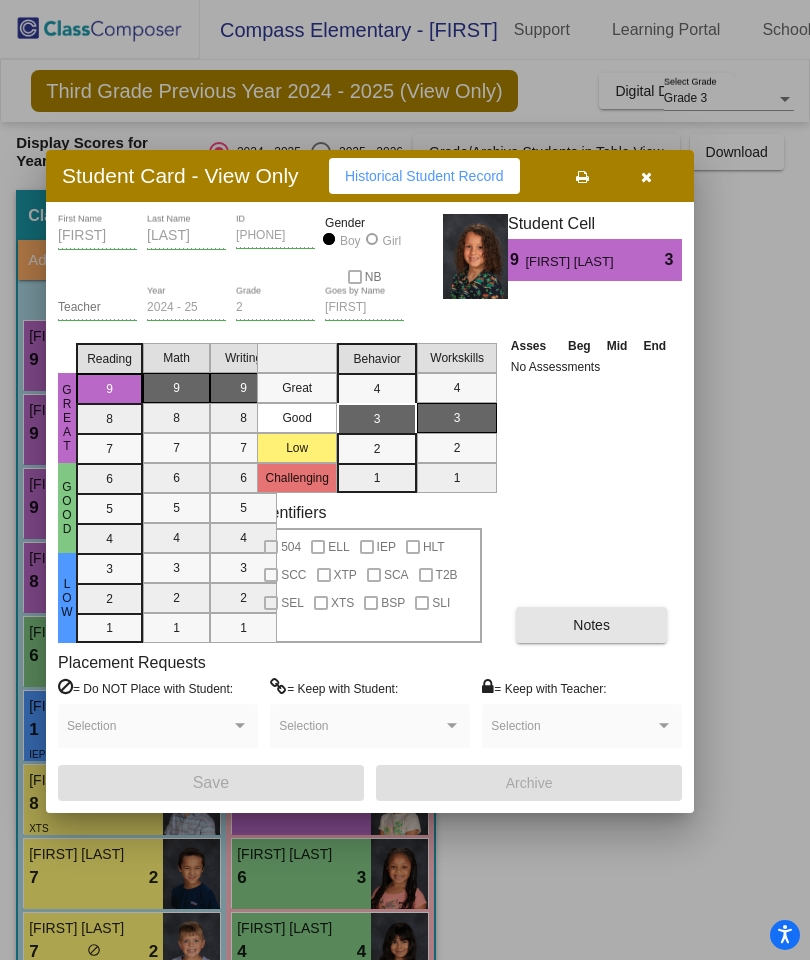 click on "Notes" at bounding box center [592, 625] 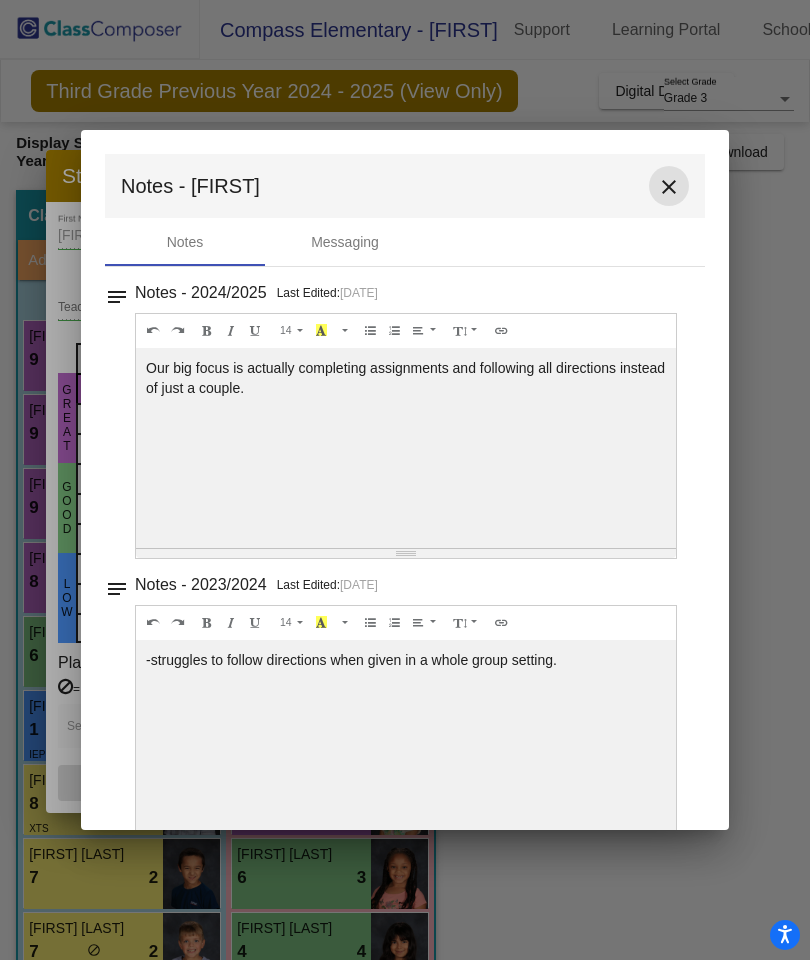 click on "close" at bounding box center [669, 187] 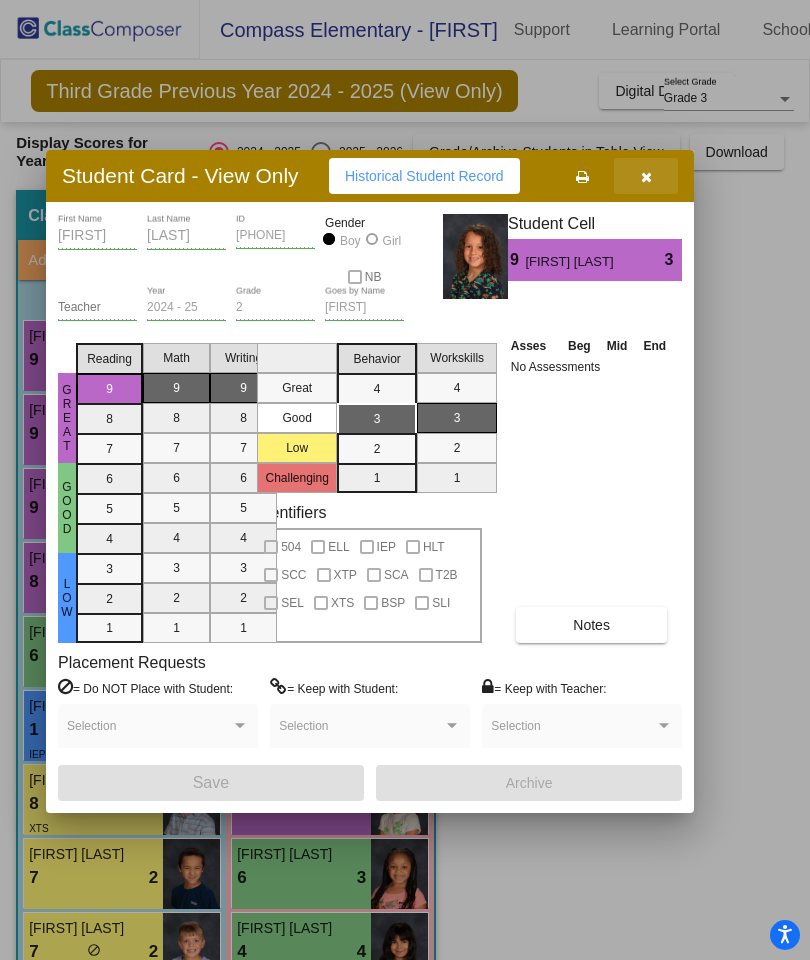 click at bounding box center (646, 176) 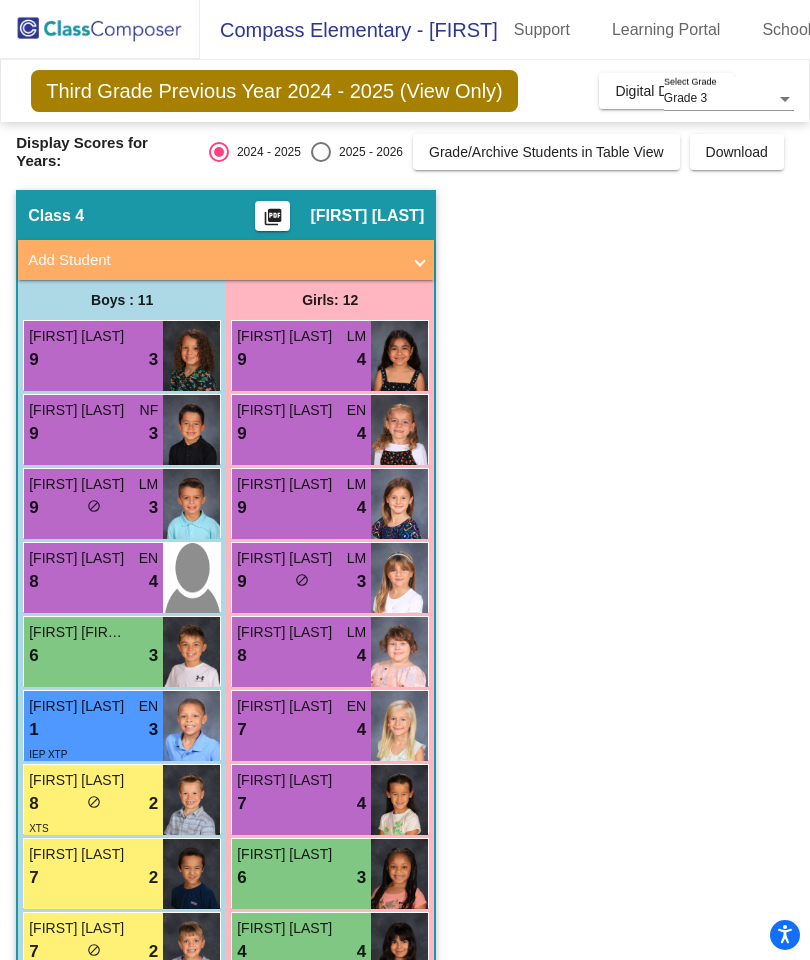 click on "9 lock do_not_disturb_alt 3" at bounding box center [93, 434] 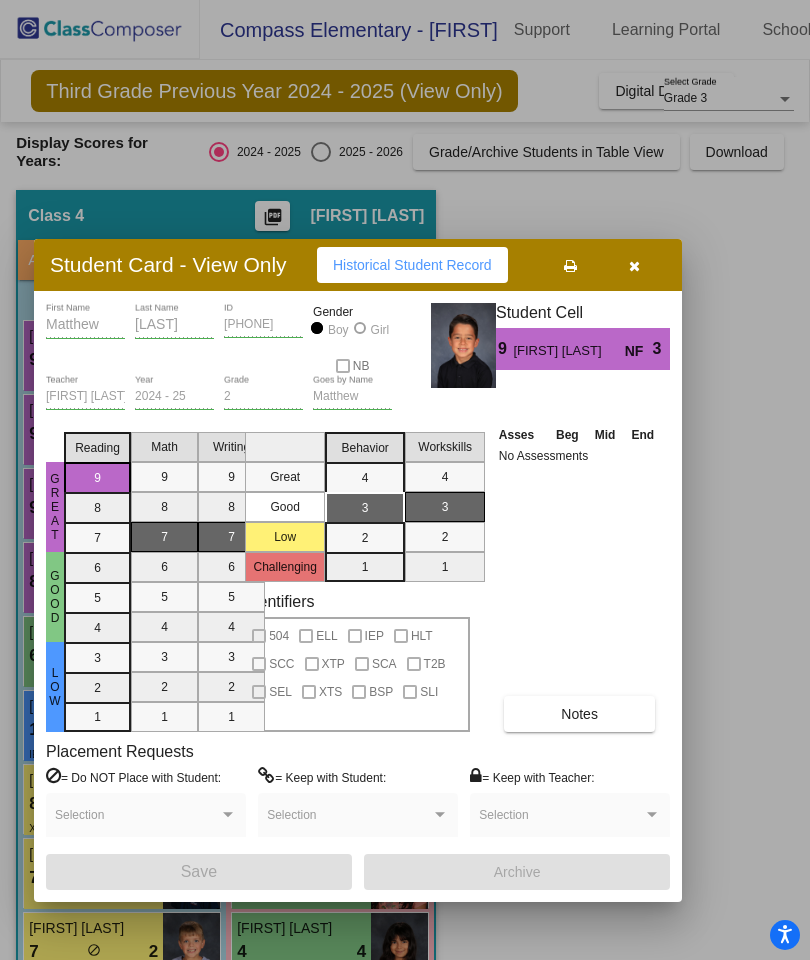 click on "Notes" at bounding box center (580, 714) 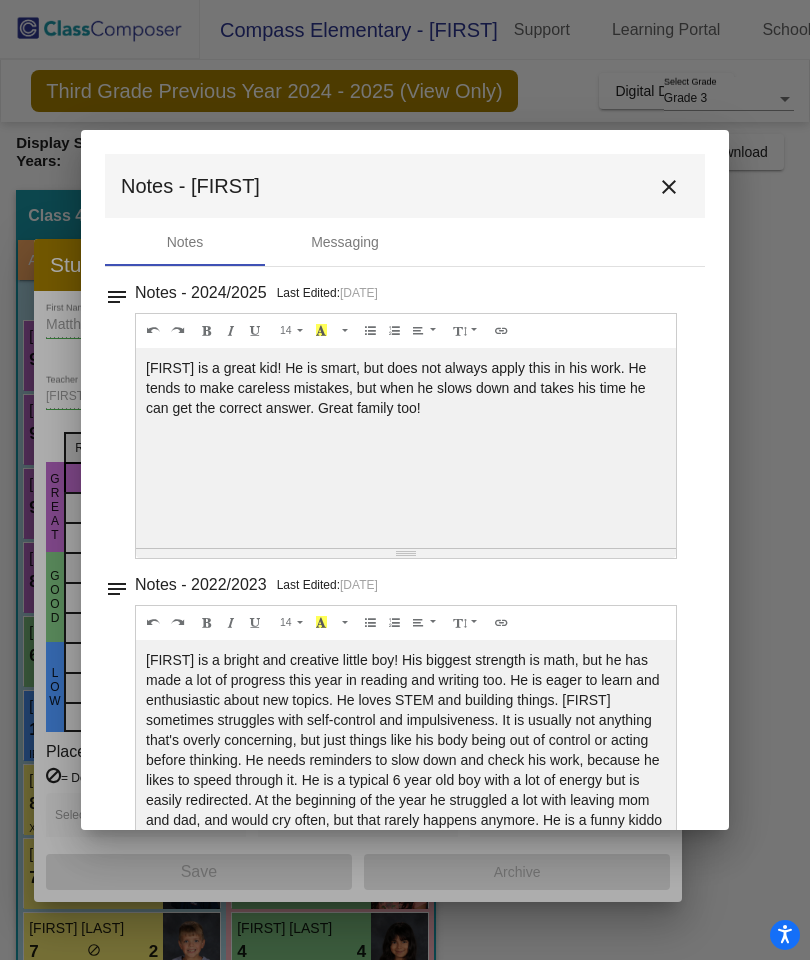 click on "close" at bounding box center [669, 187] 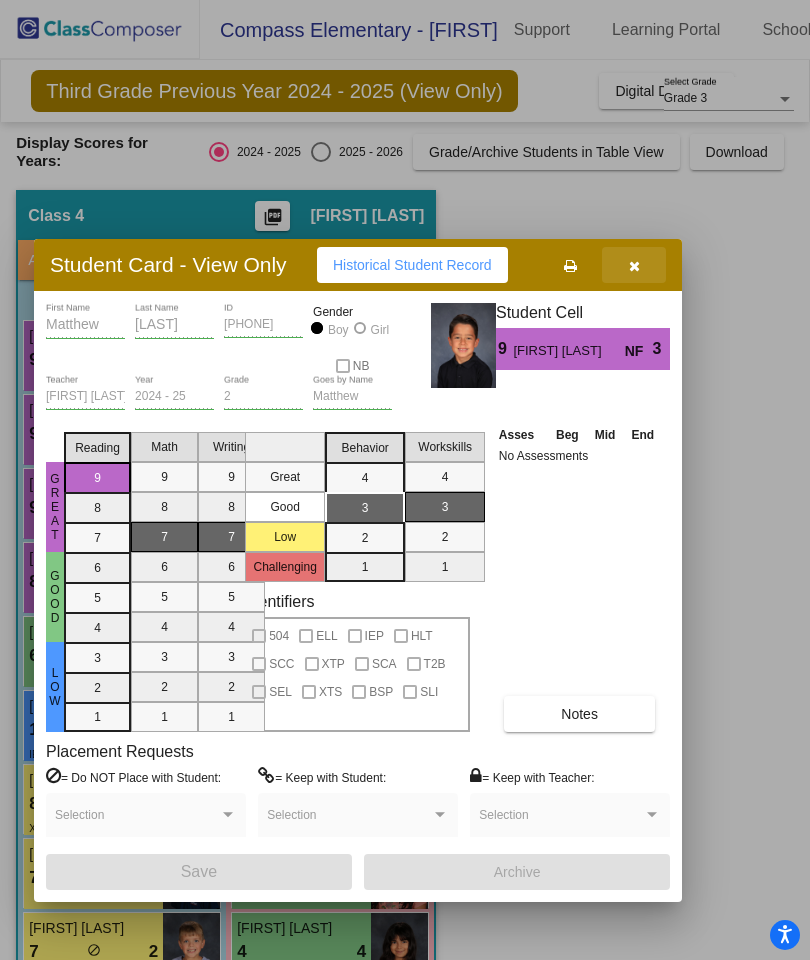 click at bounding box center (634, 266) 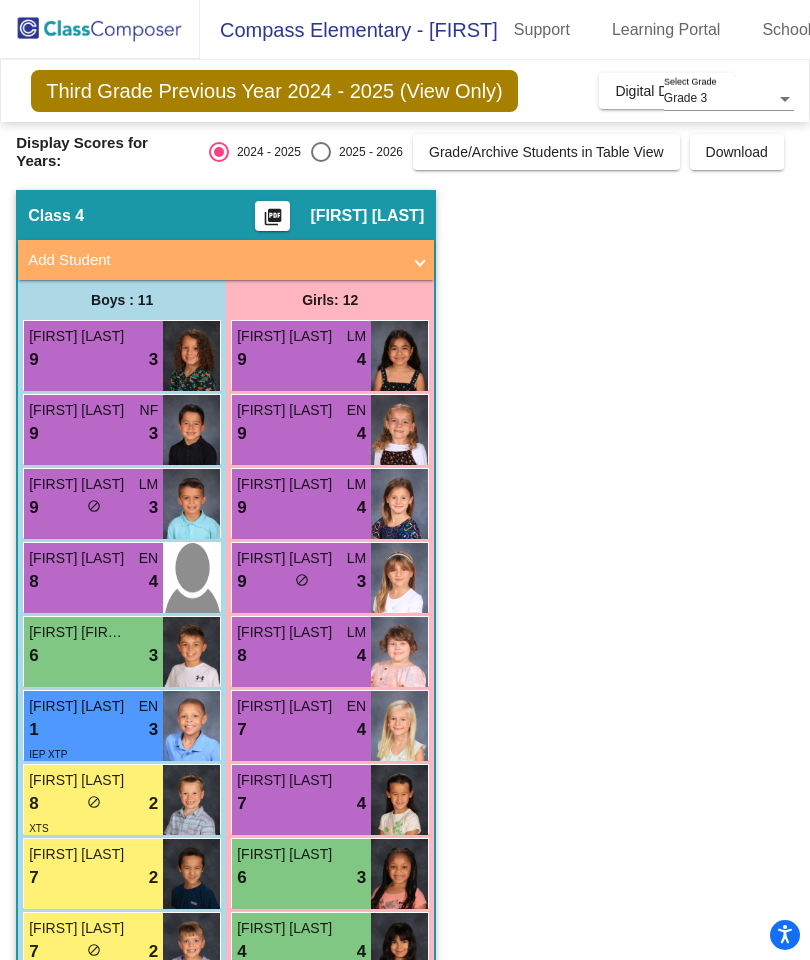 click on "9 lock do_not_disturb_alt 3" at bounding box center [93, 508] 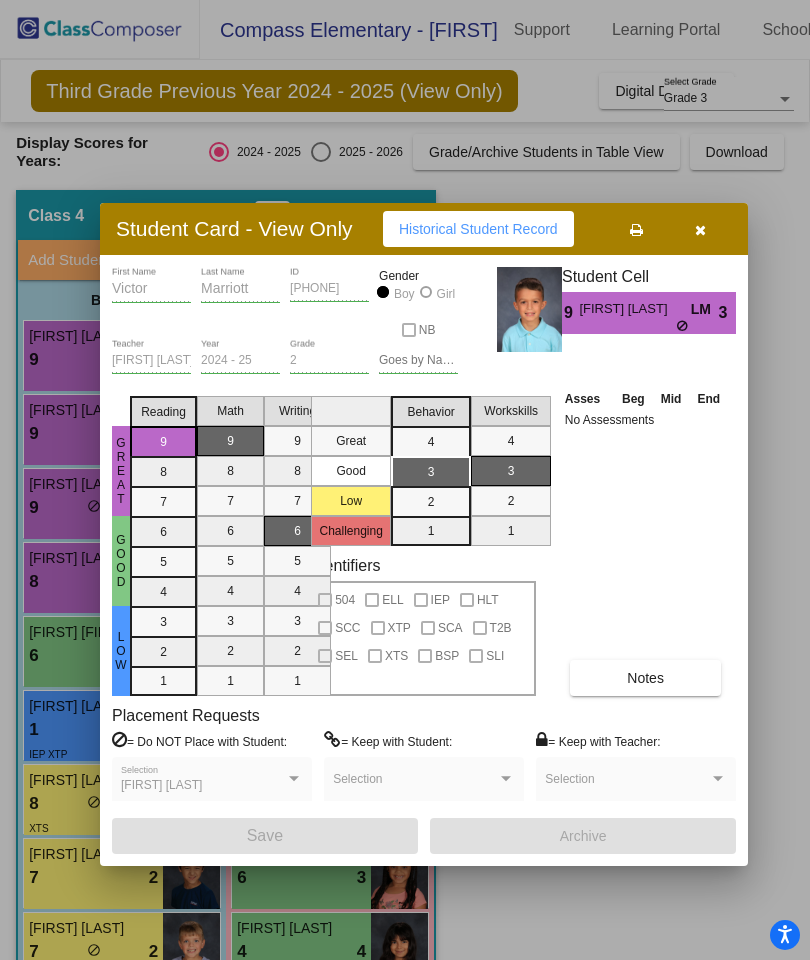 click on "Notes" at bounding box center [645, 678] 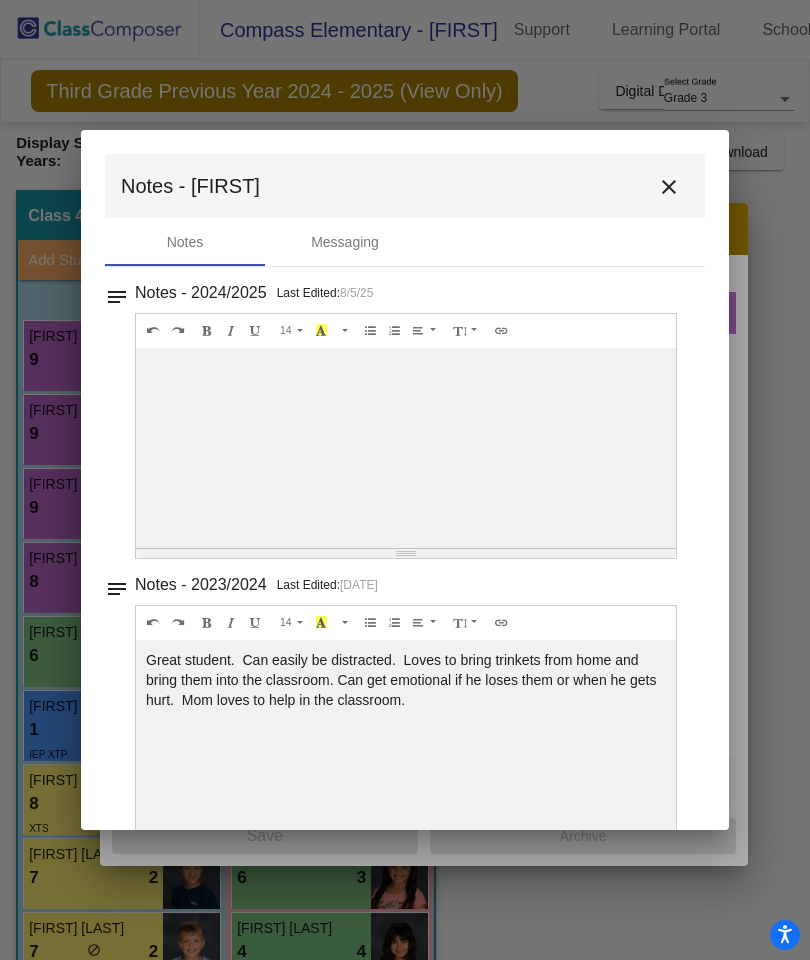 click on "close" at bounding box center (669, 187) 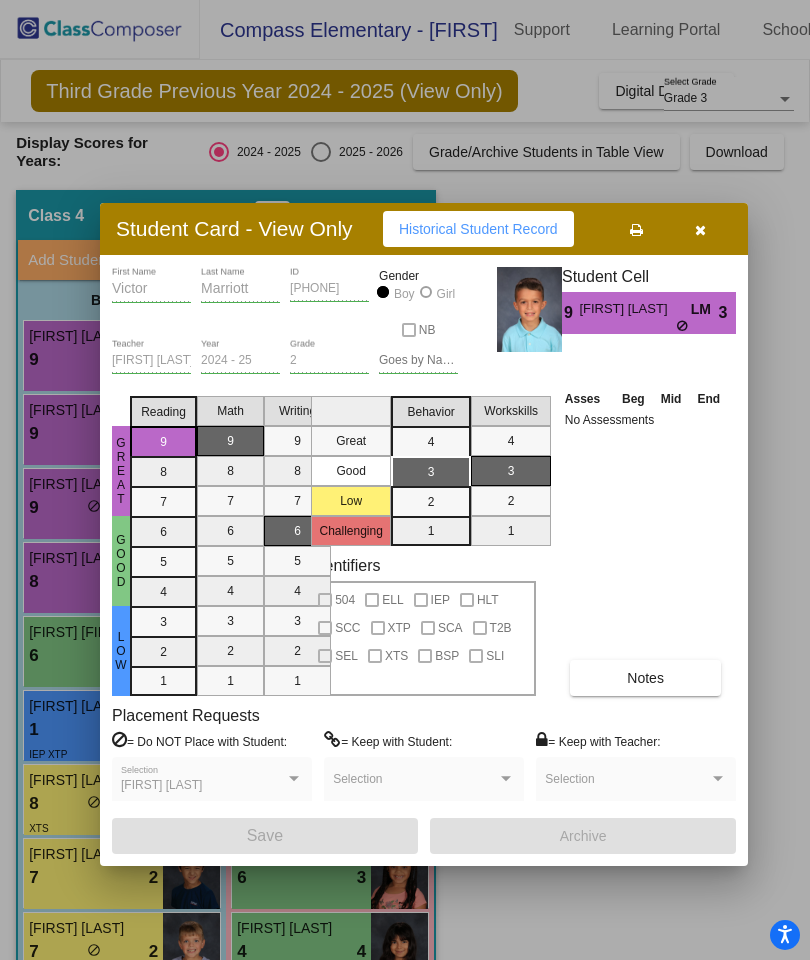 click at bounding box center (700, 230) 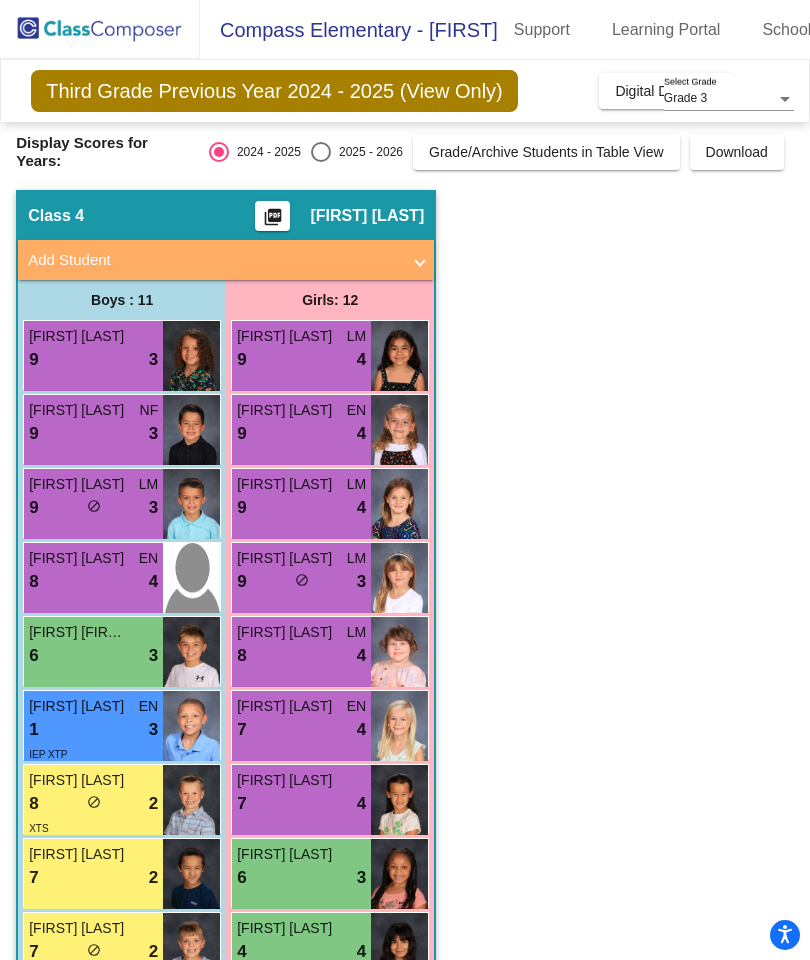 click on "[FIRST] [LAST] LM" at bounding box center [93, 484] 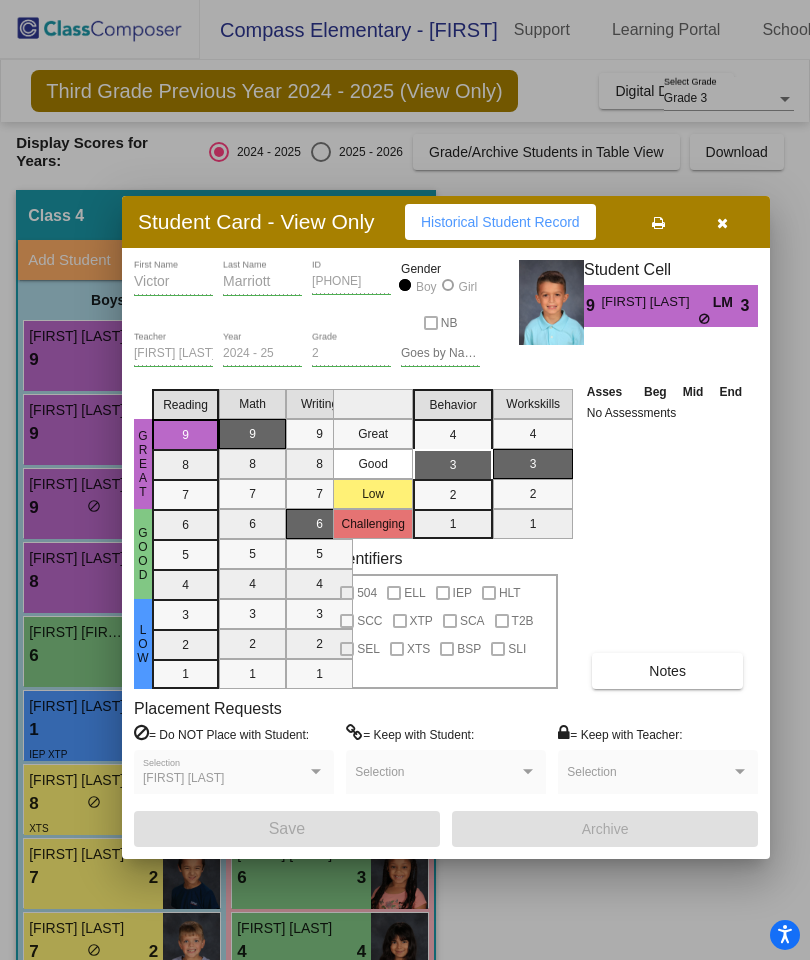 click at bounding box center [722, 222] 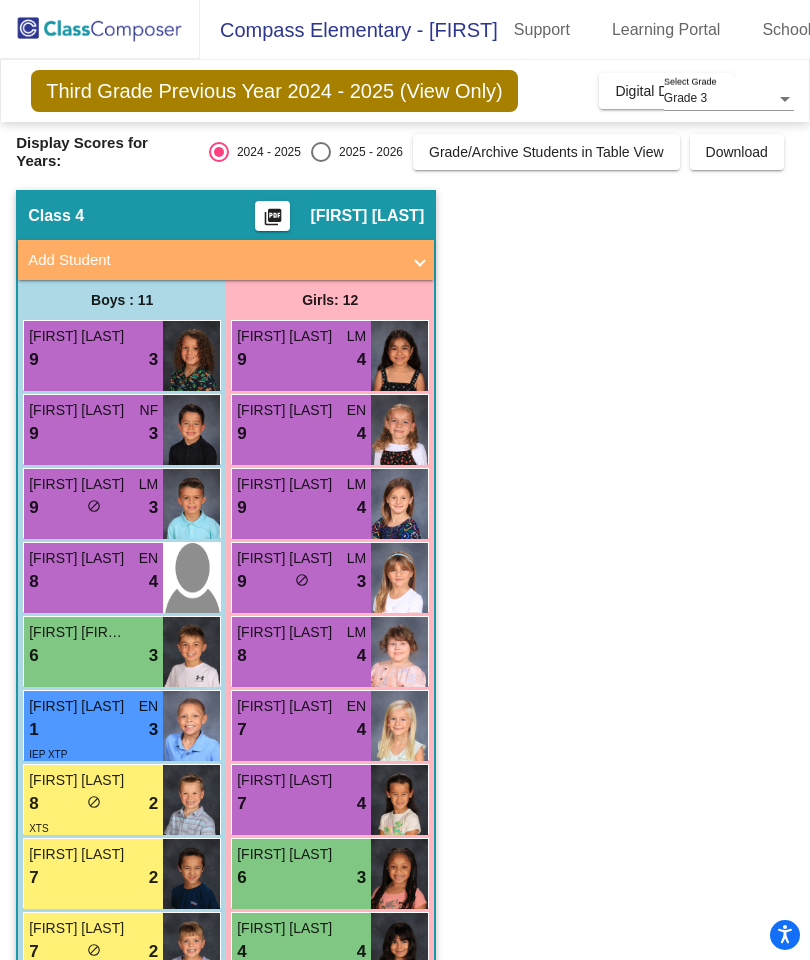 click on "[FIRST] [LAST]" at bounding box center (79, 410) 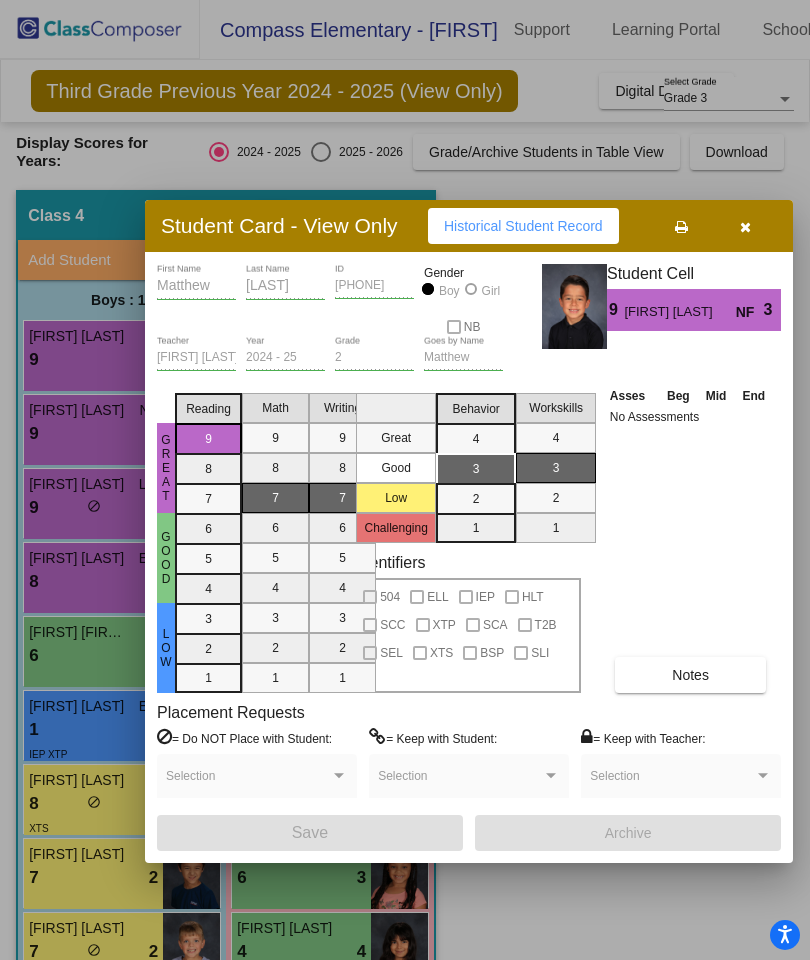 click at bounding box center (745, 227) 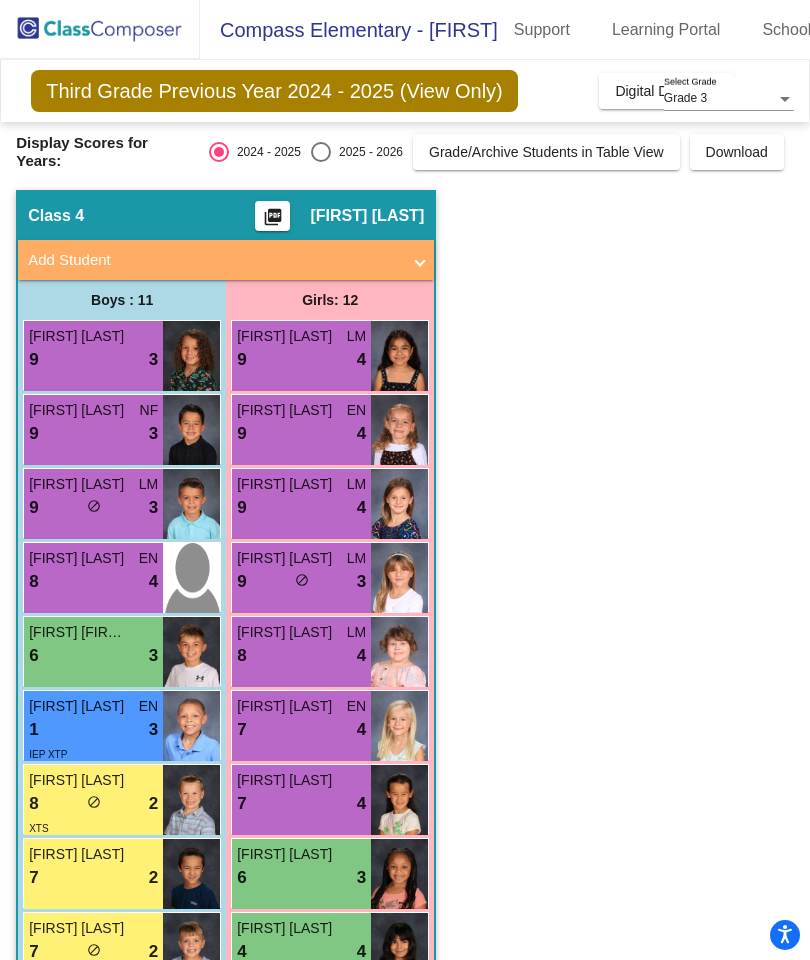 click on "9 lock do_not_disturb_alt 3" at bounding box center [93, 360] 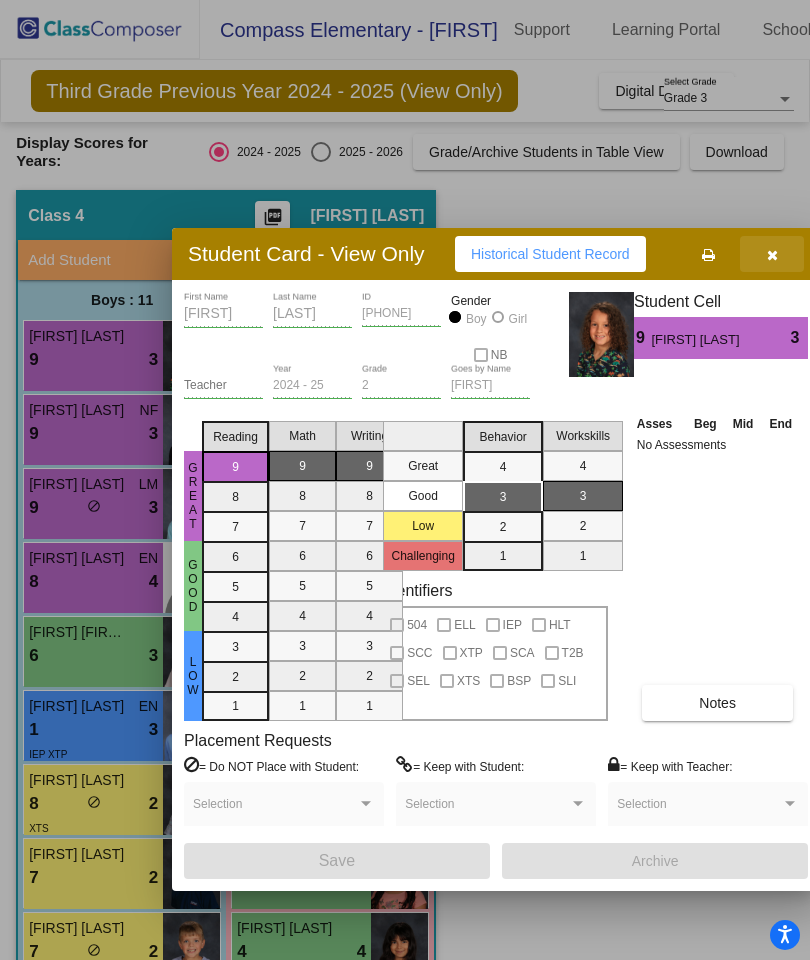 click at bounding box center (772, 255) 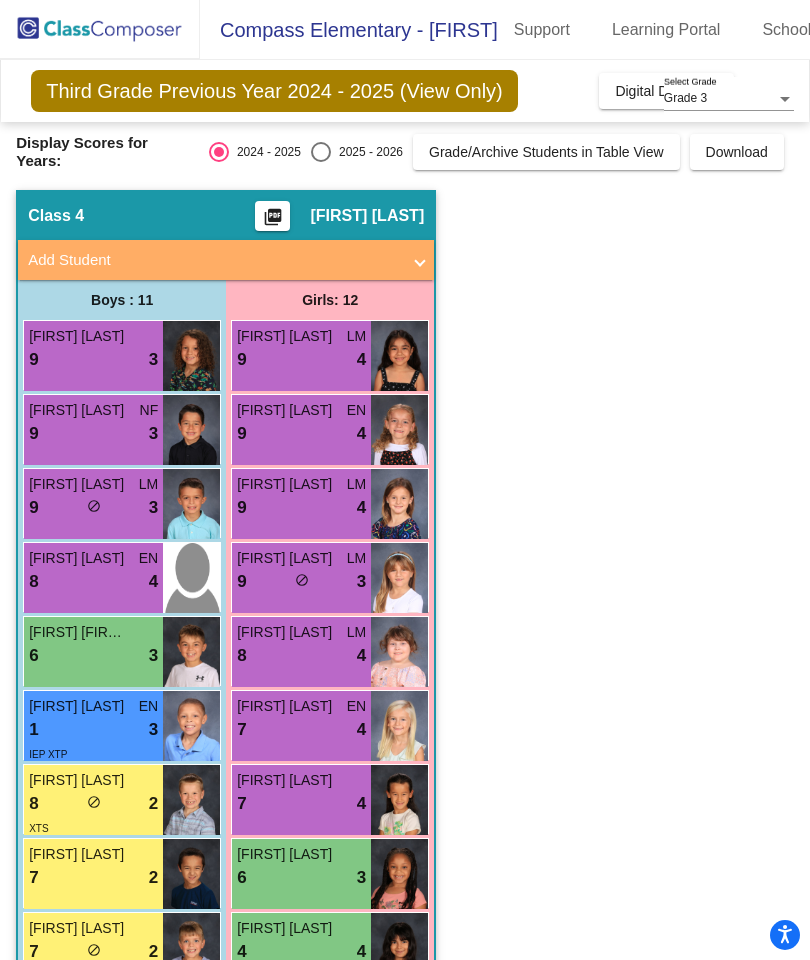 click on "8 lock do_not_disturb_alt 4" at bounding box center [93, 582] 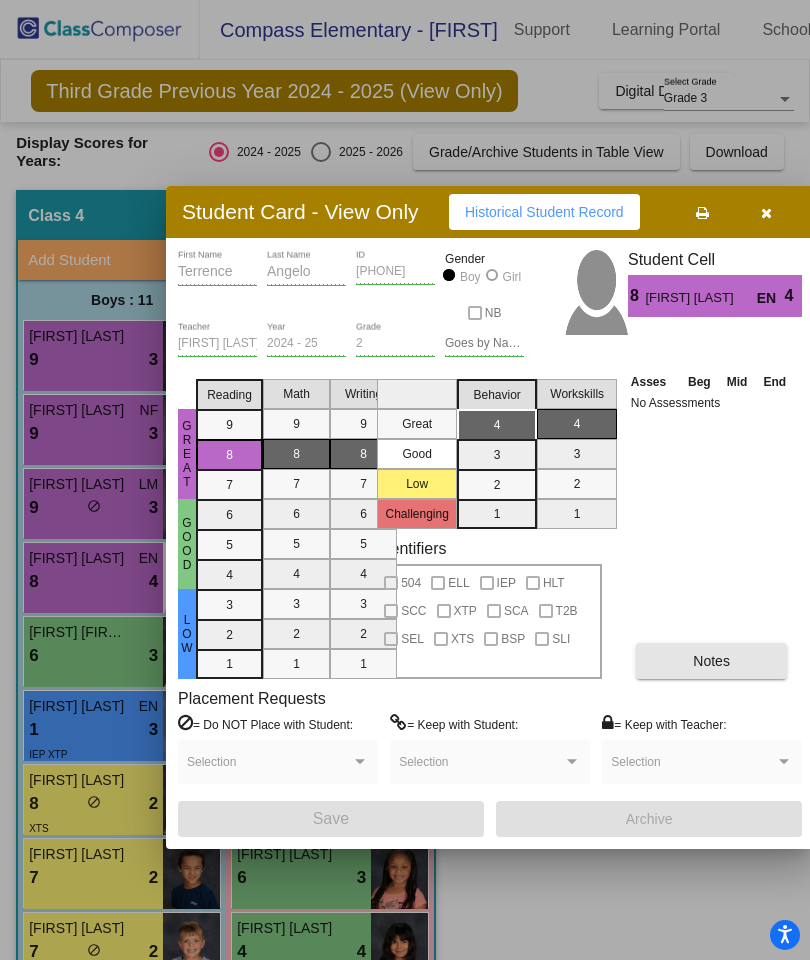 click on "Notes" at bounding box center (711, 661) 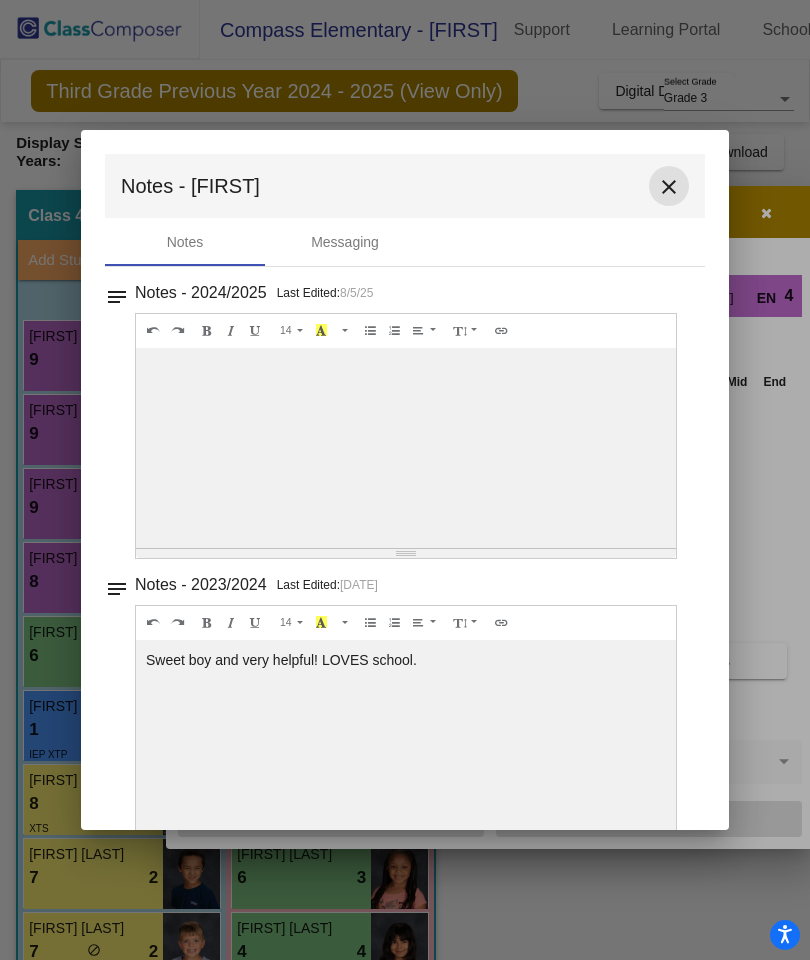 click on "close" at bounding box center [669, 186] 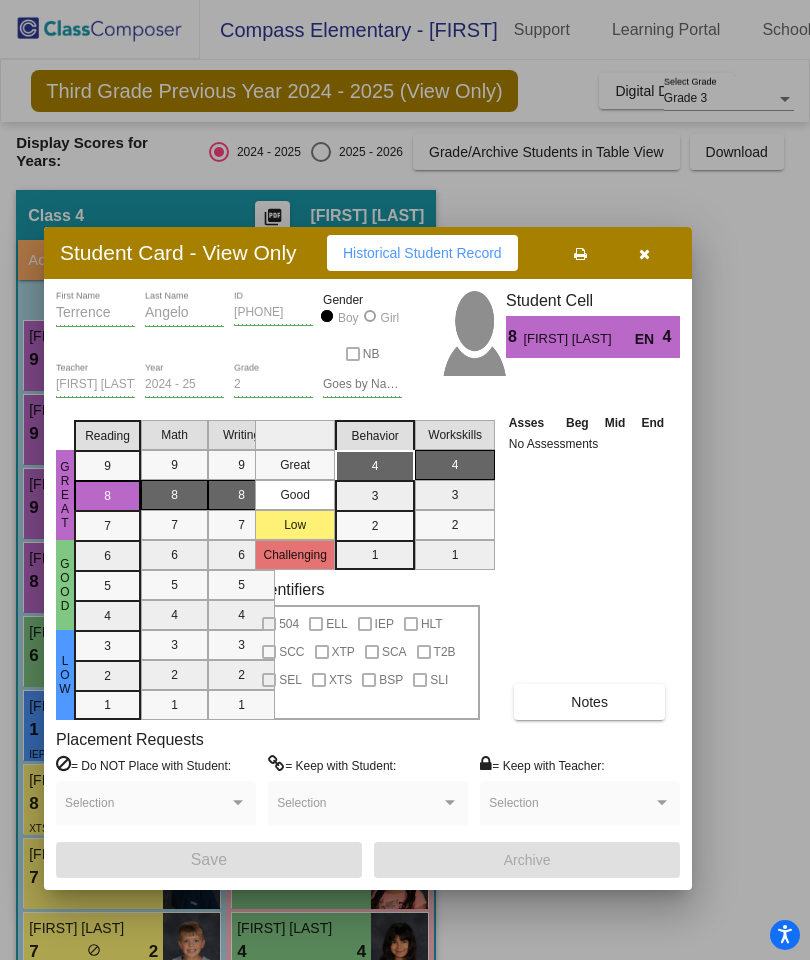 click at bounding box center (644, 254) 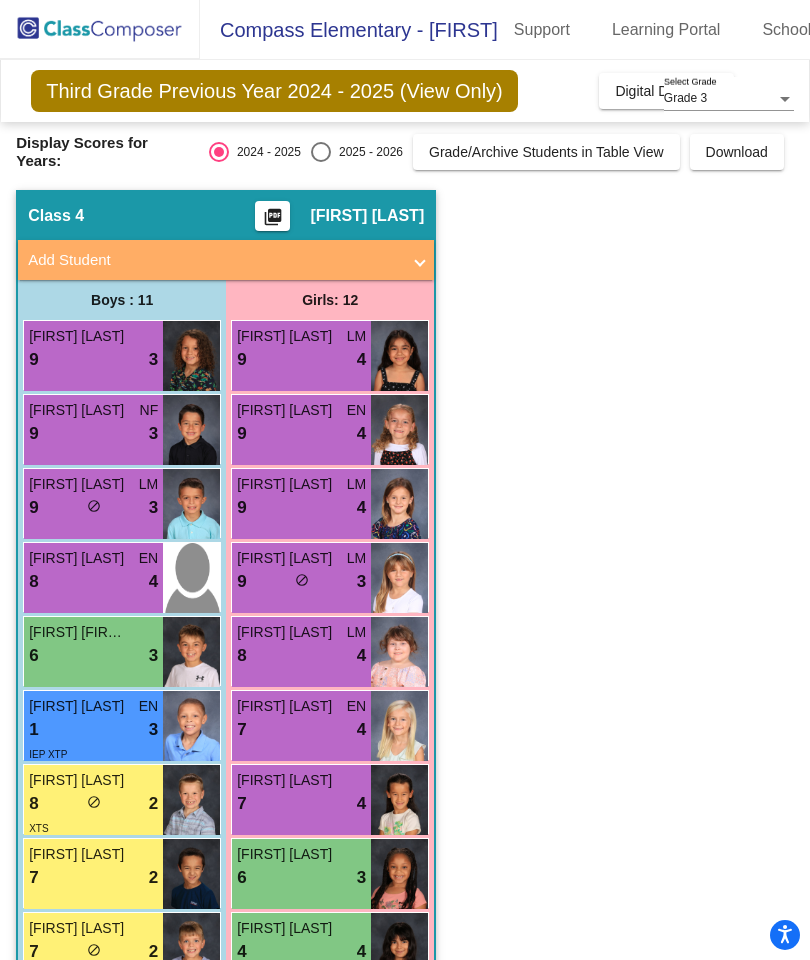 click on "9 lock do_not_disturb_alt 3" at bounding box center (93, 360) 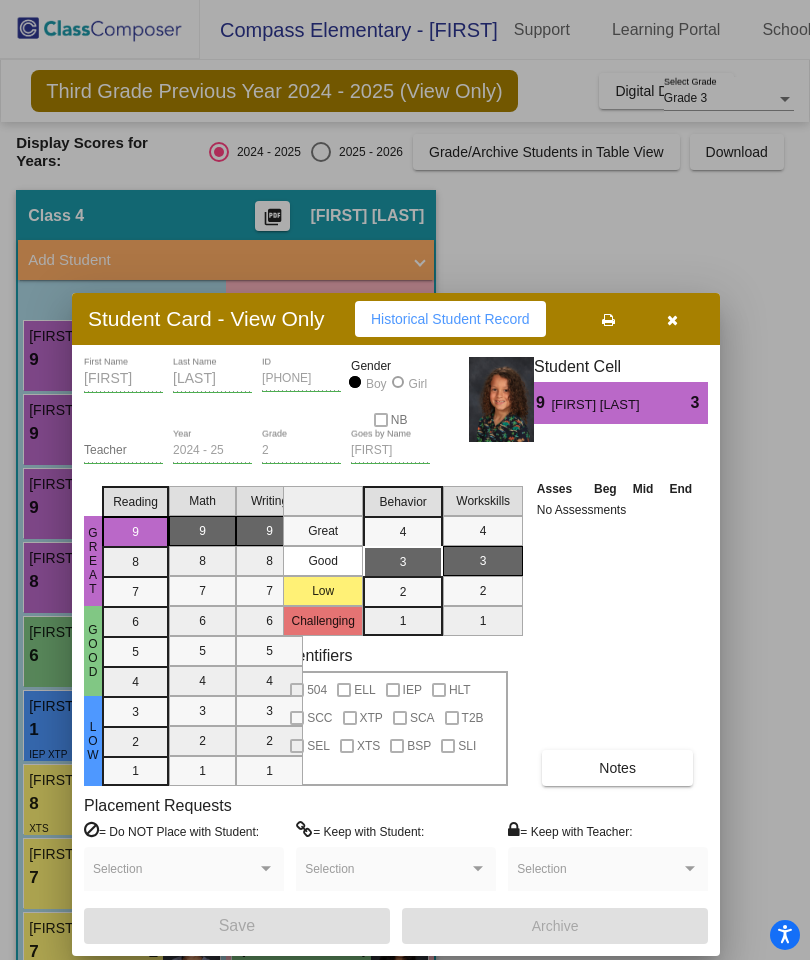 click at bounding box center [672, 319] 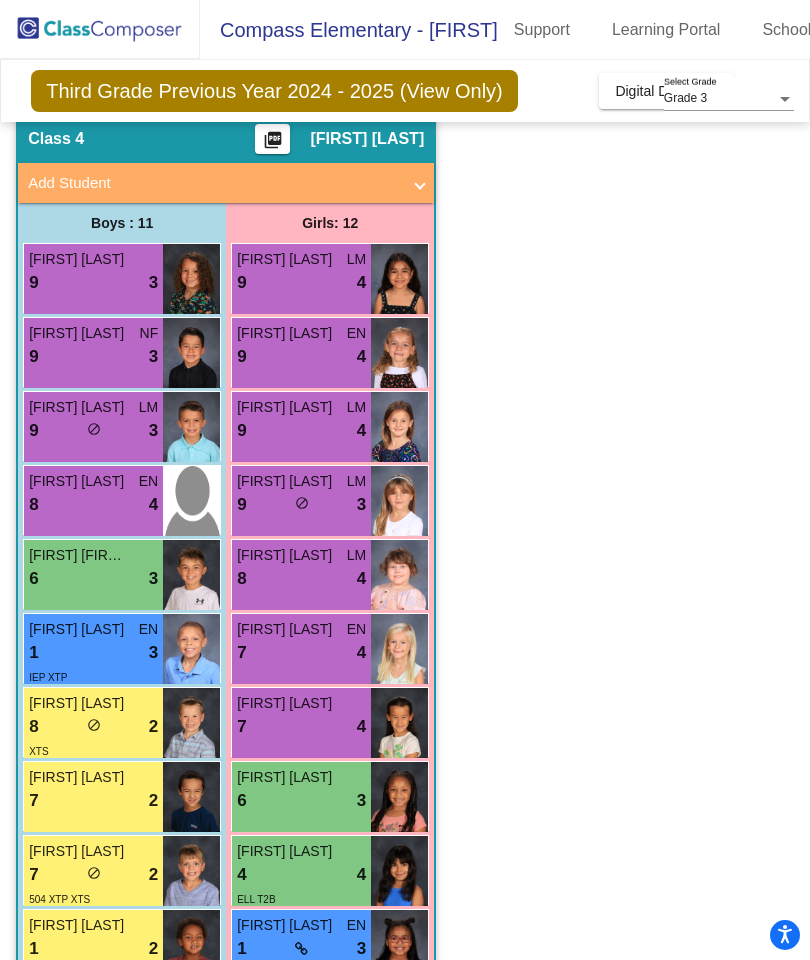 scroll, scrollTop: 78, scrollLeft: 0, axis: vertical 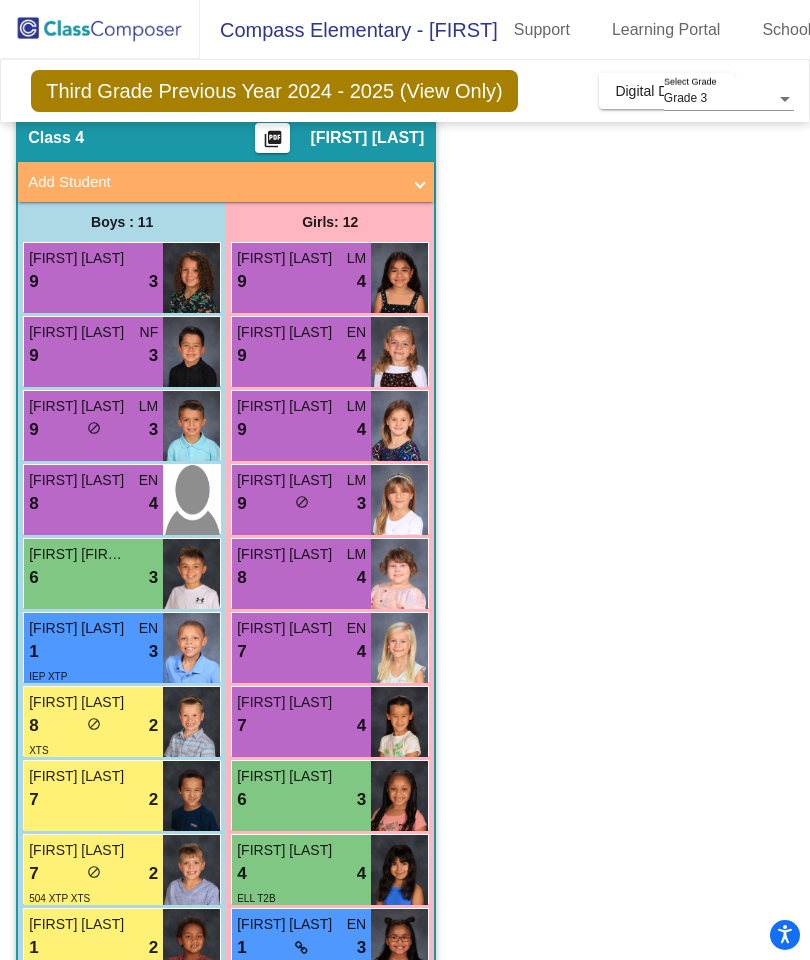 click on "6 lock do_not_disturb_alt 3" at bounding box center [93, 578] 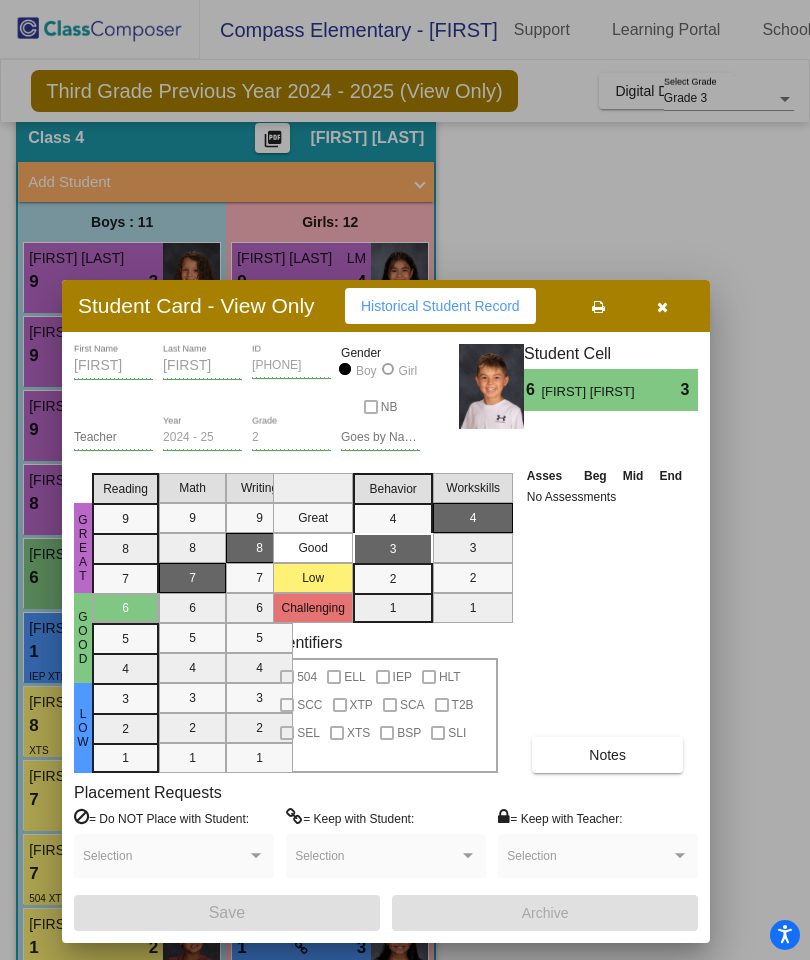 click on "Notes" at bounding box center (607, 755) 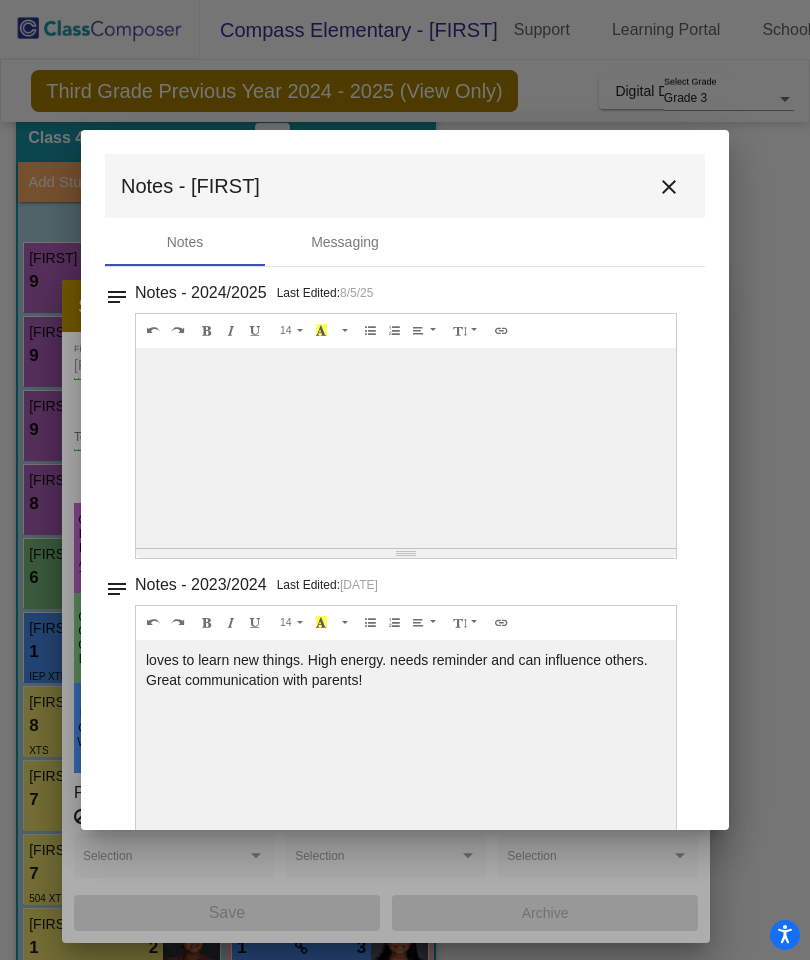 scroll, scrollTop: 0, scrollLeft: 0, axis: both 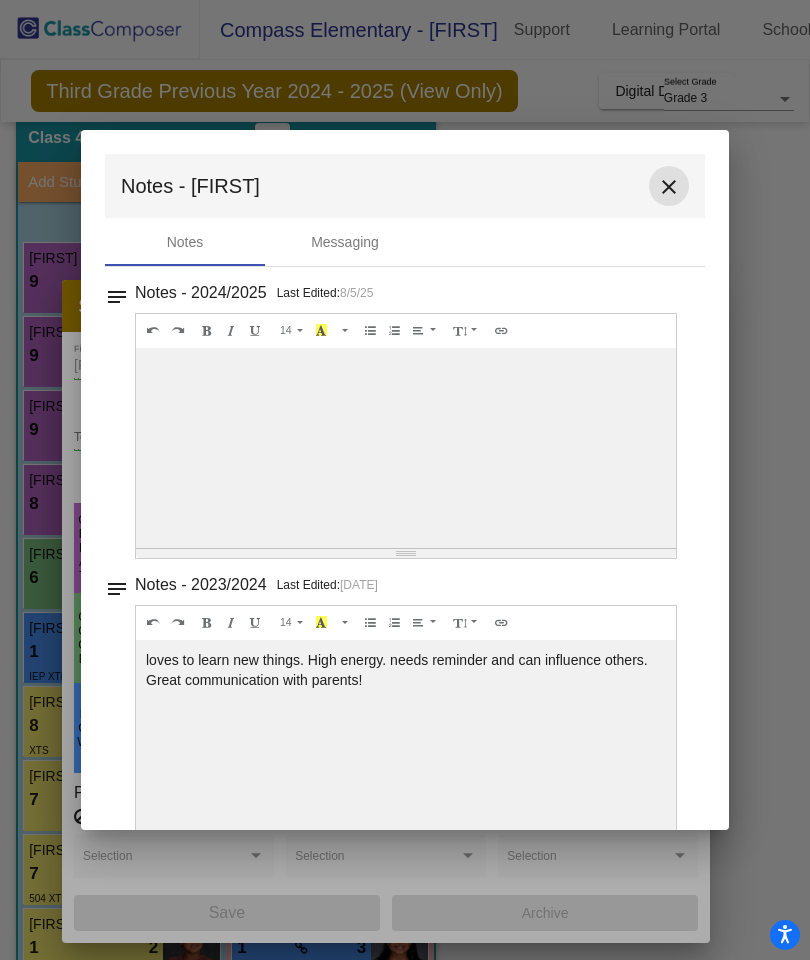 click on "close" at bounding box center [669, 186] 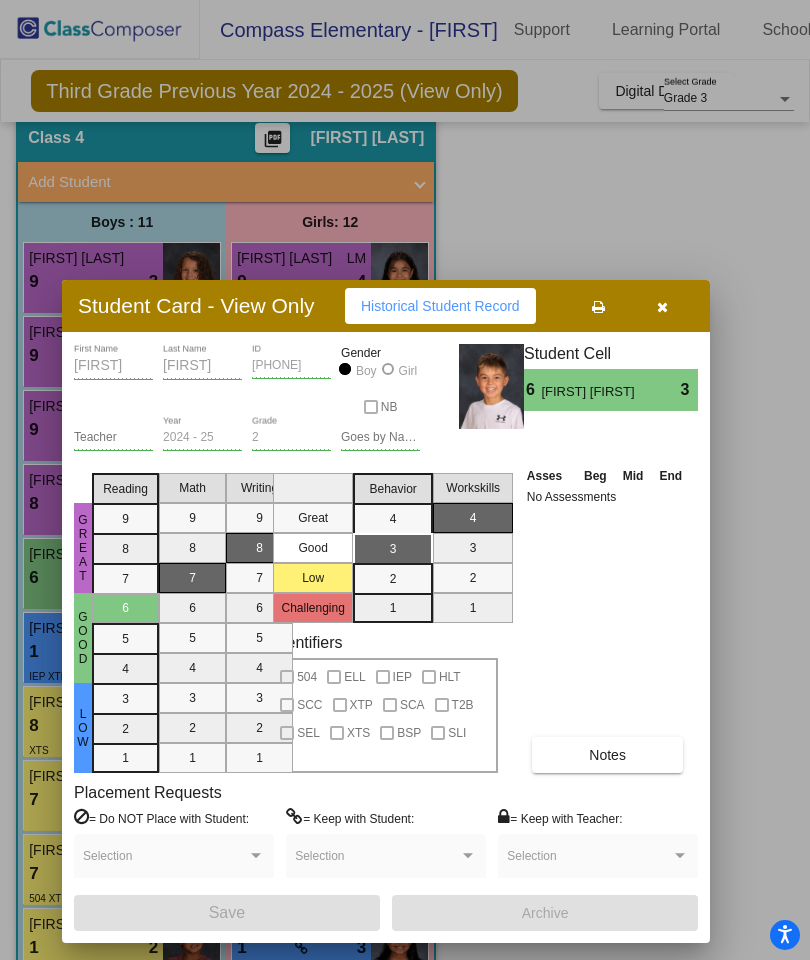 click at bounding box center (662, 307) 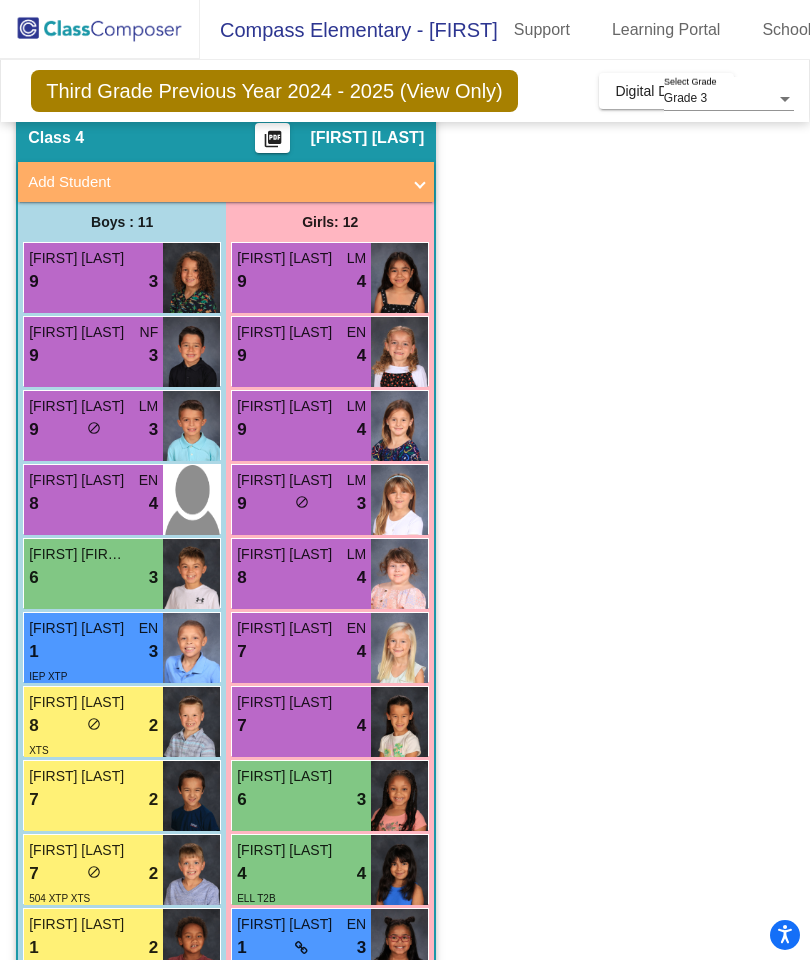 click on "1 lock do_not_disturb_alt 3" at bounding box center [93, 652] 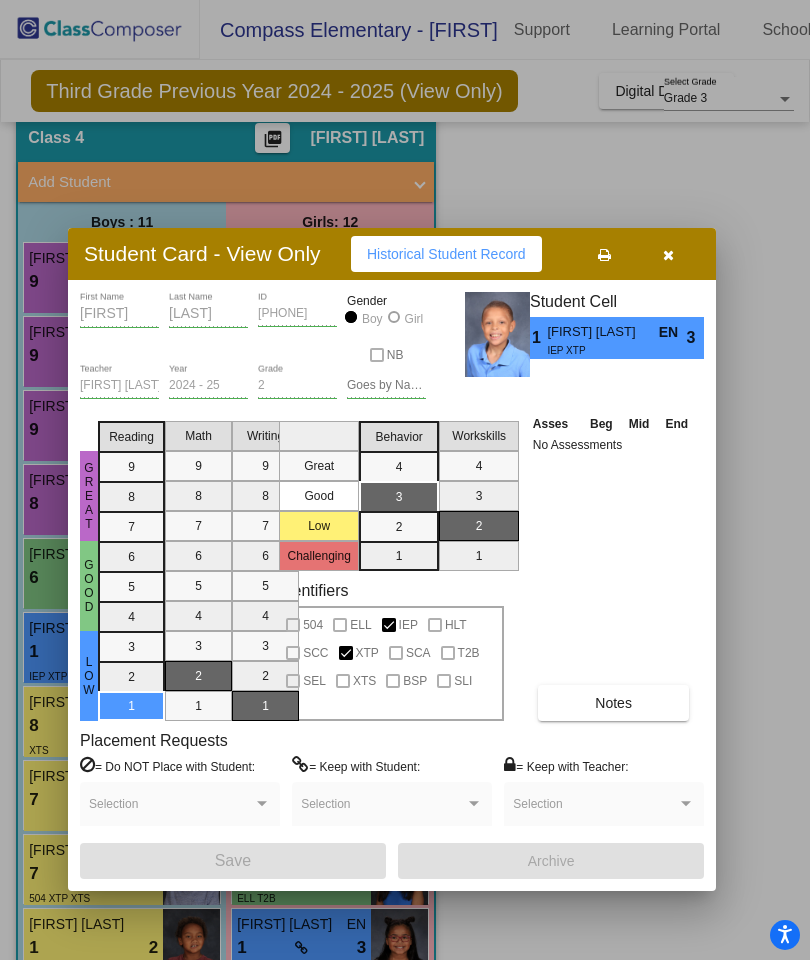 click on "Notes" at bounding box center (614, 703) 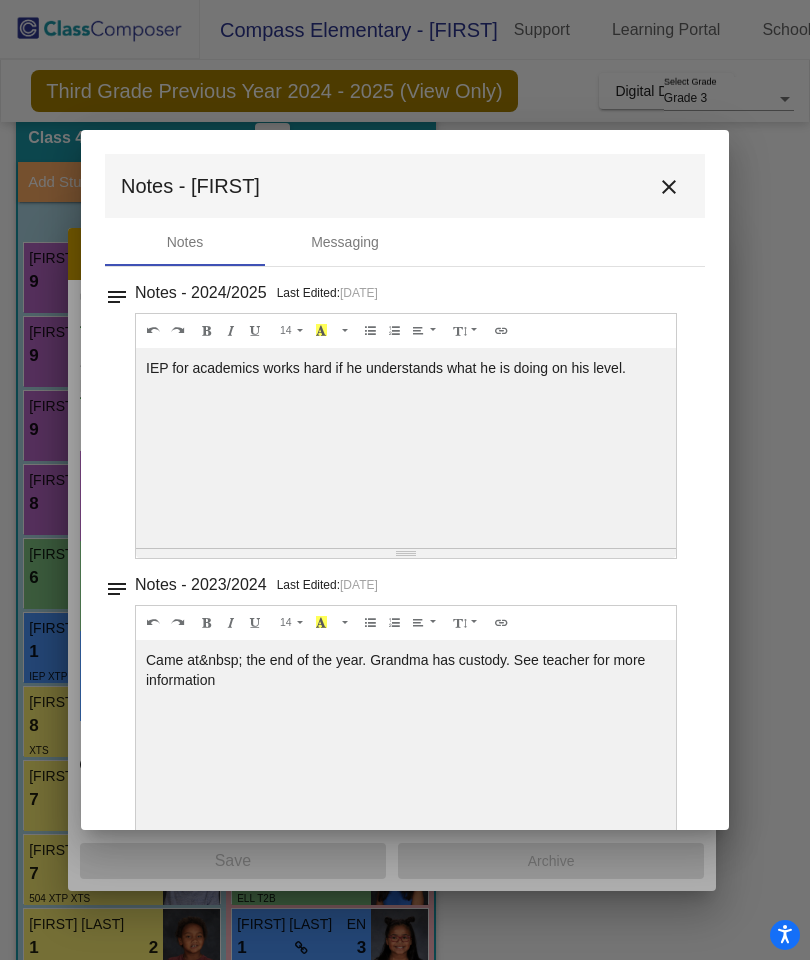 click on "close" at bounding box center (669, 187) 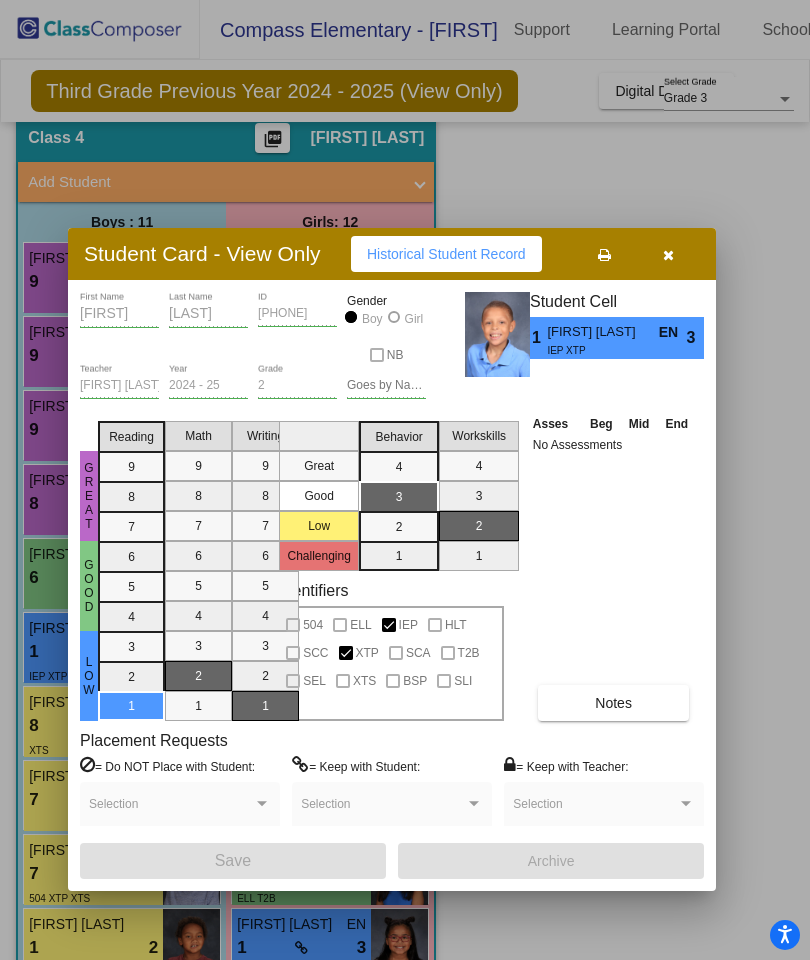 click at bounding box center [668, 255] 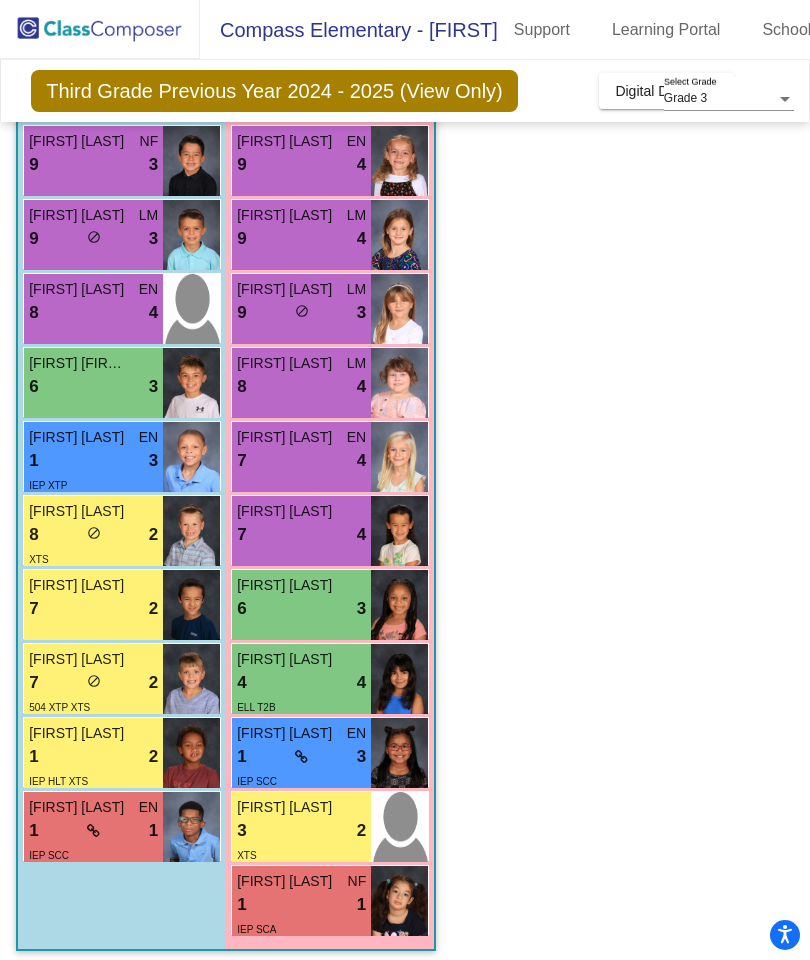 scroll, scrollTop: 270, scrollLeft: 0, axis: vertical 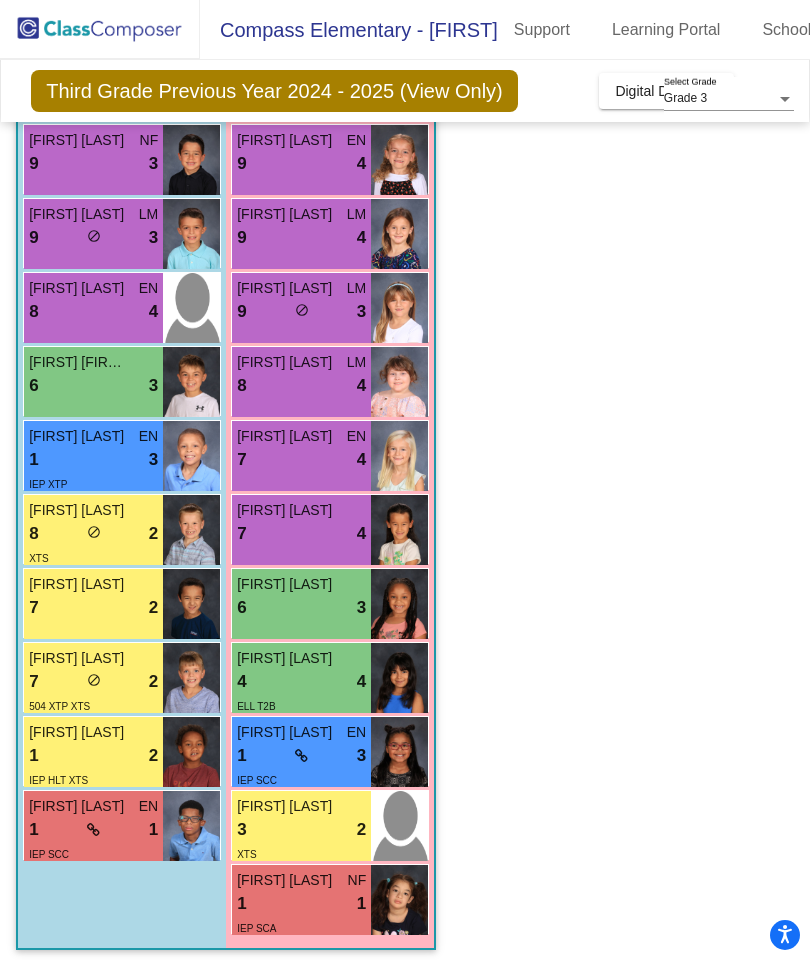 click on "[FIRST] [LAST]" at bounding box center (93, 510) 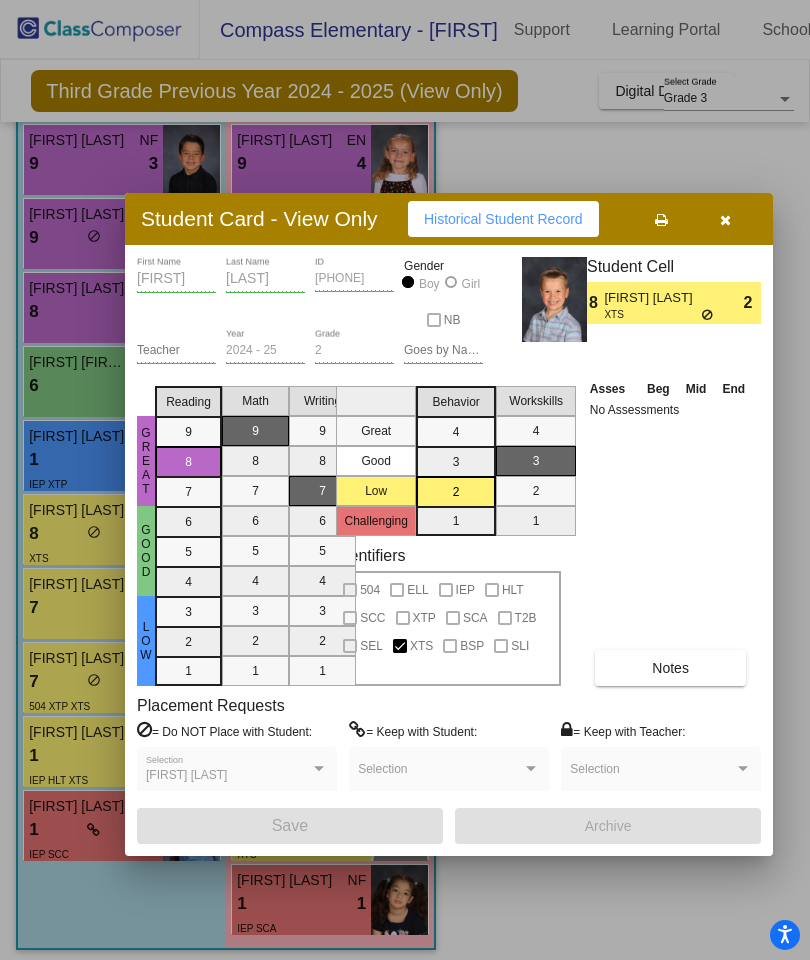 click on "Notes" at bounding box center [670, 668] 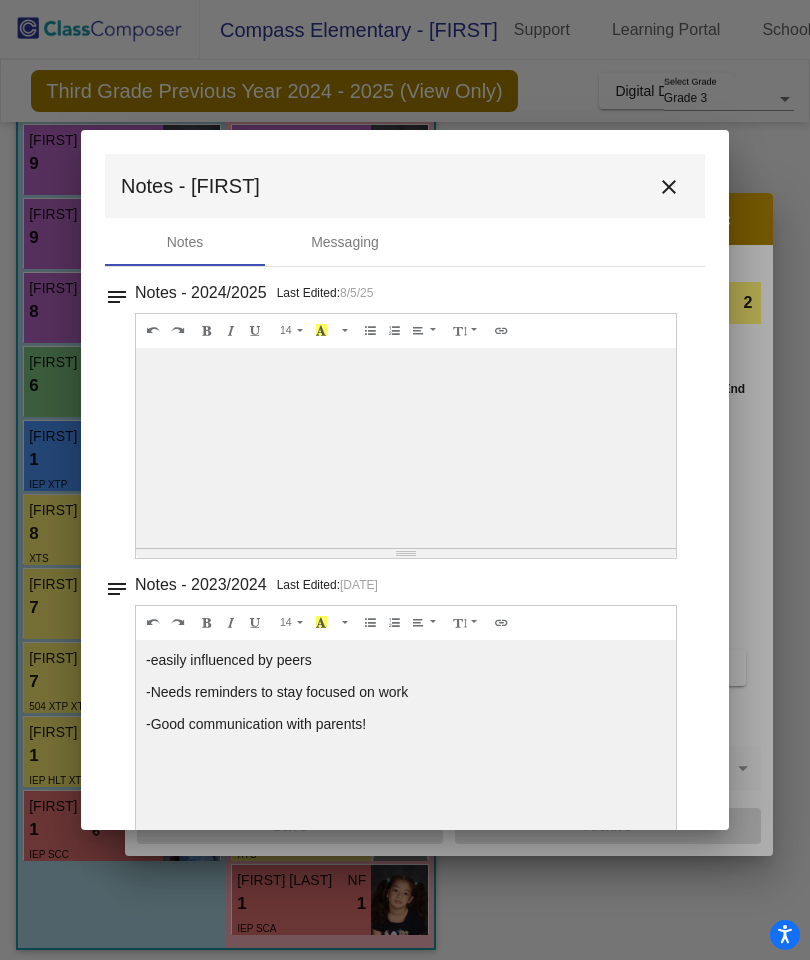 click on "close" at bounding box center [669, 186] 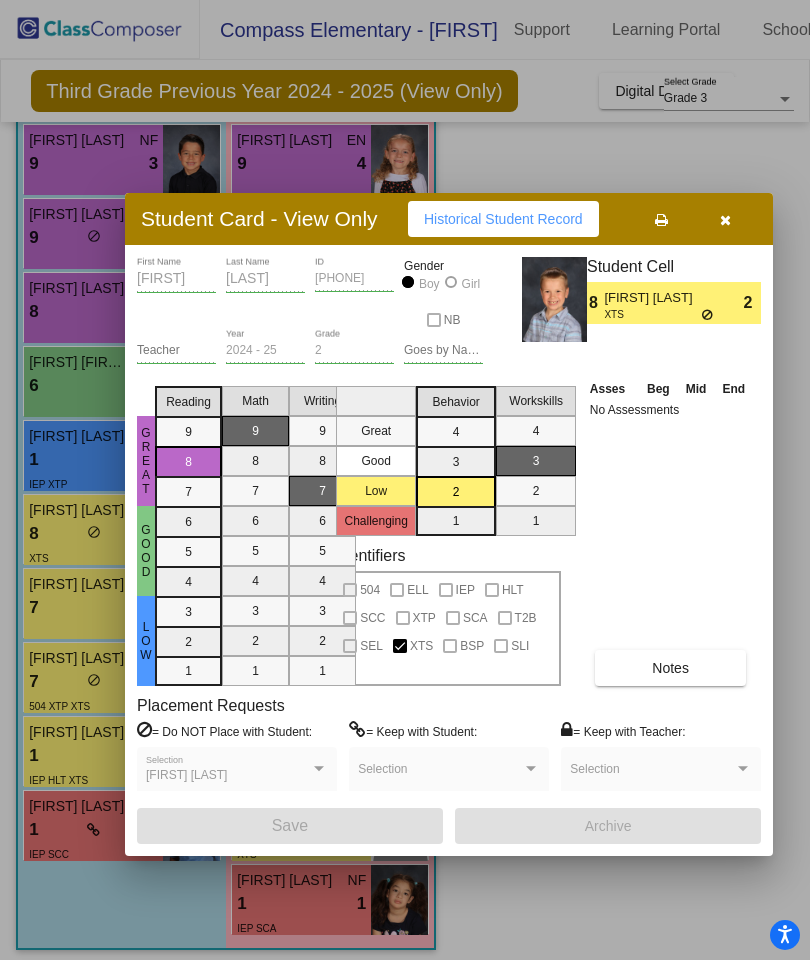click at bounding box center [725, 219] 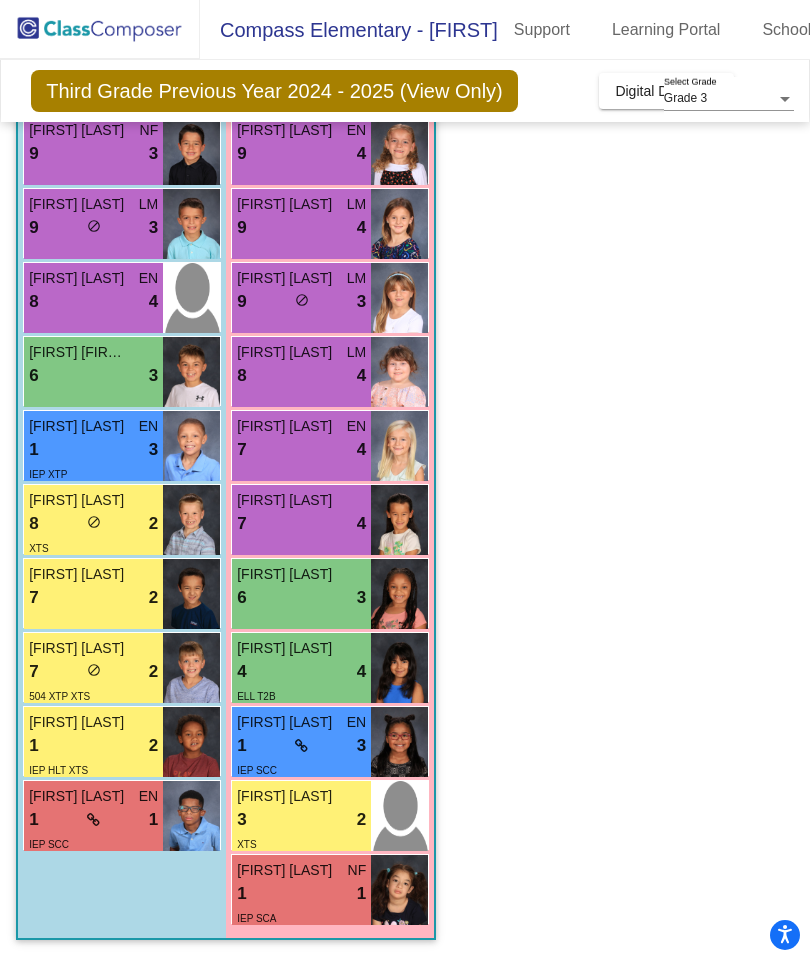 scroll, scrollTop: 280, scrollLeft: 0, axis: vertical 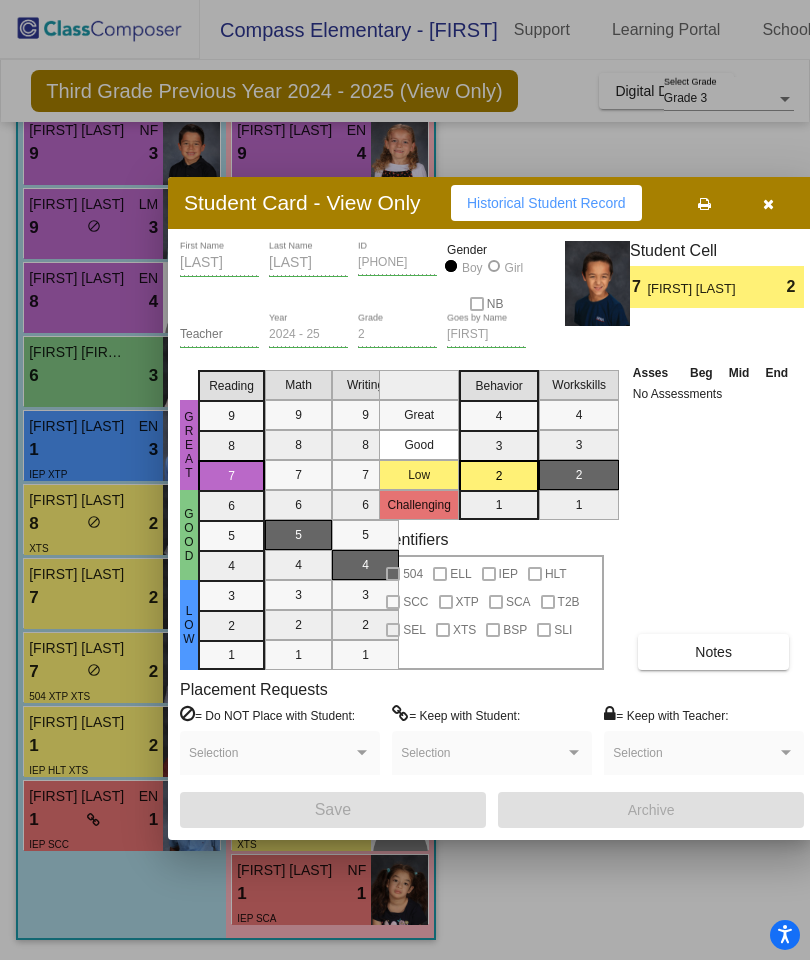 click on "Notes" at bounding box center (713, 652) 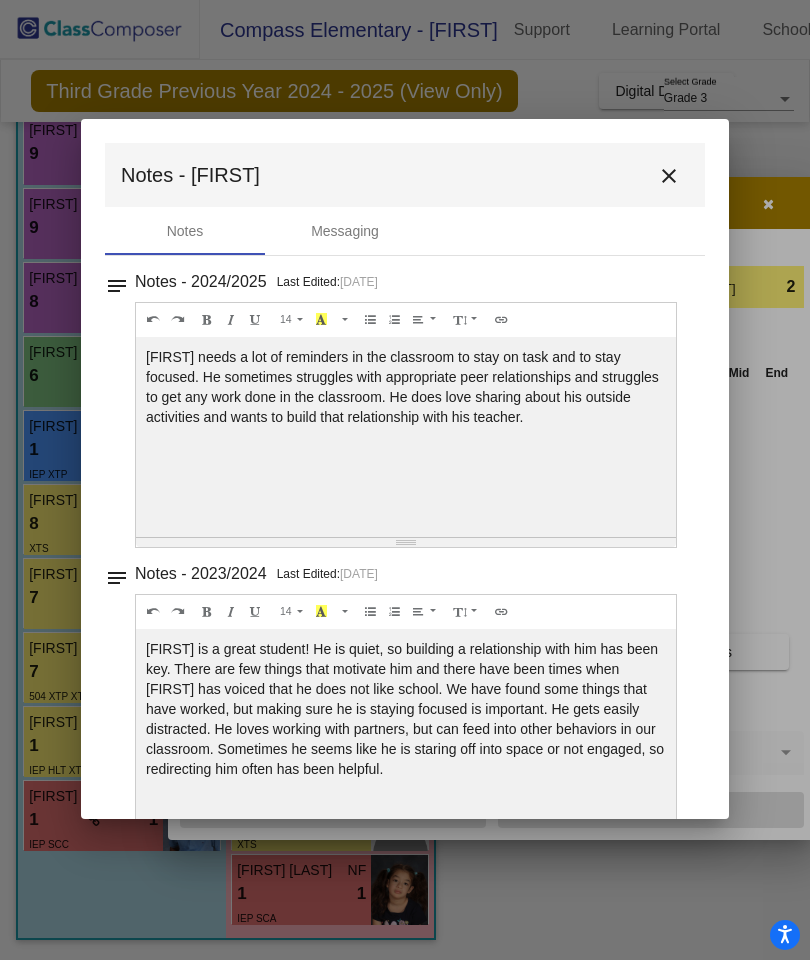 click on "close" at bounding box center [669, 176] 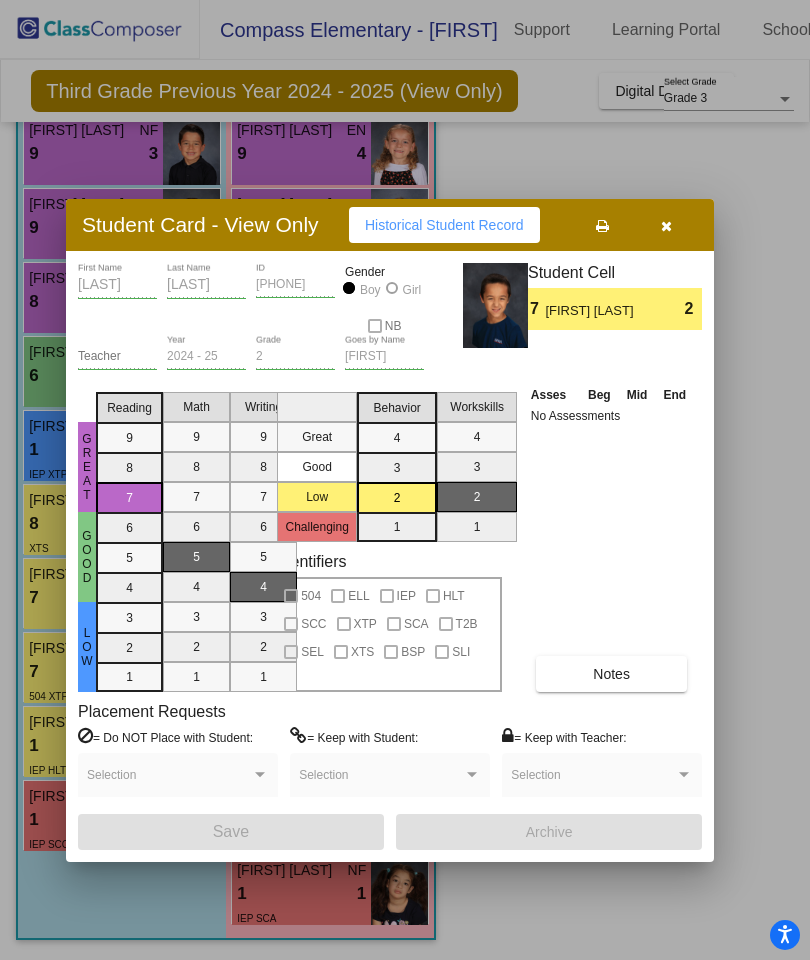 click at bounding box center (666, 225) 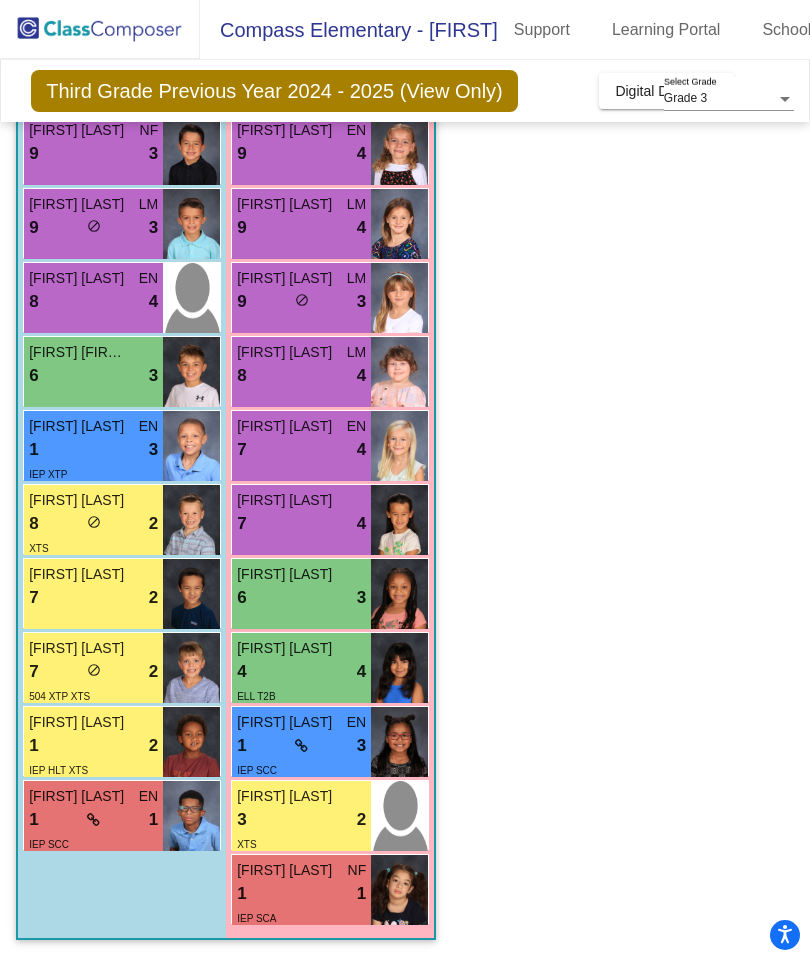 click on "7 lock do_not_disturb_alt 2" at bounding box center [93, 672] 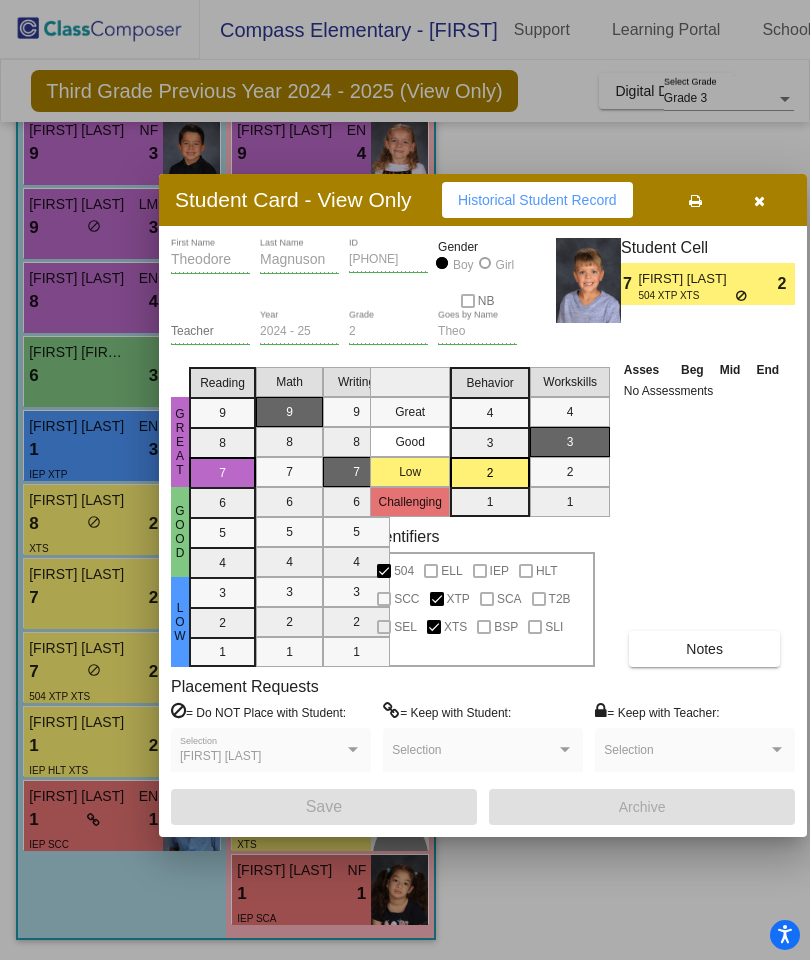 click on "Notes" at bounding box center [705, 649] 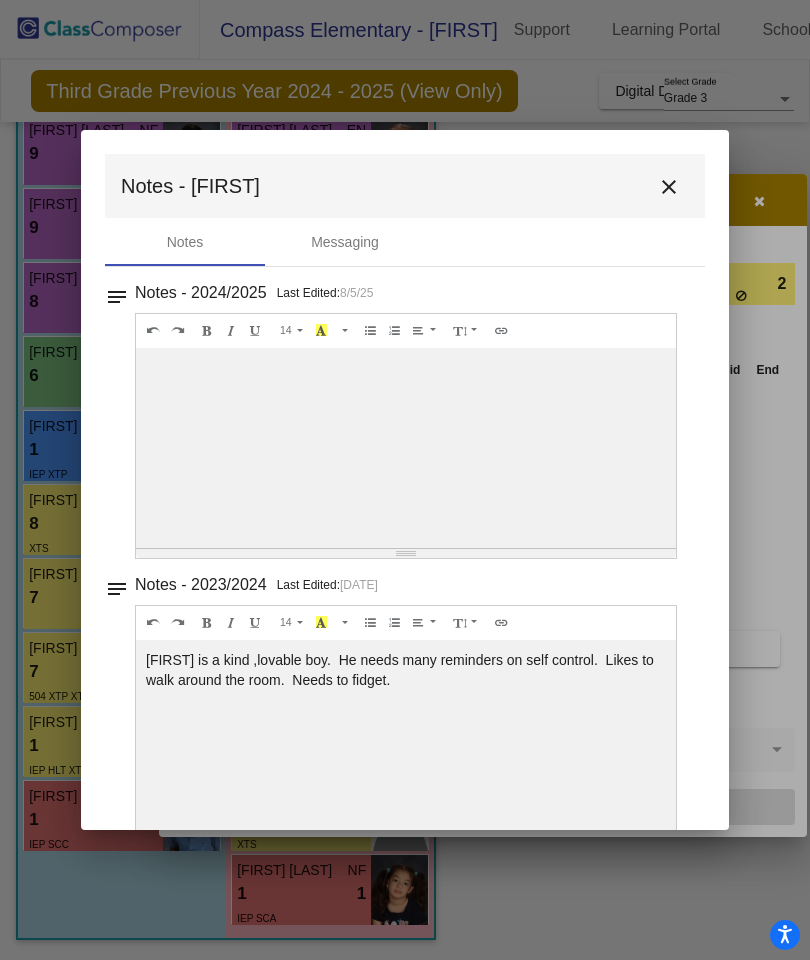 scroll, scrollTop: 0, scrollLeft: 0, axis: both 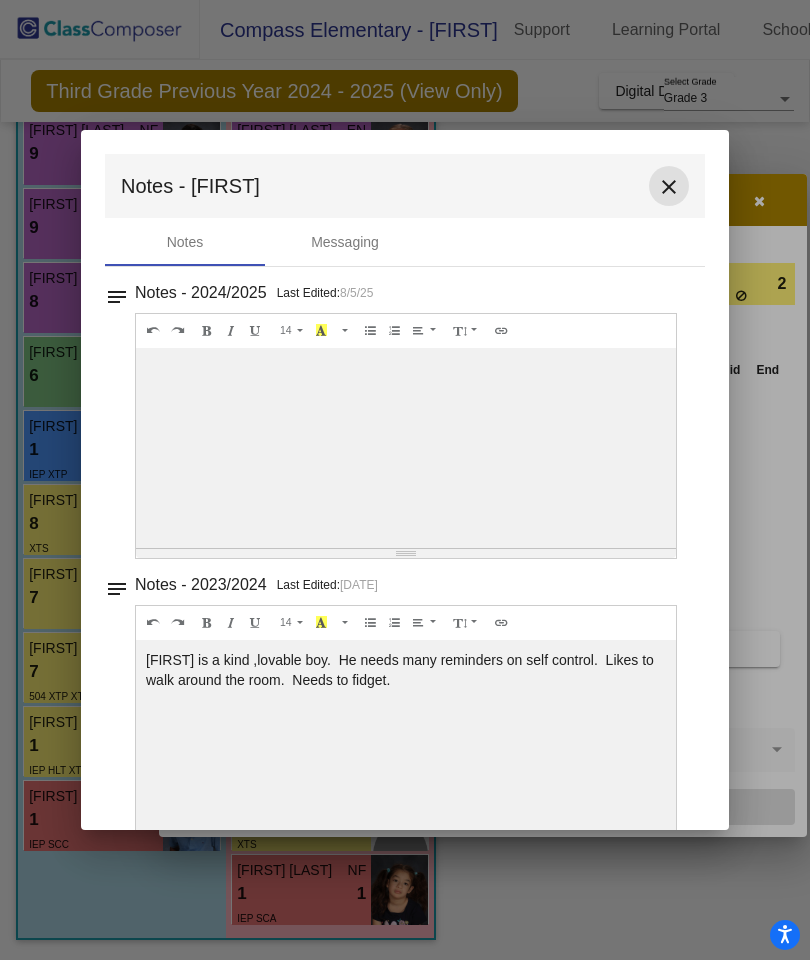 click on "close" at bounding box center (669, 186) 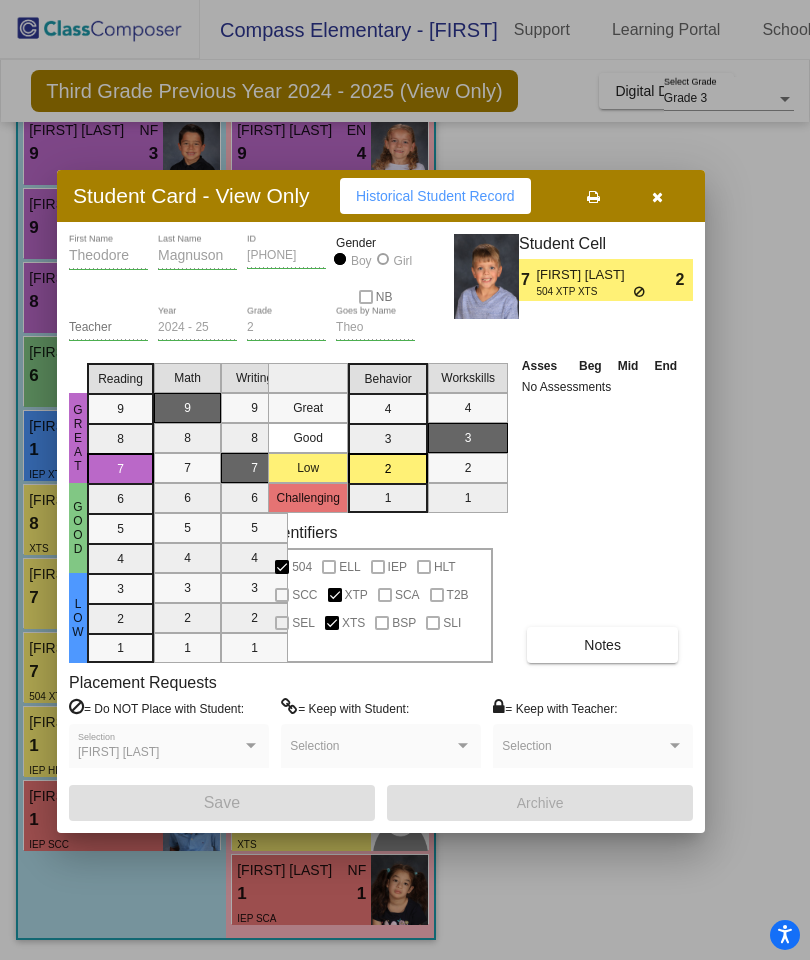 click at bounding box center (657, 197) 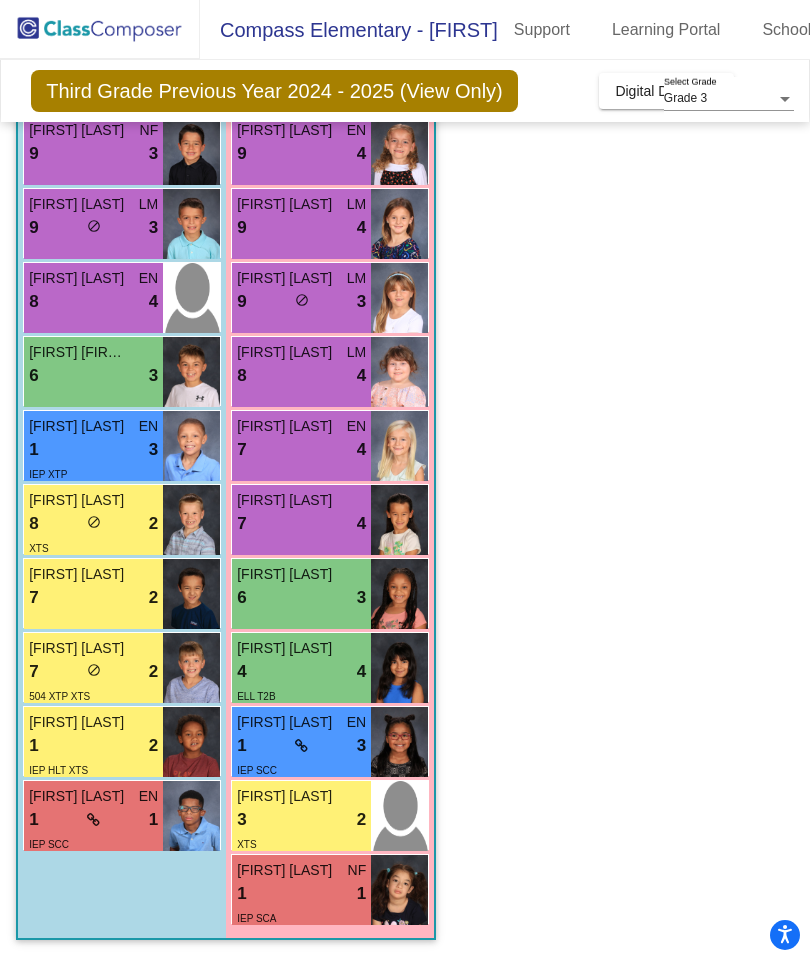 click on "1 lock do_not_disturb_alt 2" at bounding box center [93, 746] 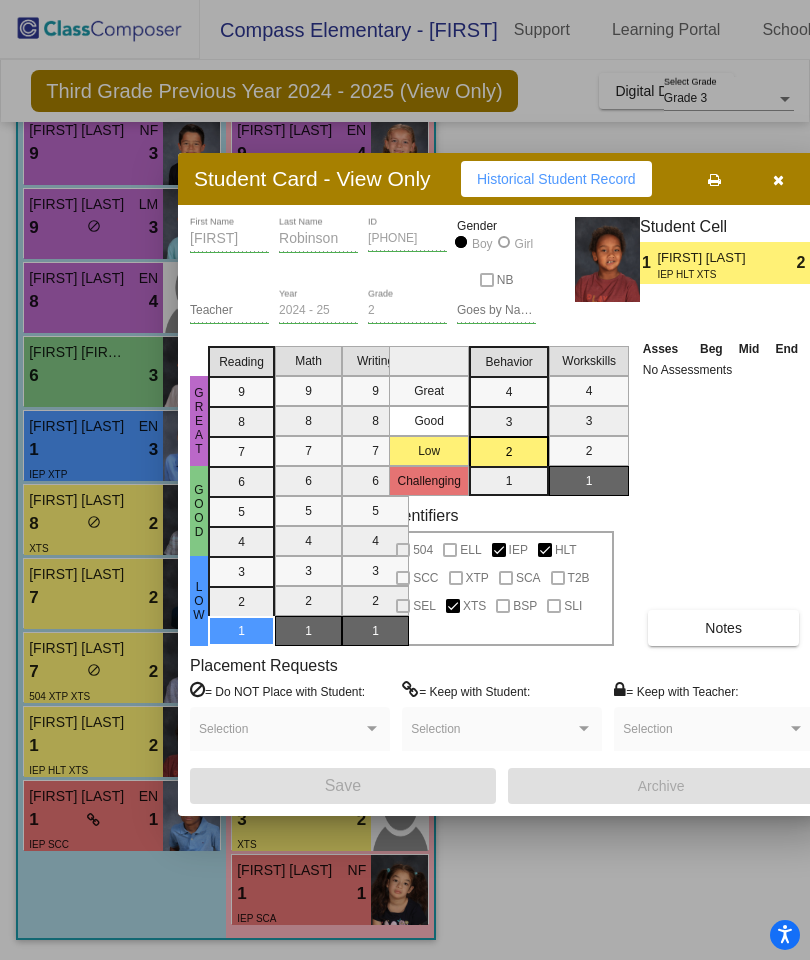 click on "Notes" at bounding box center (724, 628) 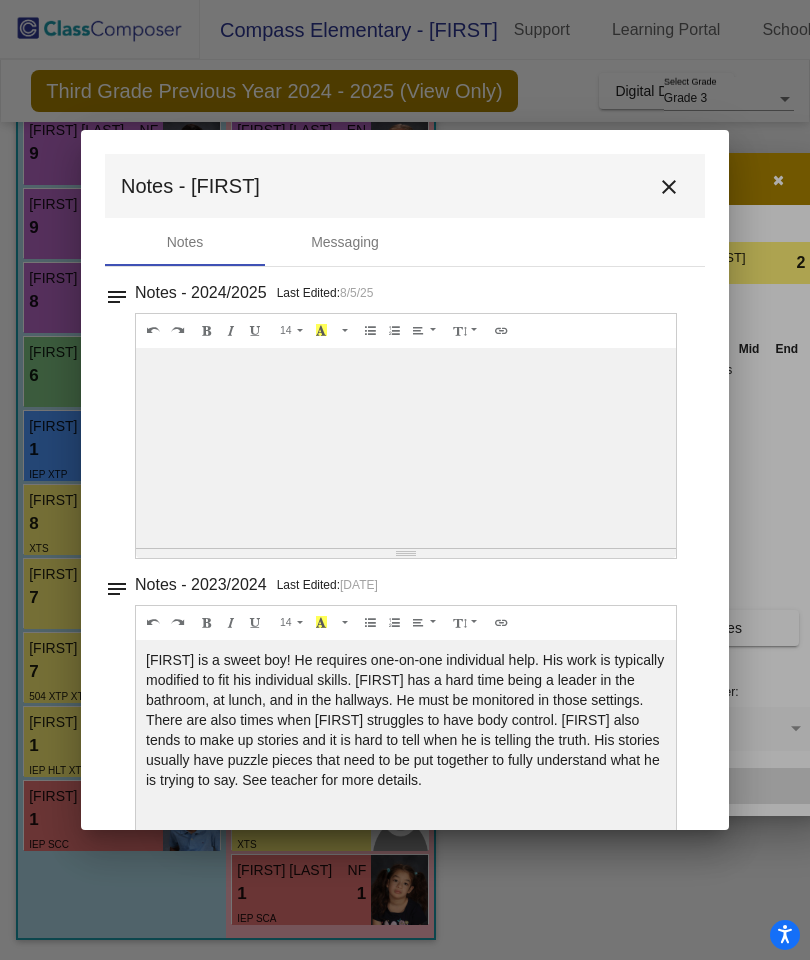 scroll, scrollTop: 0, scrollLeft: 0, axis: both 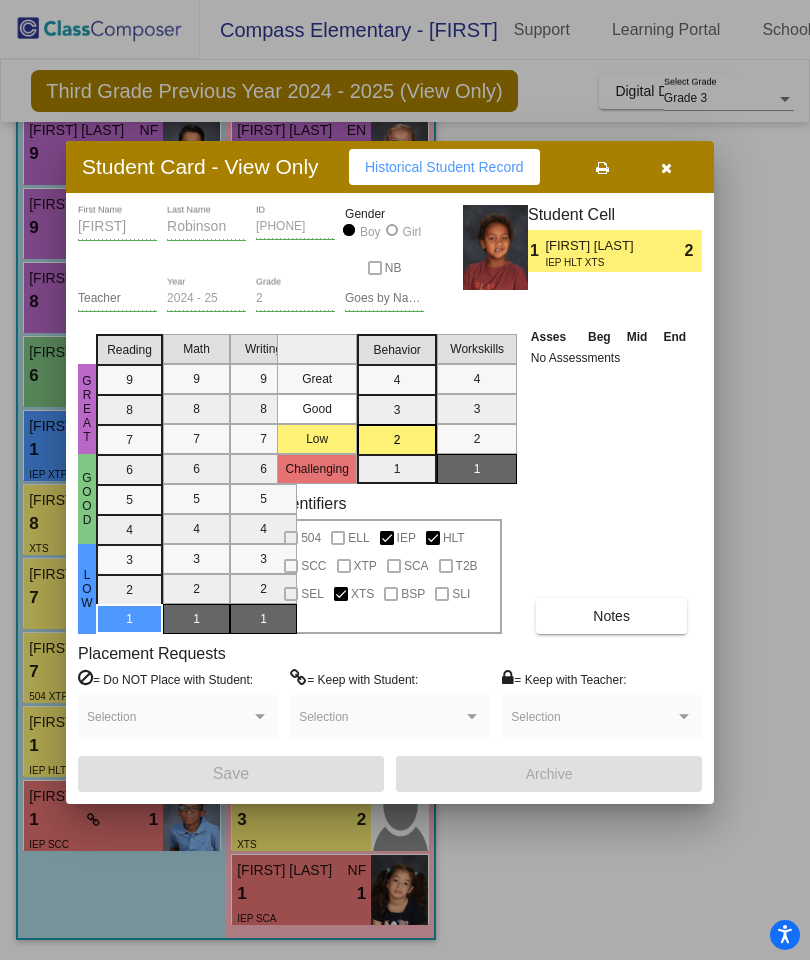 click at bounding box center [666, 167] 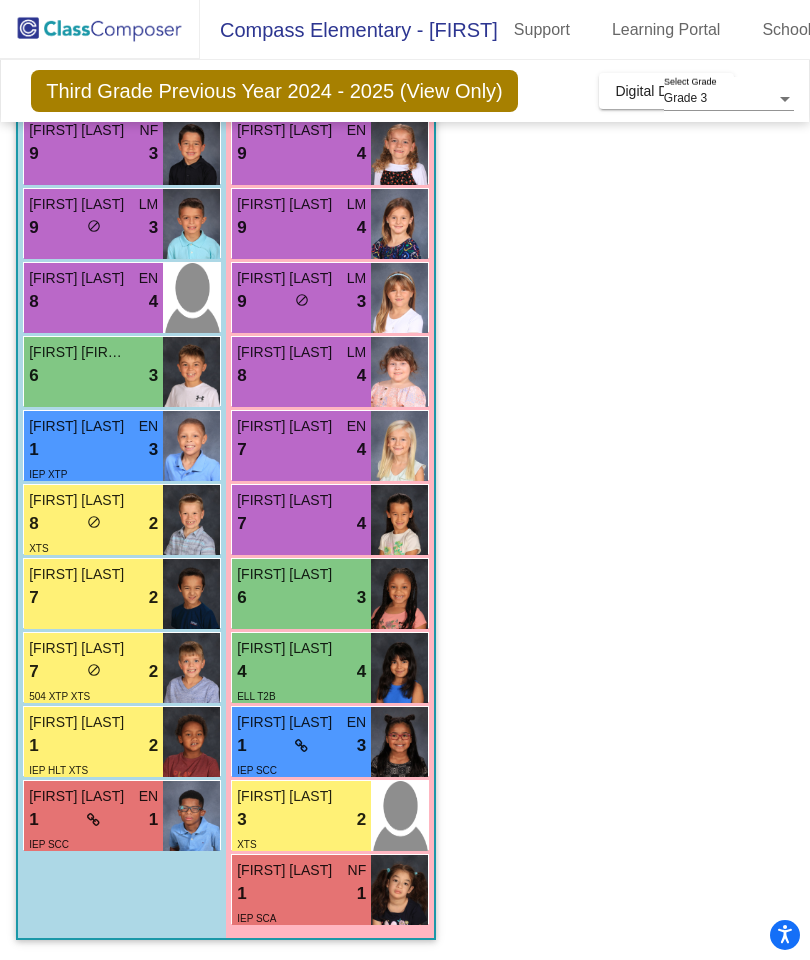 click at bounding box center (191, 816) 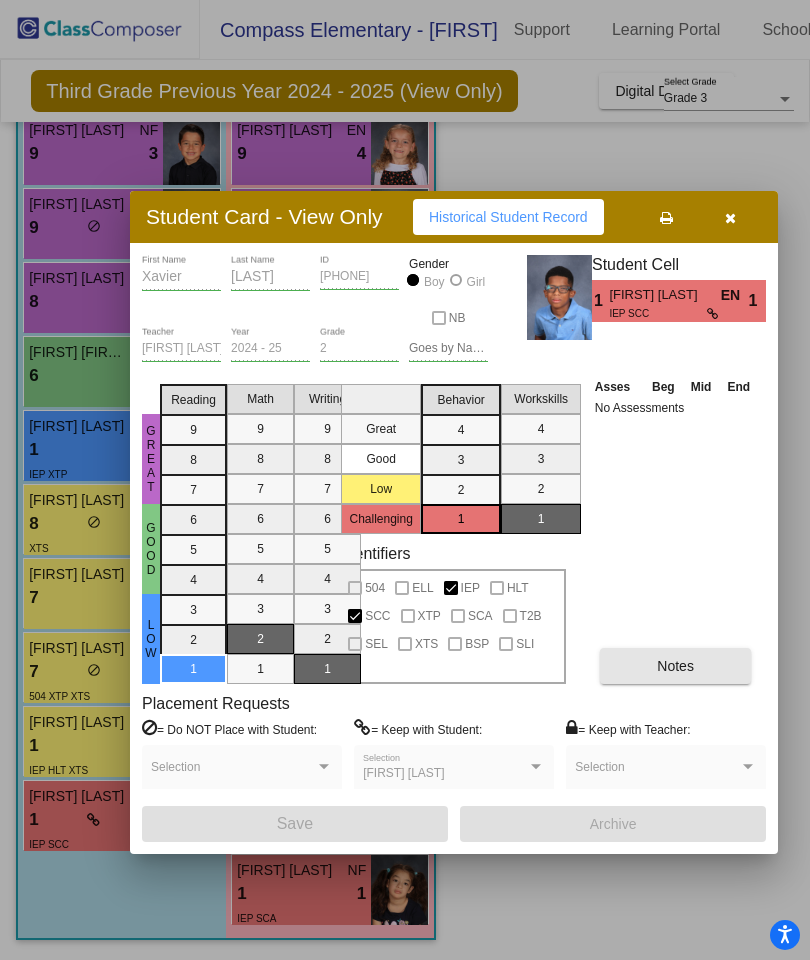 click on "Notes" at bounding box center (676, 666) 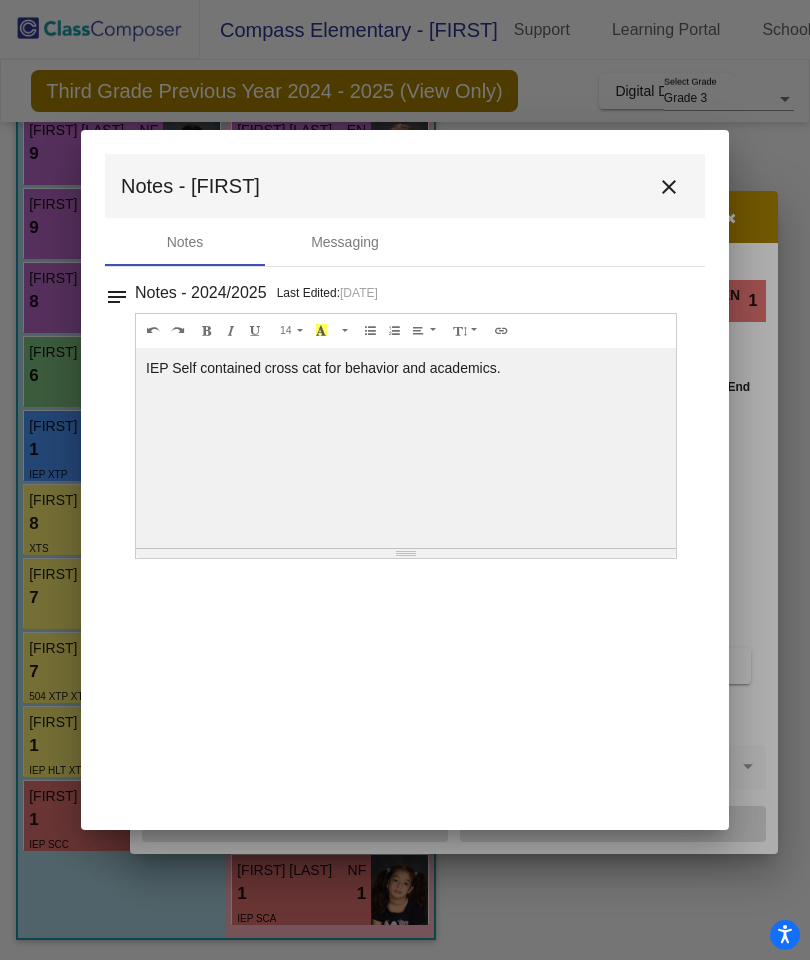 click on "close" at bounding box center (669, 186) 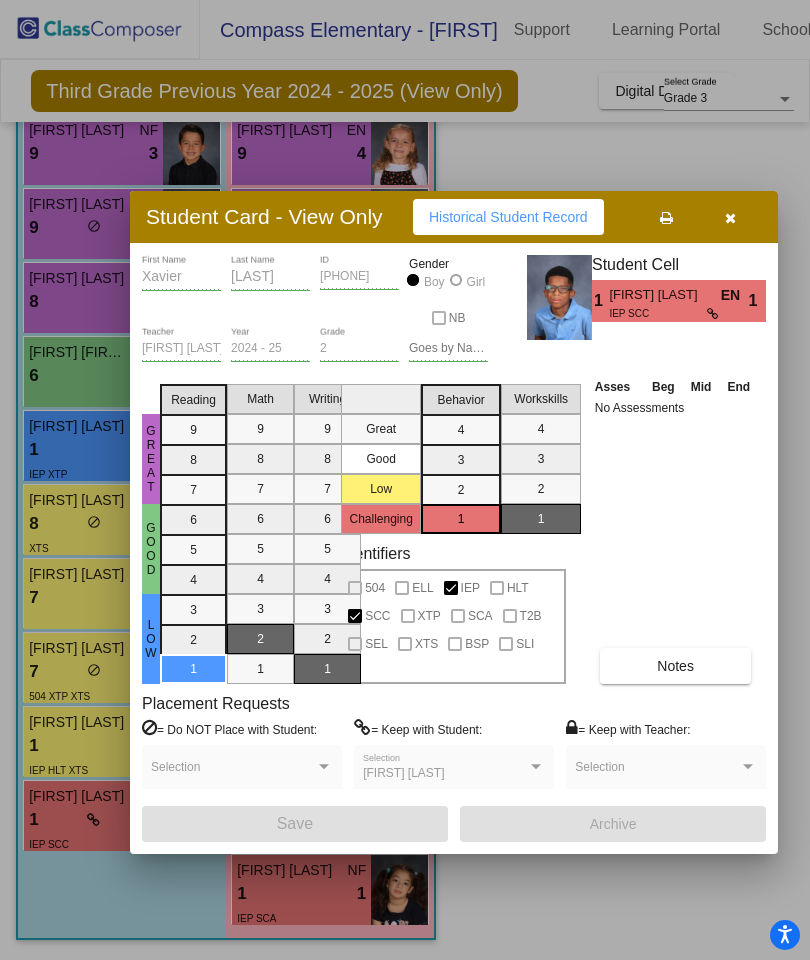 click at bounding box center (730, 218) 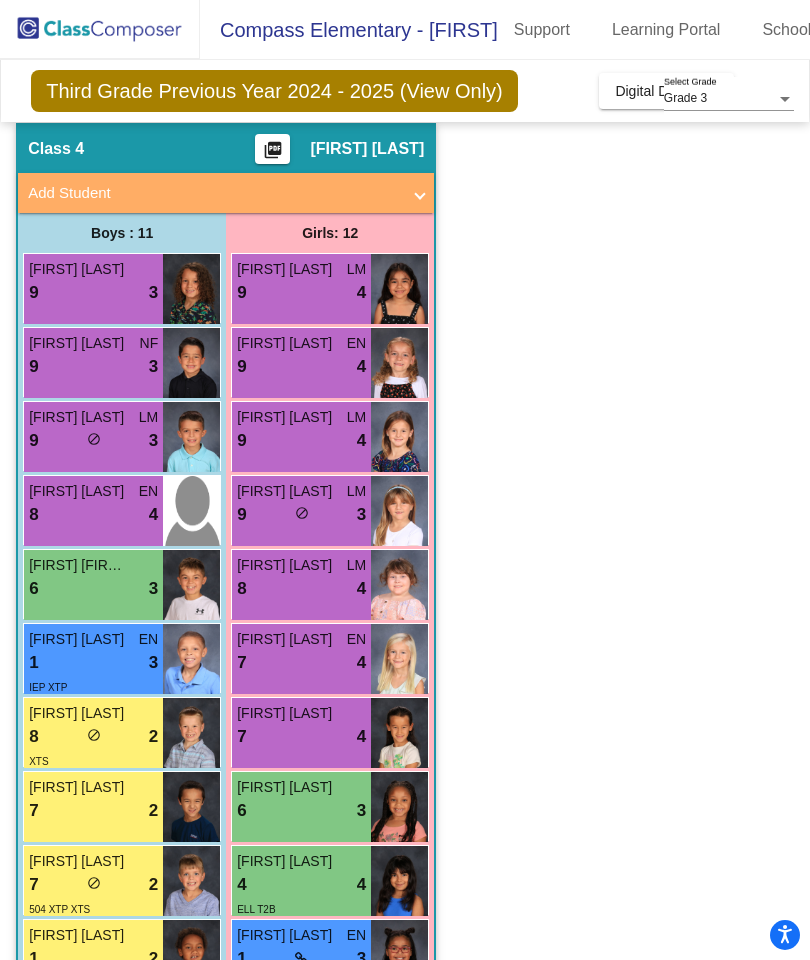 scroll, scrollTop: 64, scrollLeft: 0, axis: vertical 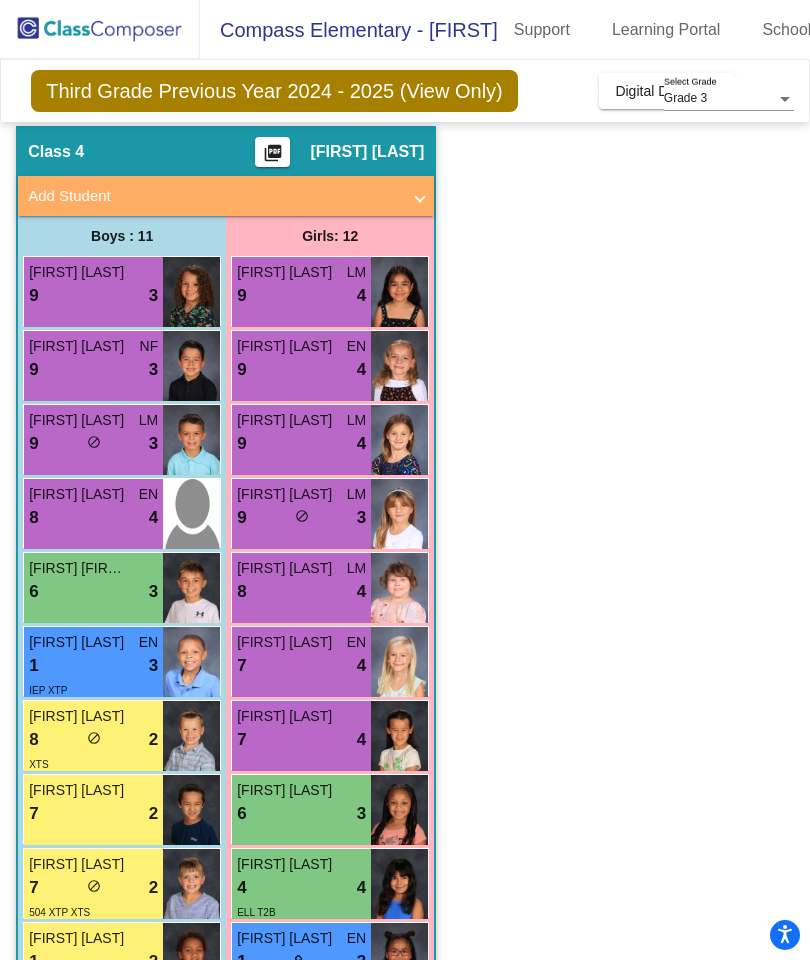 click on "4" at bounding box center [361, 296] 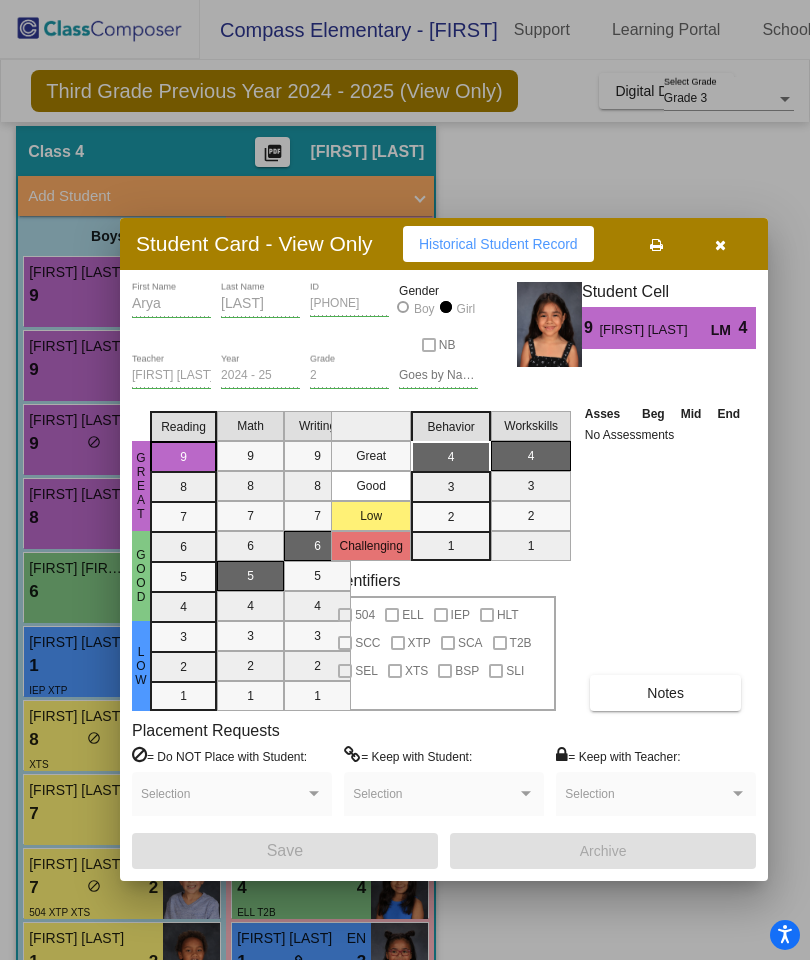 click on "Notes" at bounding box center (666, 693) 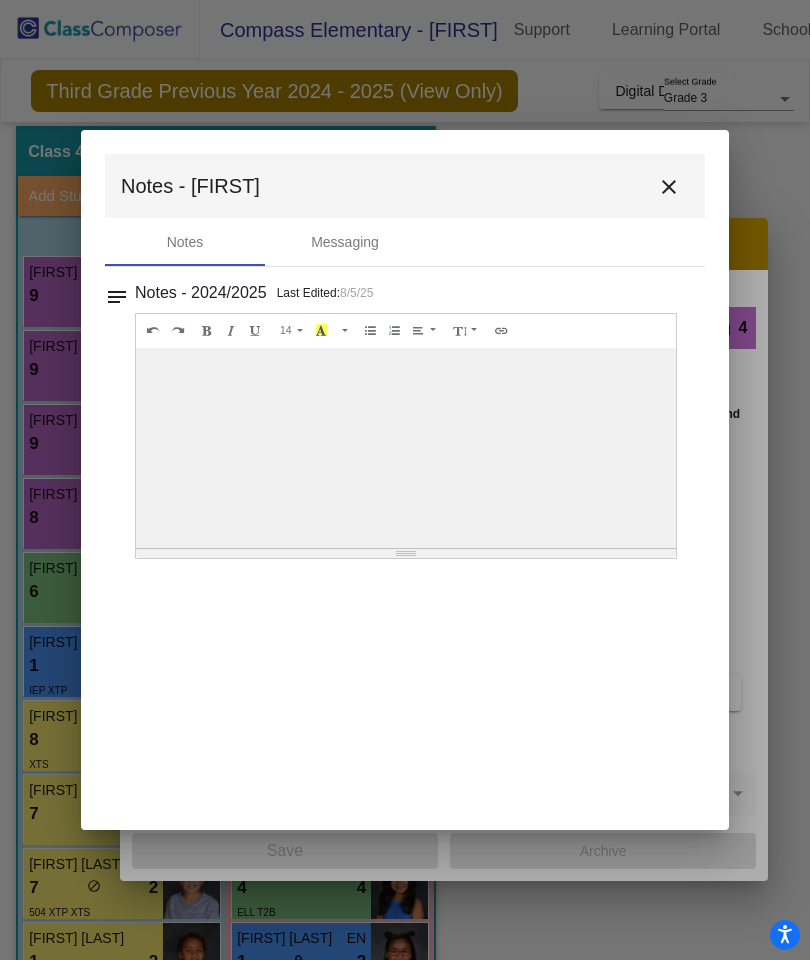 click on "close" at bounding box center [669, 186] 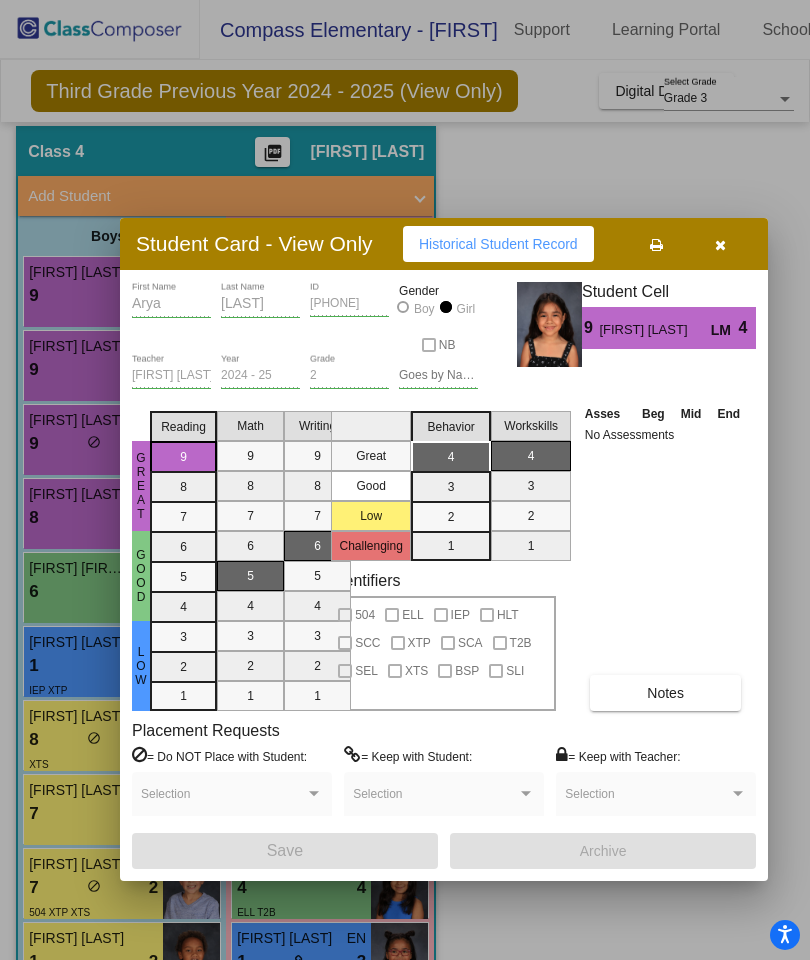 click at bounding box center (720, 244) 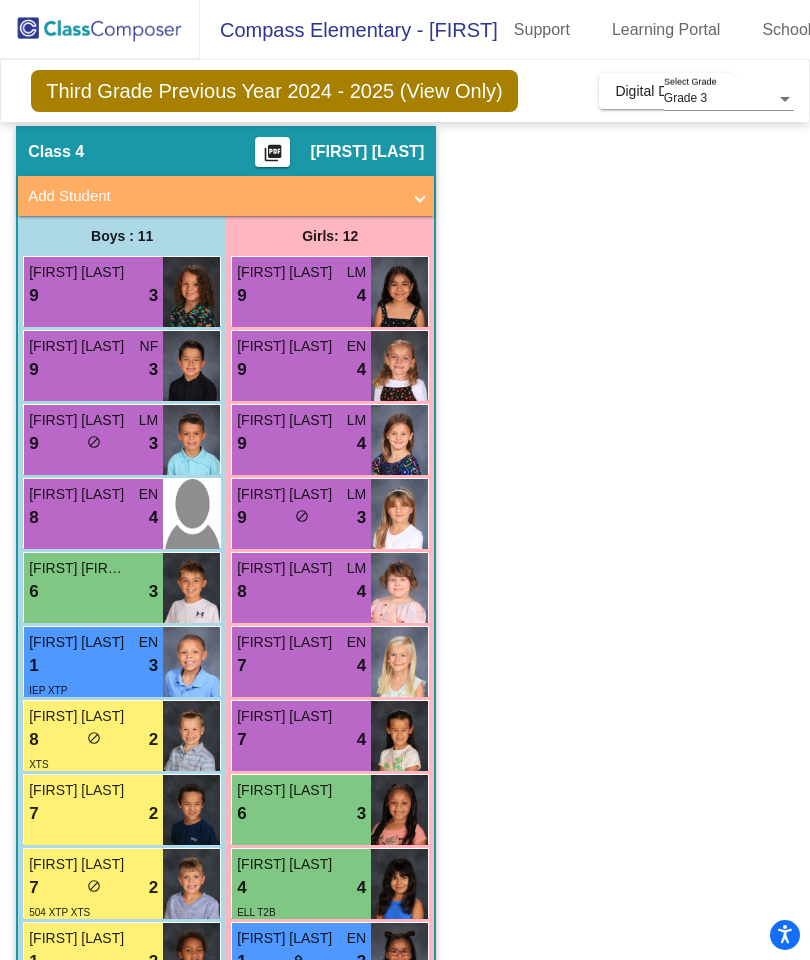 click on "9 lock do_not_disturb_alt 4" at bounding box center (301, 370) 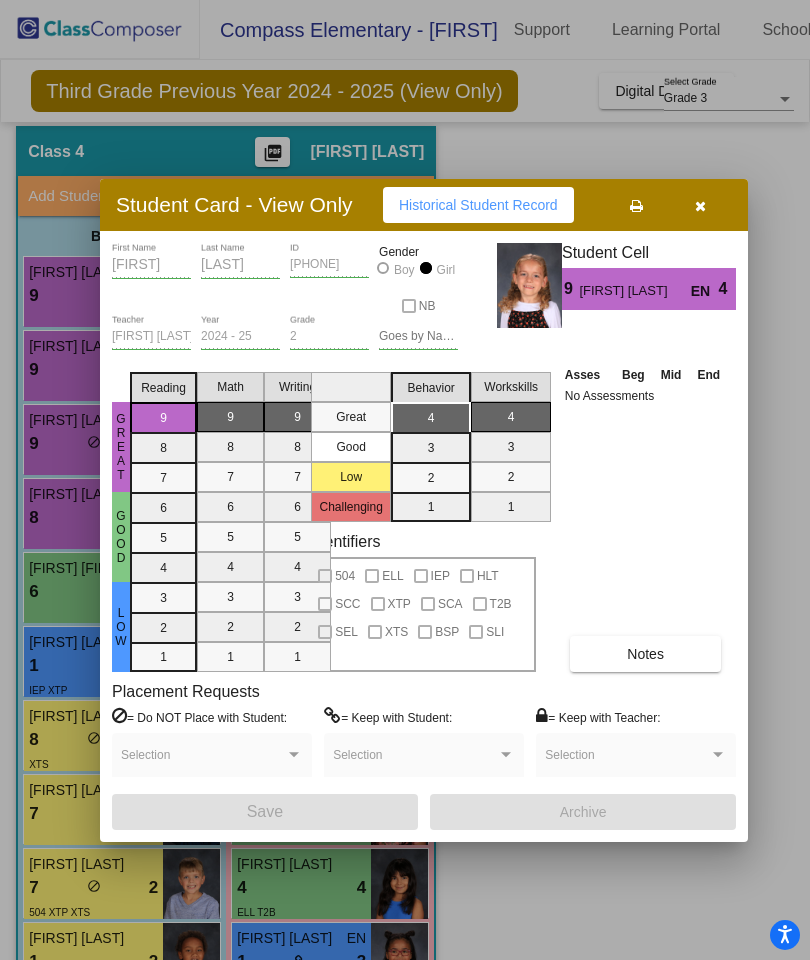 click on "Notes" at bounding box center (646, 654) 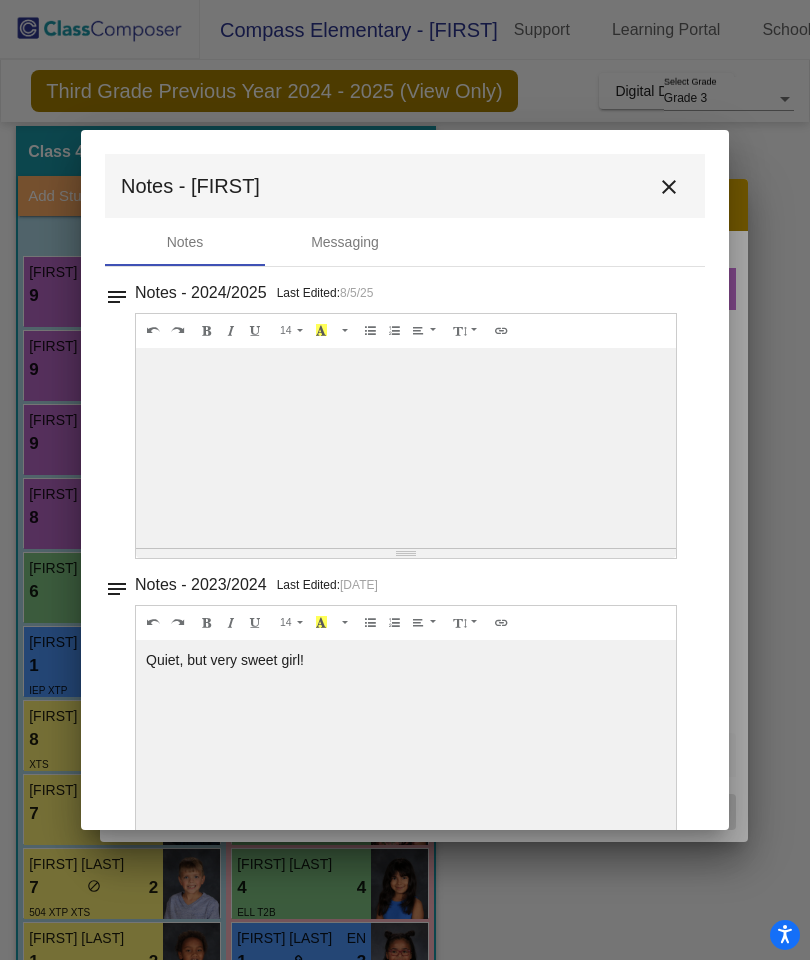 click on "close" at bounding box center [669, 187] 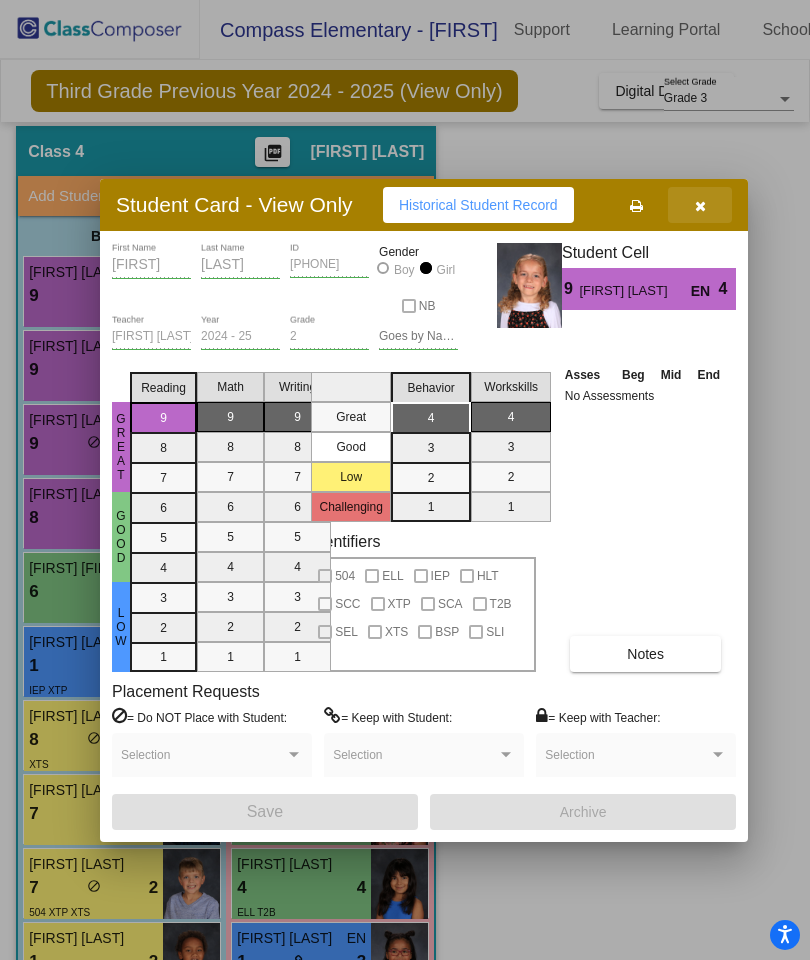 click at bounding box center [700, 205] 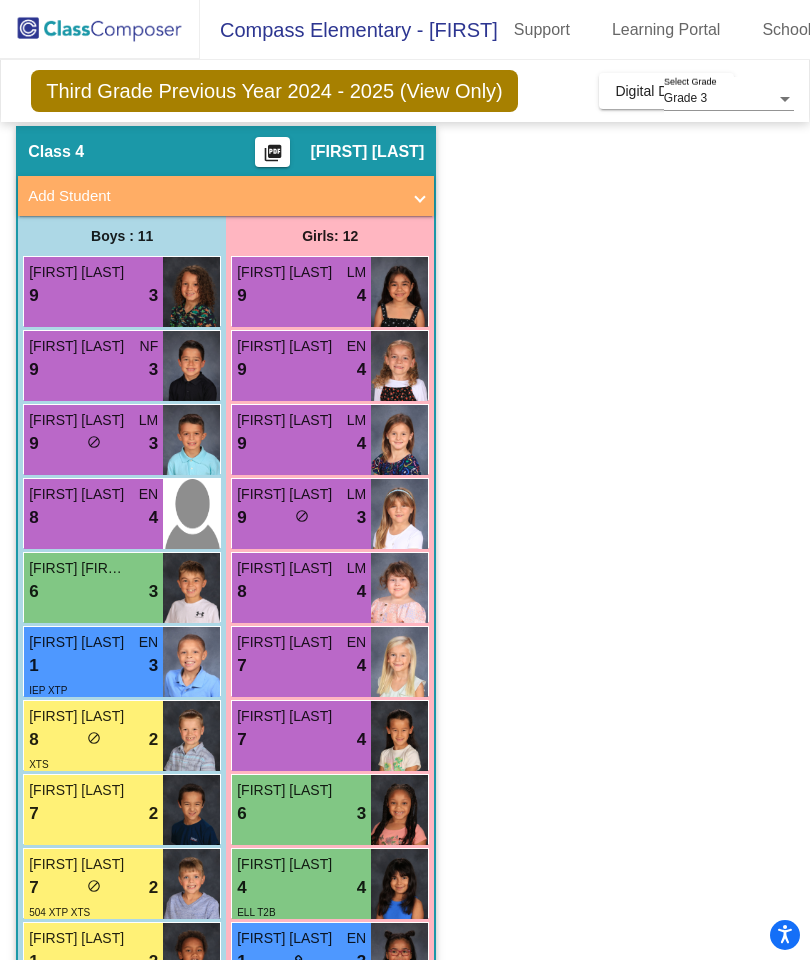 click on "9 lock do_not_disturb_alt 4" at bounding box center (301, 444) 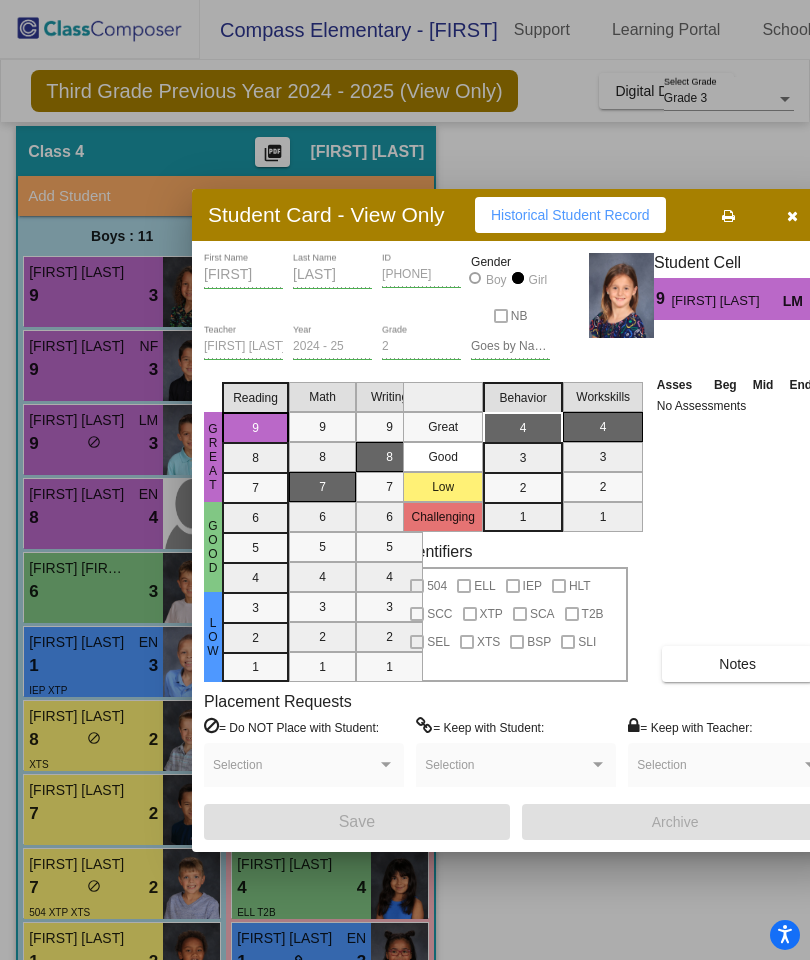 click on "Notes" at bounding box center (738, 664) 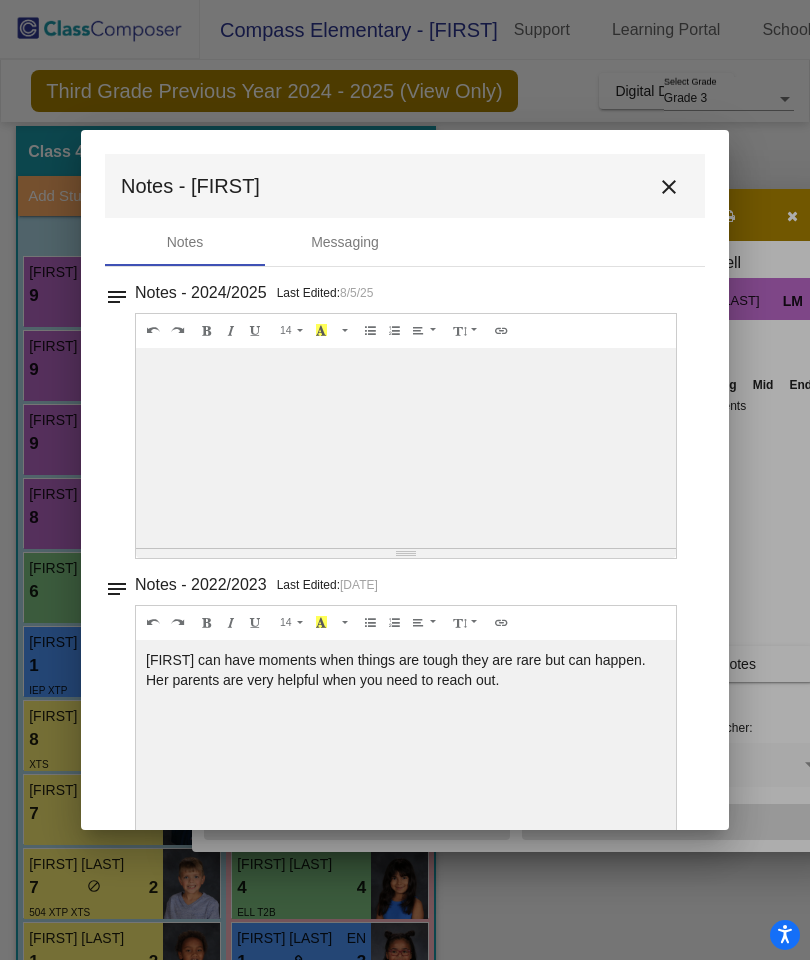 click on "close" at bounding box center (669, 186) 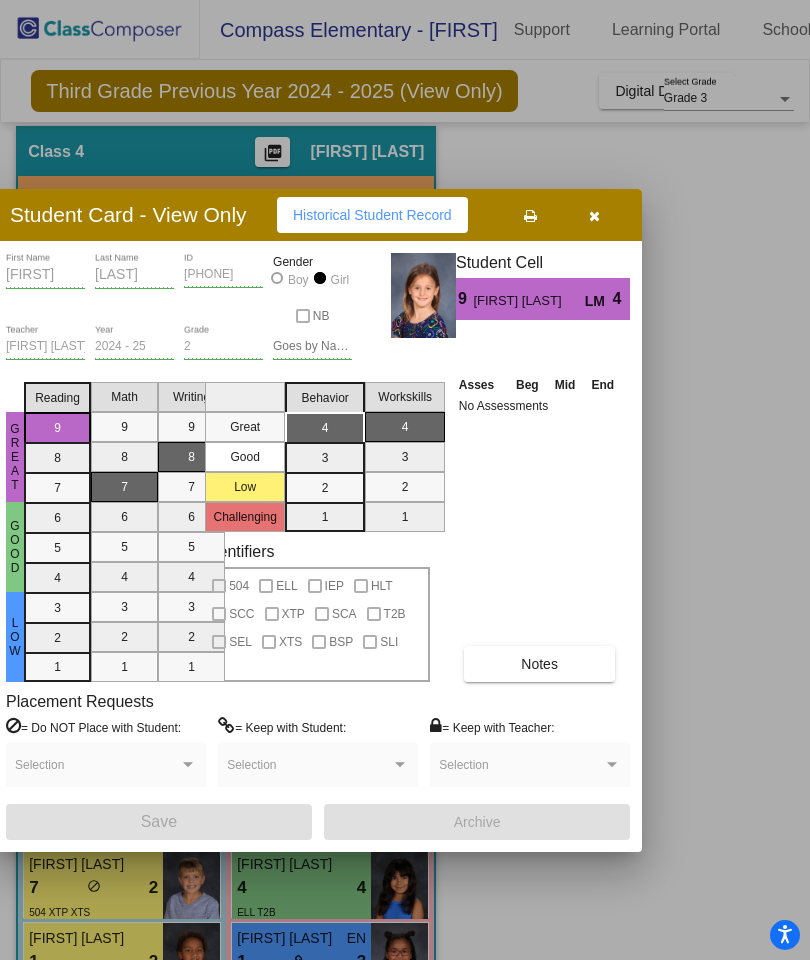 click at bounding box center (594, 215) 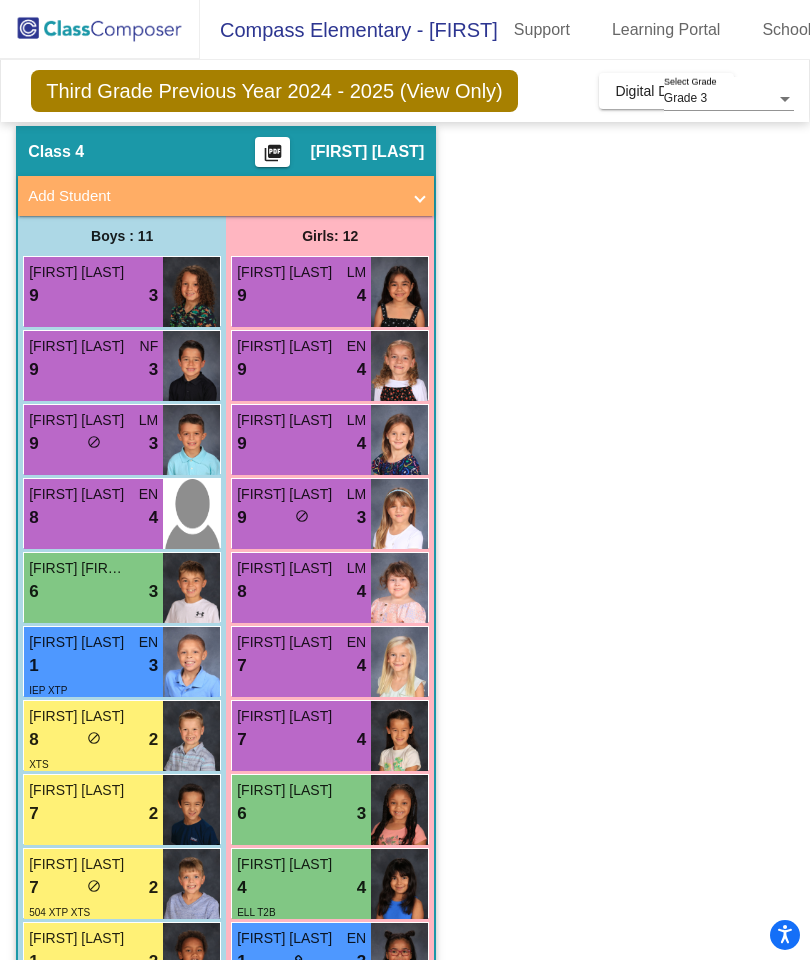 click at bounding box center (399, 514) 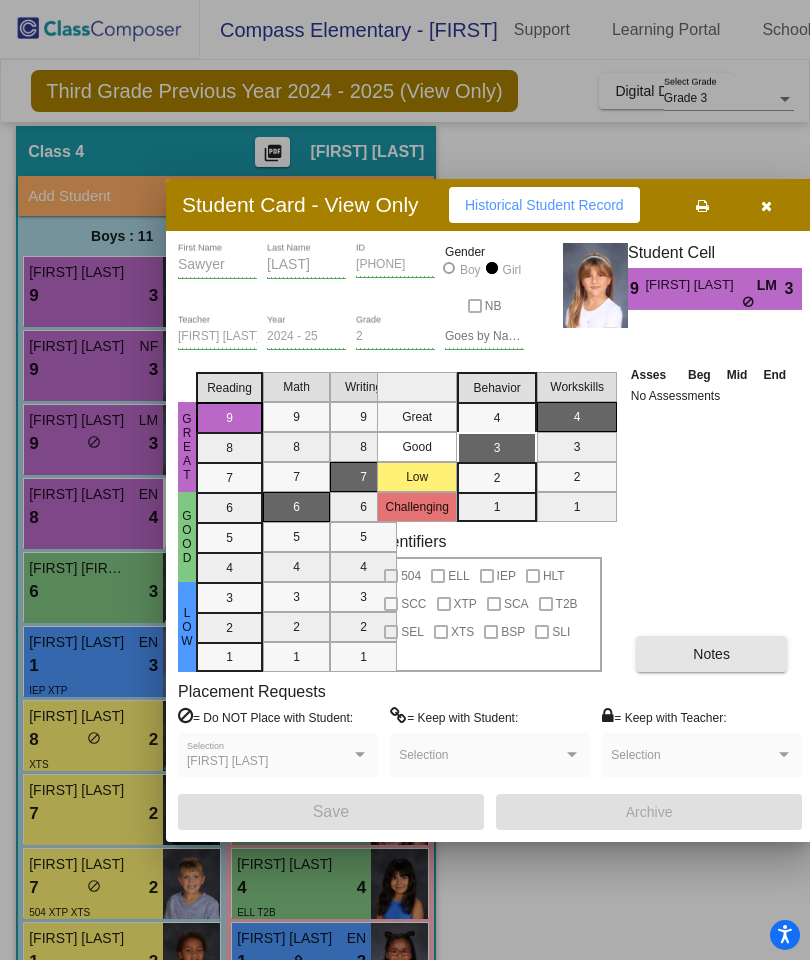 click on "Notes" at bounding box center (712, 654) 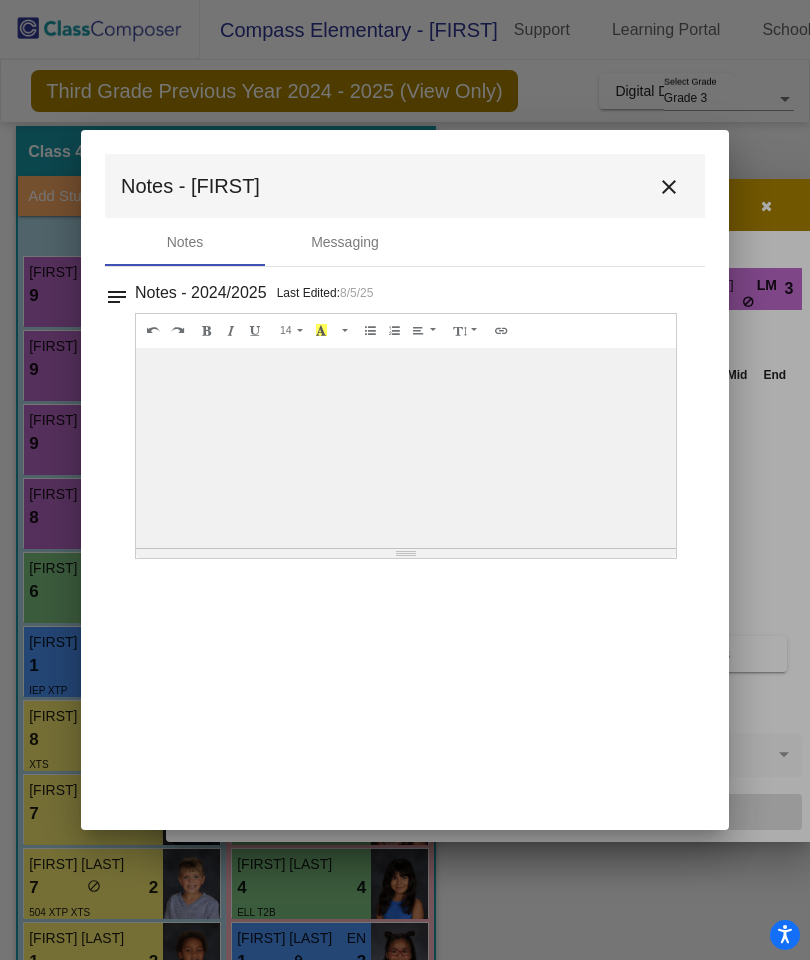 click on "close" at bounding box center [669, 187] 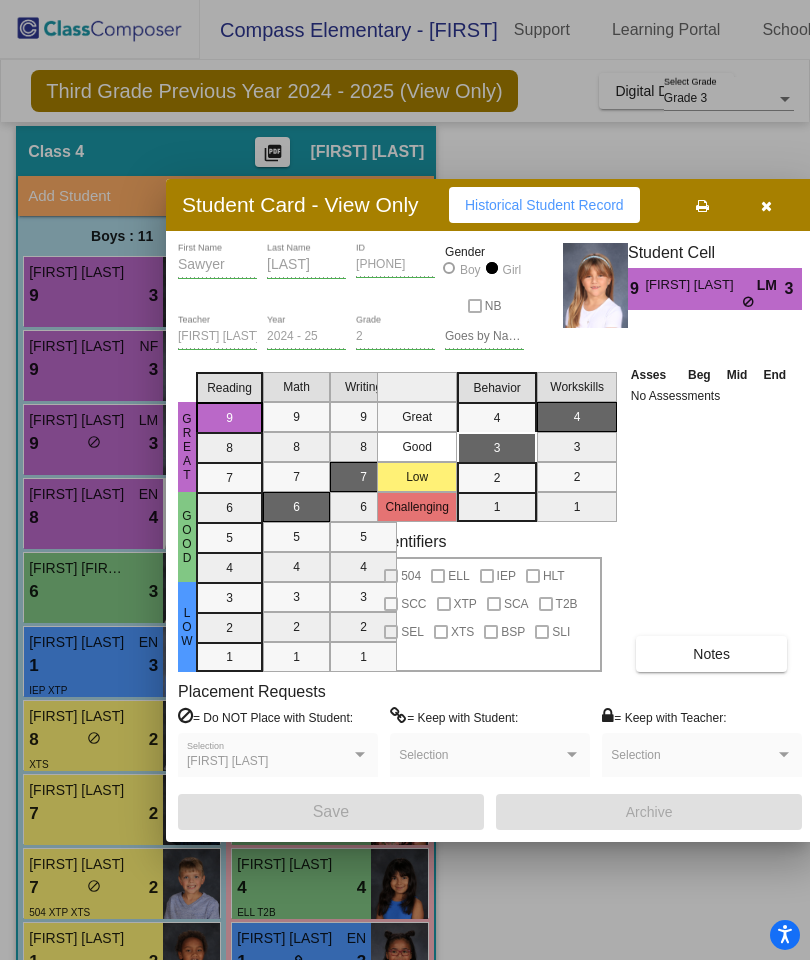 click at bounding box center [766, 205] 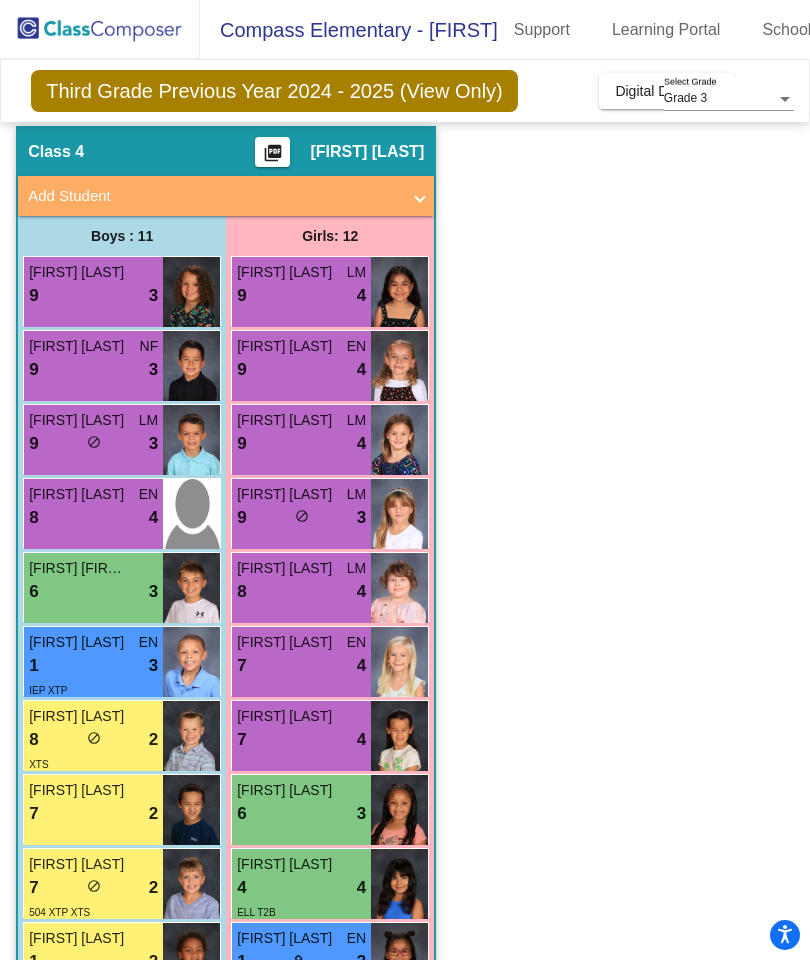 click on "9 lock do_not_disturb_alt 3" at bounding box center [301, 518] 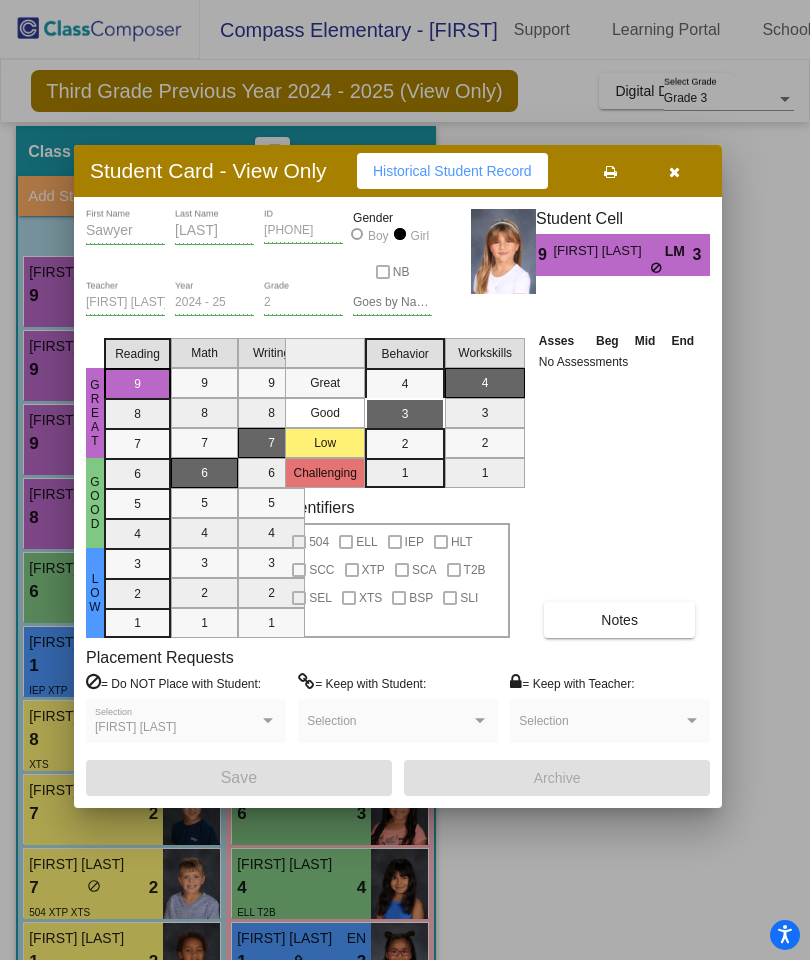 click on "Selection" at bounding box center [610, 726] 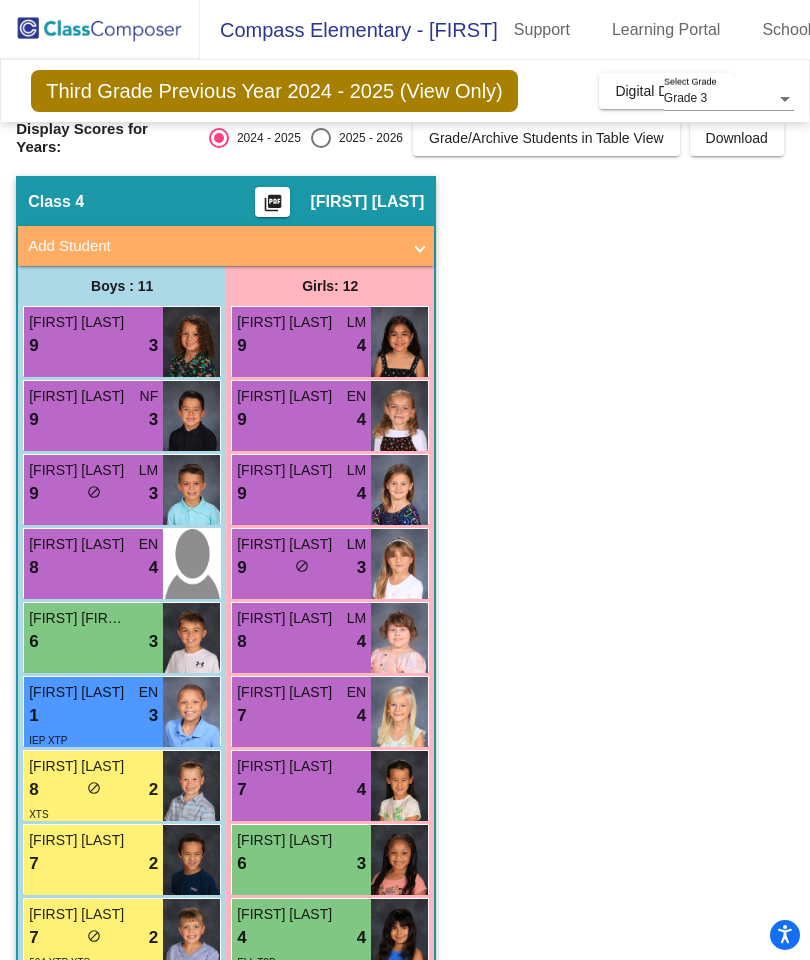 scroll, scrollTop: 10, scrollLeft: 0, axis: vertical 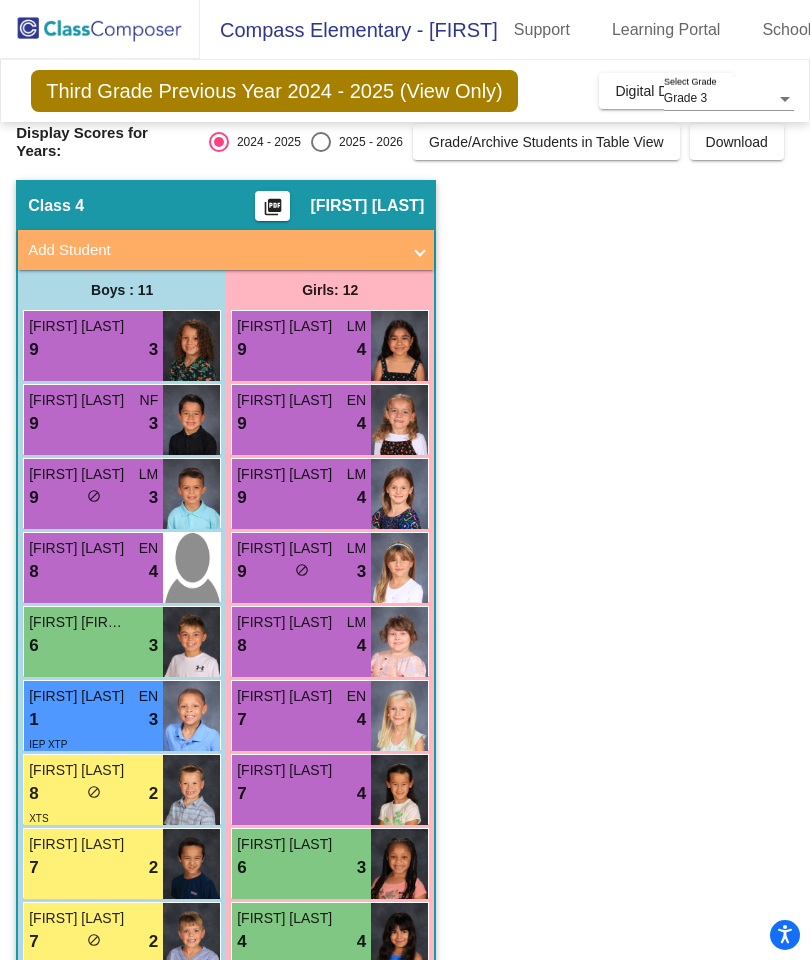 click on "8 lock do_not_disturb_alt 4" at bounding box center (301, 646) 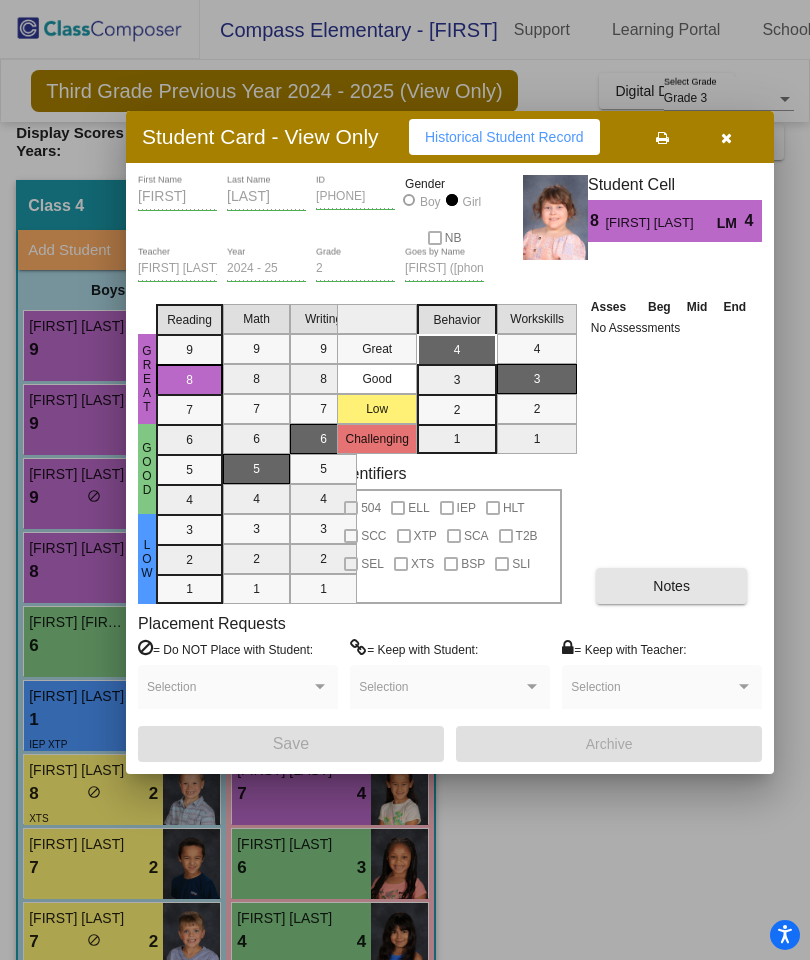 click on "Notes" at bounding box center [671, 586] 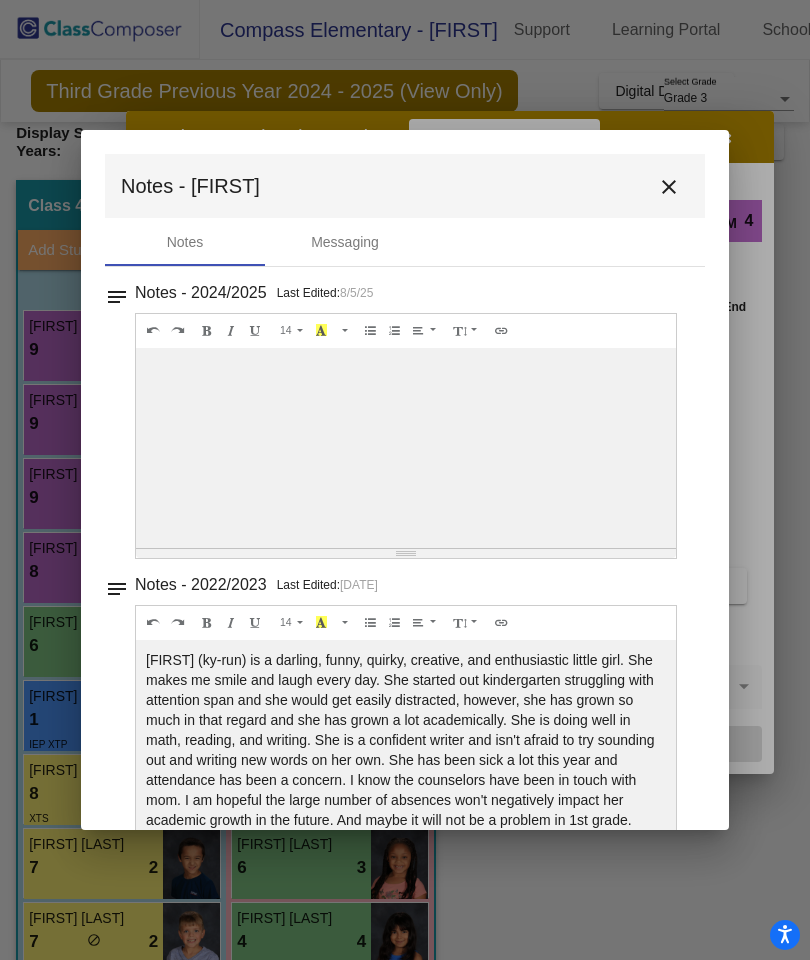 scroll, scrollTop: 0, scrollLeft: 0, axis: both 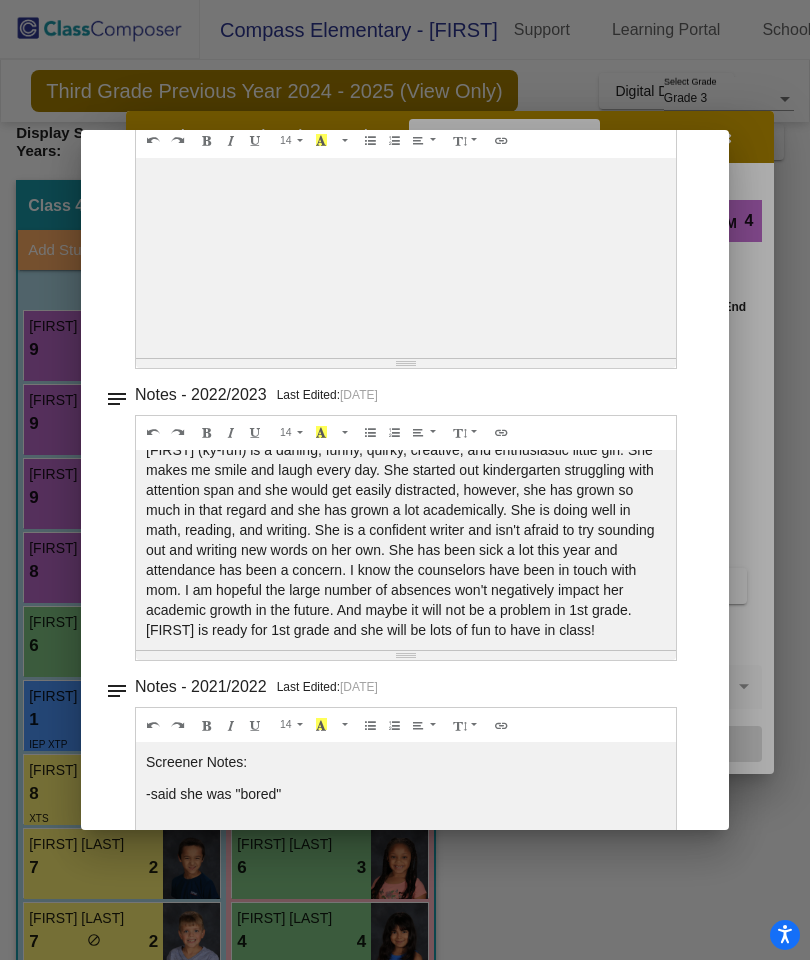 click on "[FIRST] (ky-run) is a darling, funny, quirky, creative, and enthusiastic little girl. She makes me smile and laugh every day. She started out kindergarten struggling with attention span and she would get easily distracted, however, she has grown so much in that regard and she has grown a lot academically. She is doing well in math, reading, and writing. She is a confident writer and isn't afraid to try sounding out and writing new words on her own. She has been sick a lot this year and attendance has been a concern. I know the counselors have been in touch with mom. I am hopeful the large number of absences won't negatively impact her academic growth in the future. And maybe it will not be a problem in 1st grade. [FIRST] is ready for 1st grade and she will be lots of fun to have in class!" at bounding box center (406, 258) 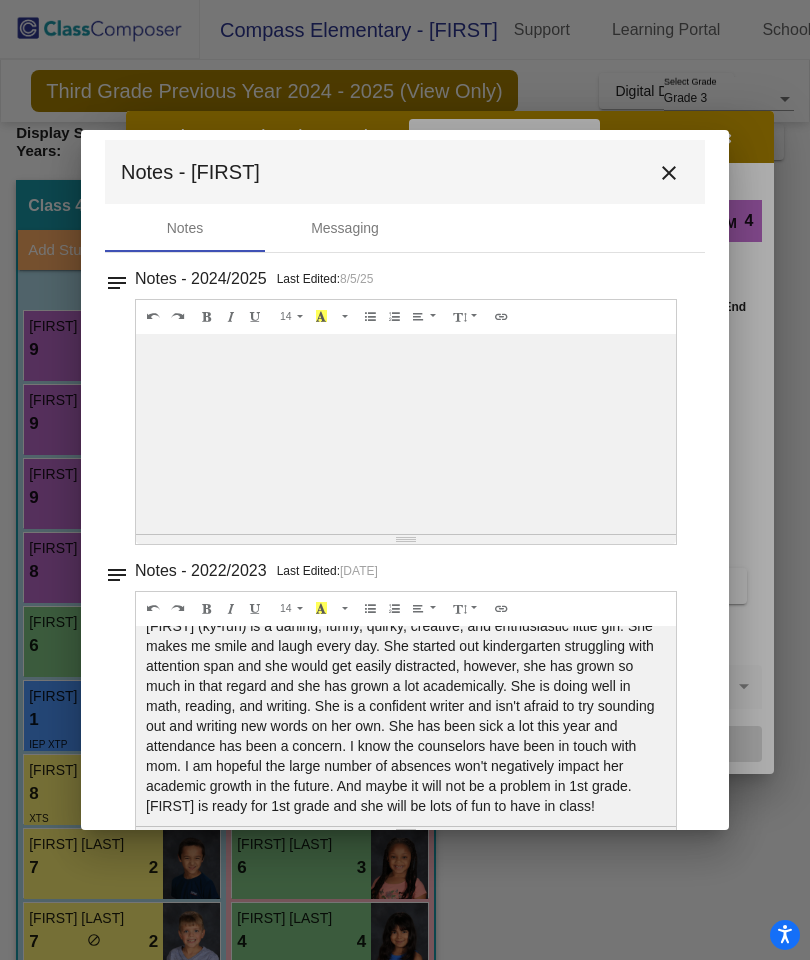 scroll, scrollTop: 13, scrollLeft: 0, axis: vertical 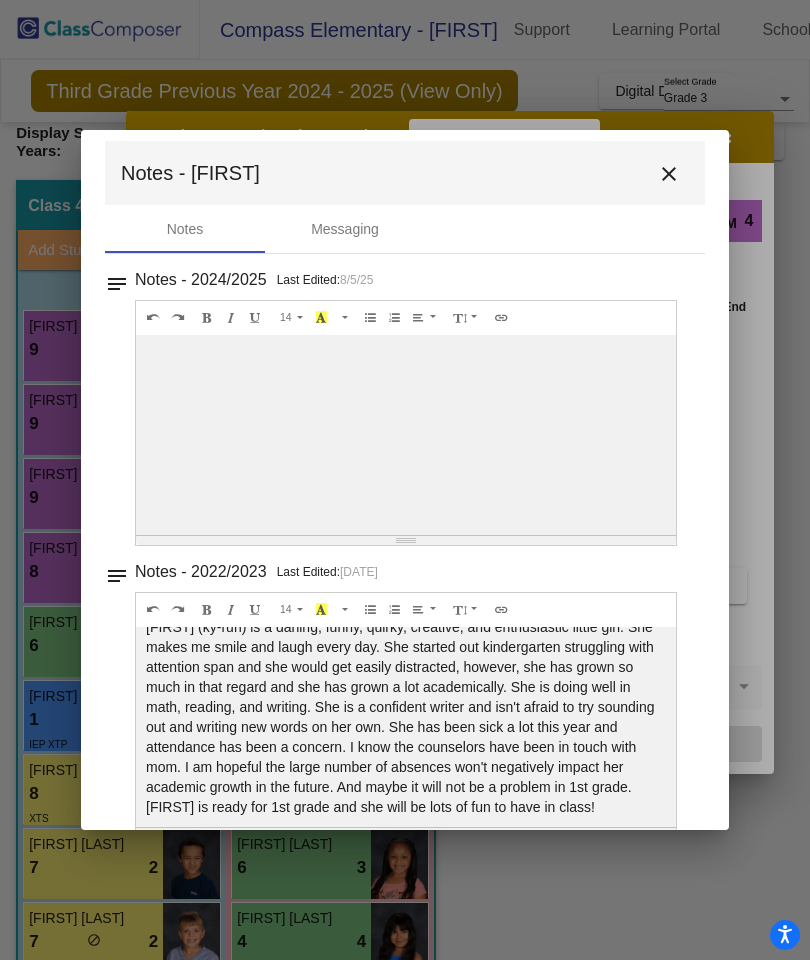 click on "close" at bounding box center [669, 174] 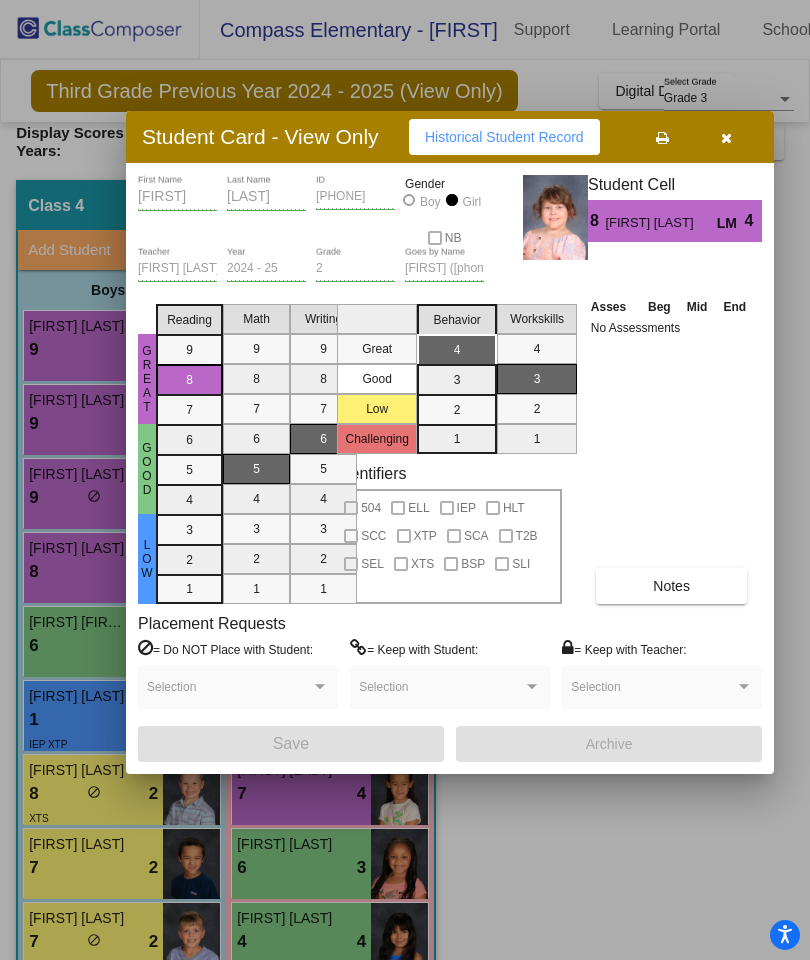 click at bounding box center (726, 137) 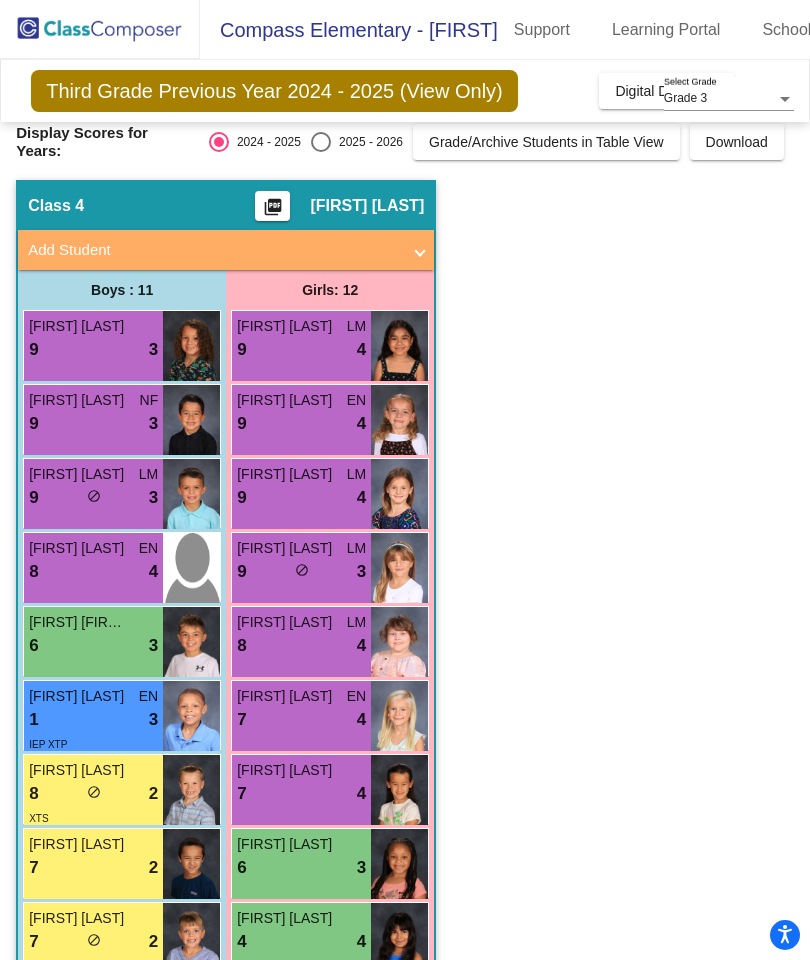 click on "7 lock do_not_disturb_alt 4" at bounding box center (301, 720) 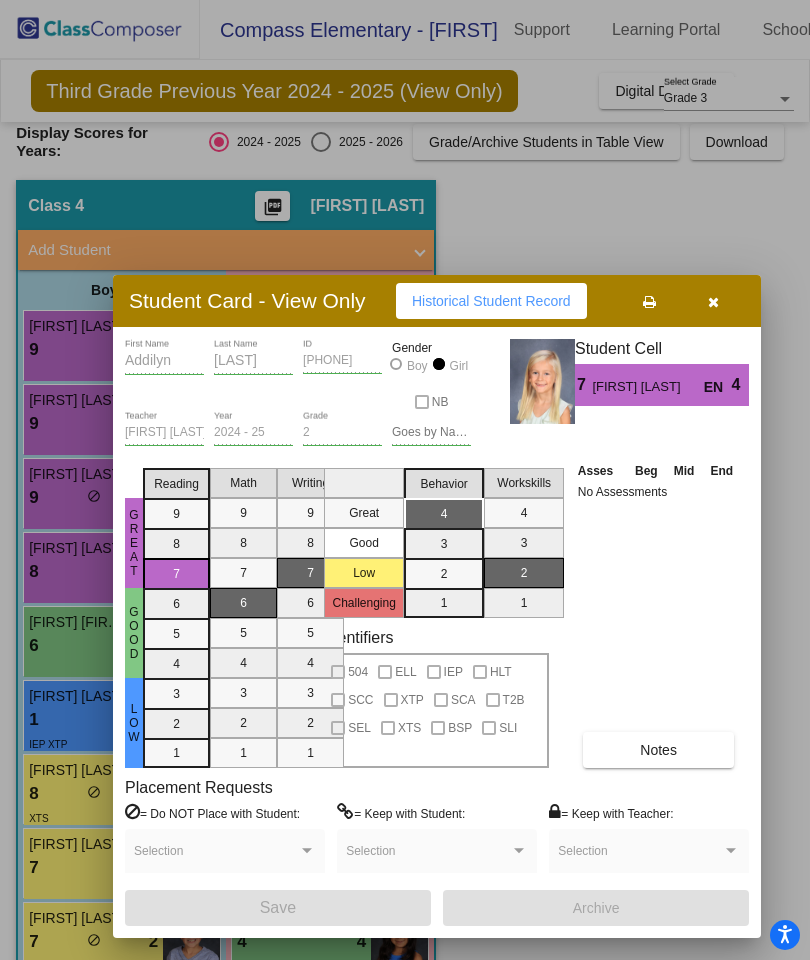 click on "Notes" at bounding box center [658, 750] 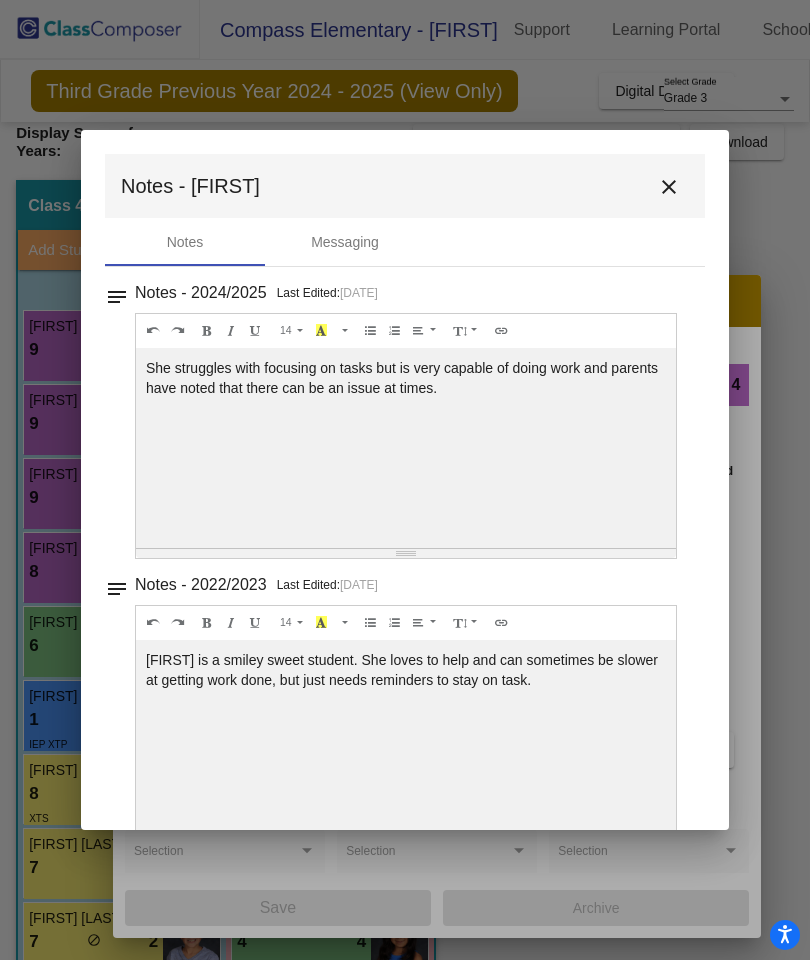 click on "close" at bounding box center (669, 186) 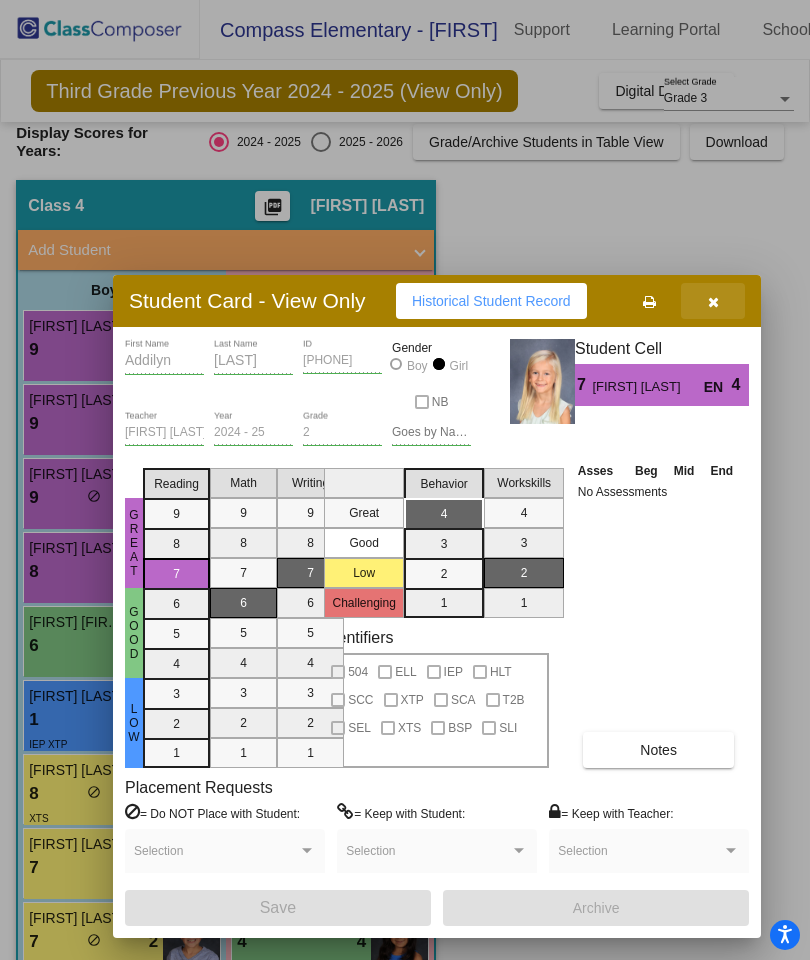 click at bounding box center [713, 302] 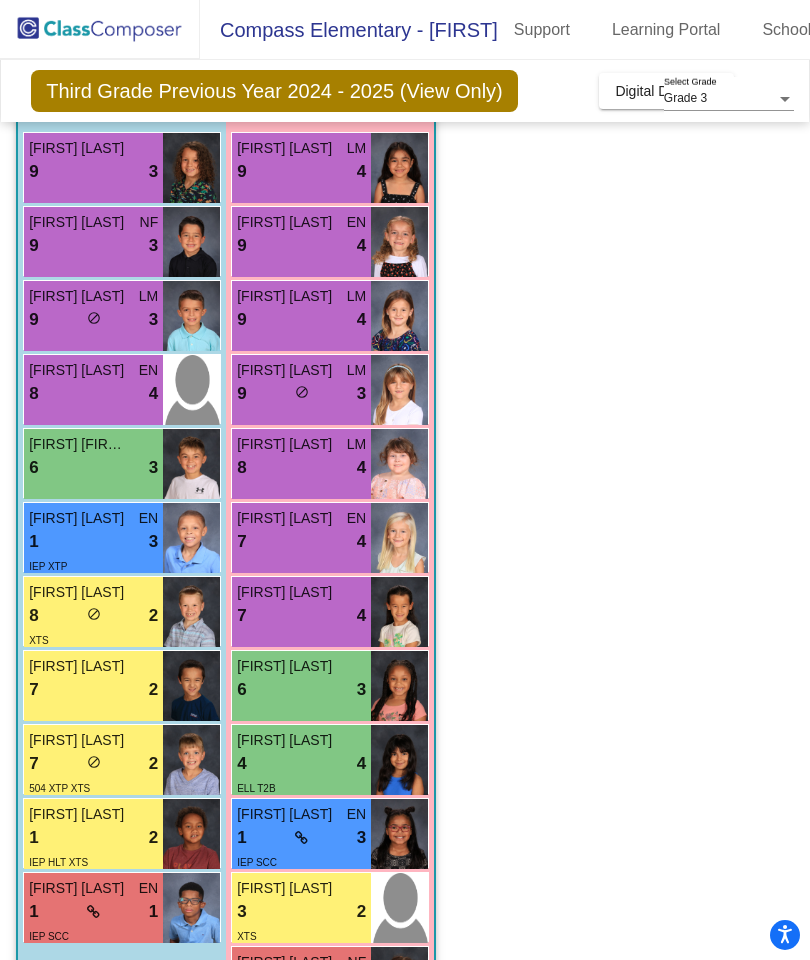 scroll, scrollTop: 210, scrollLeft: 0, axis: vertical 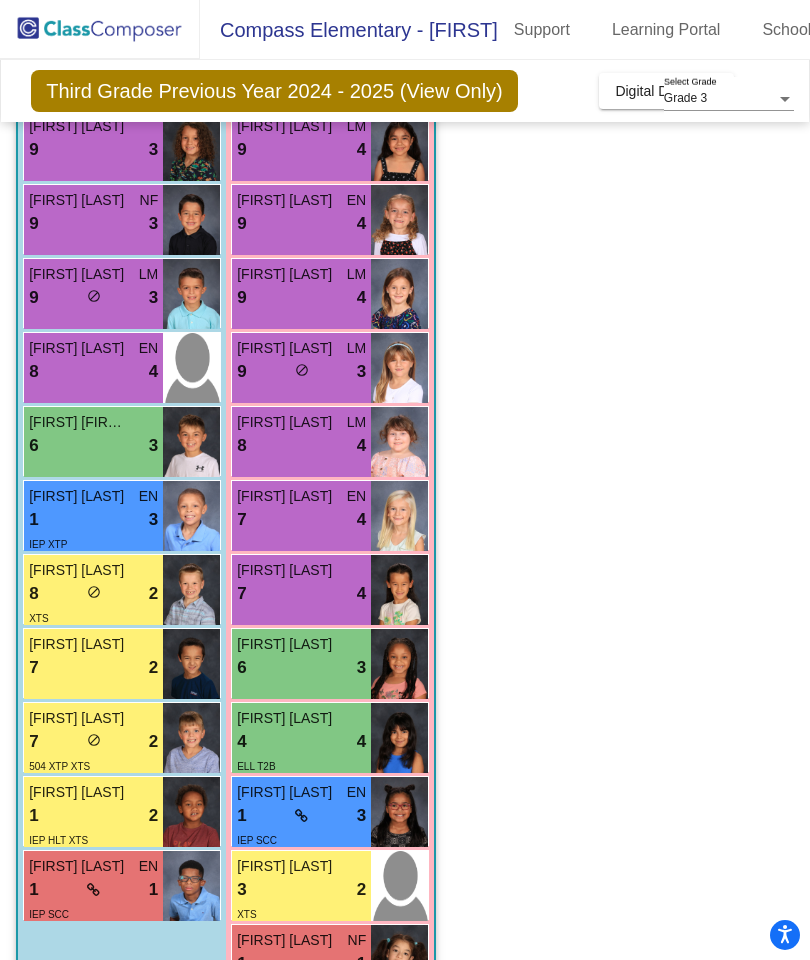 click on "7 lock do_not_disturb_alt 4" at bounding box center (301, 594) 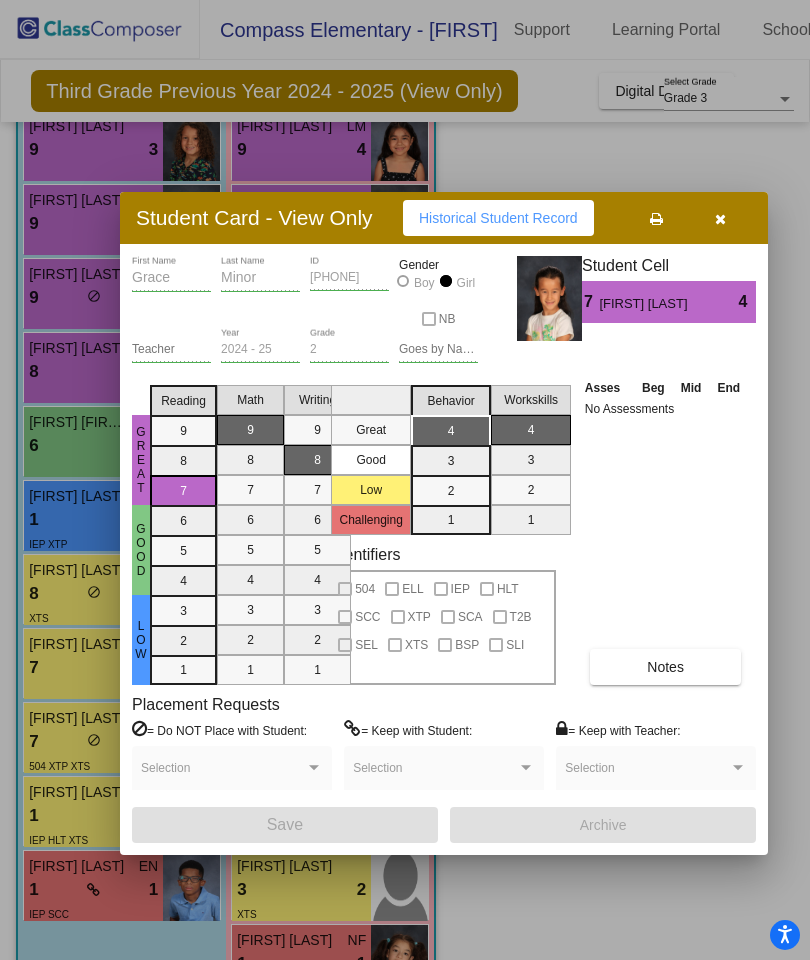 click on "Notes" at bounding box center (665, 667) 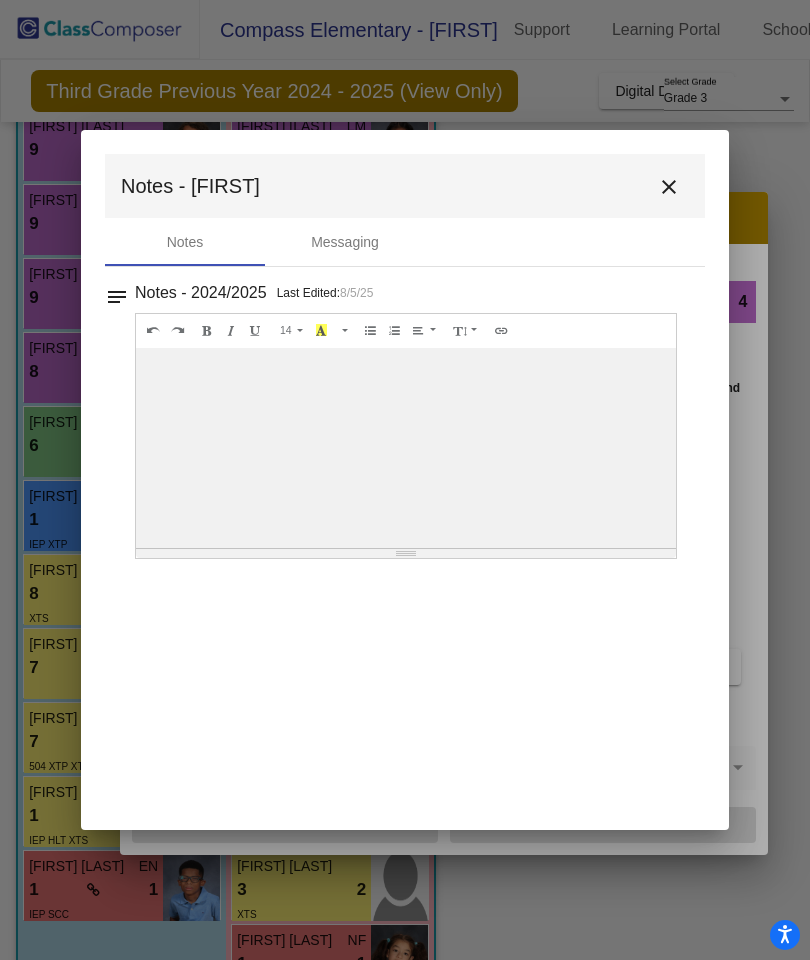 click on "close" at bounding box center [669, 187] 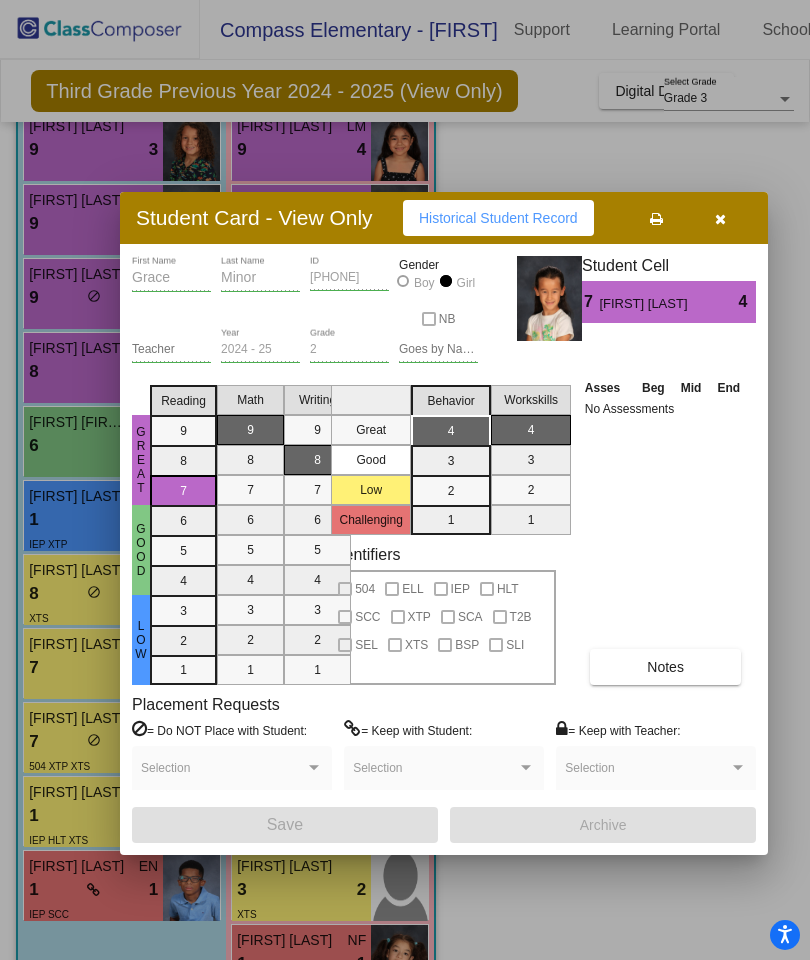 click at bounding box center [720, 218] 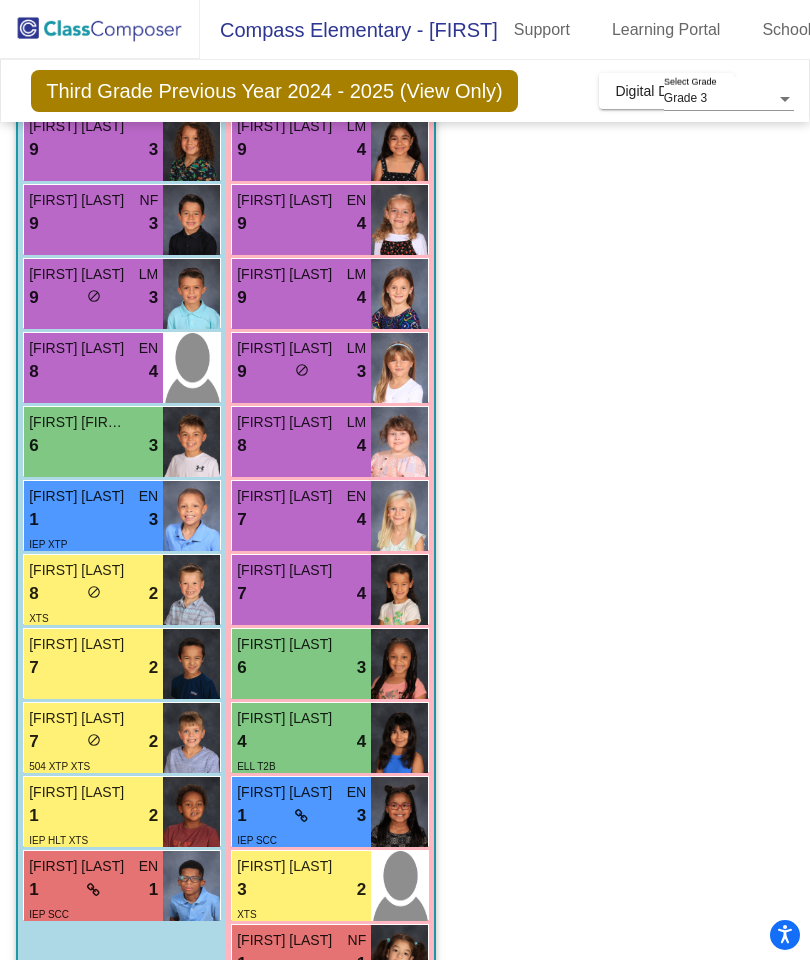 click on "6 lock do_not_disturb_alt 3" at bounding box center (301, 668) 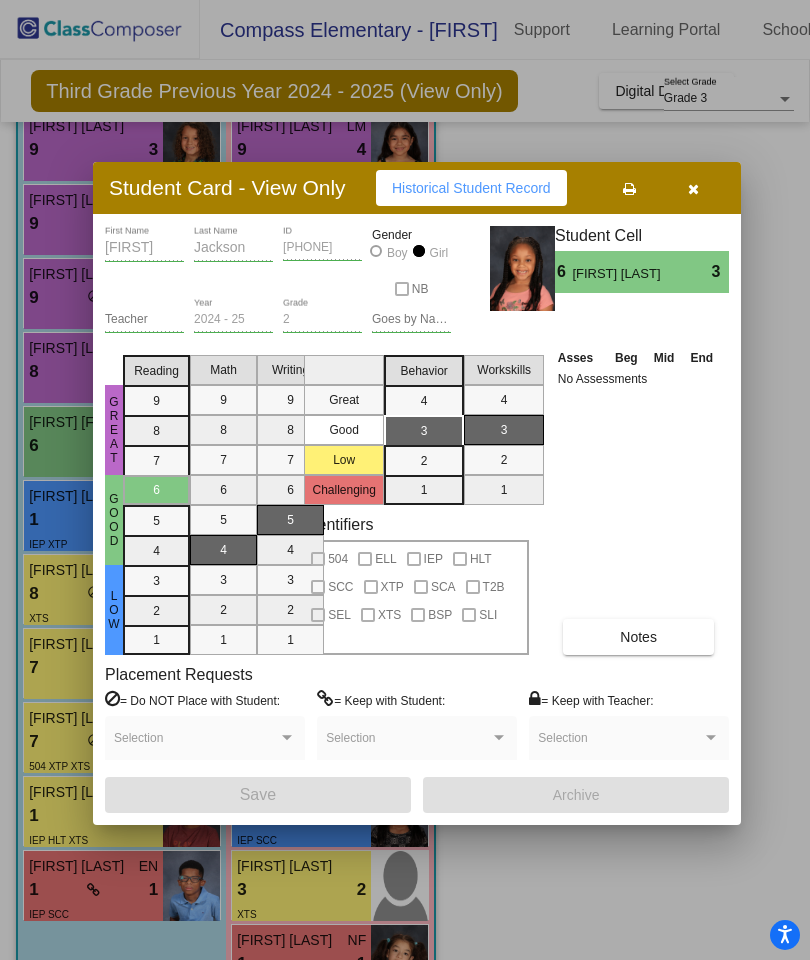 click on "Notes" at bounding box center [638, 637] 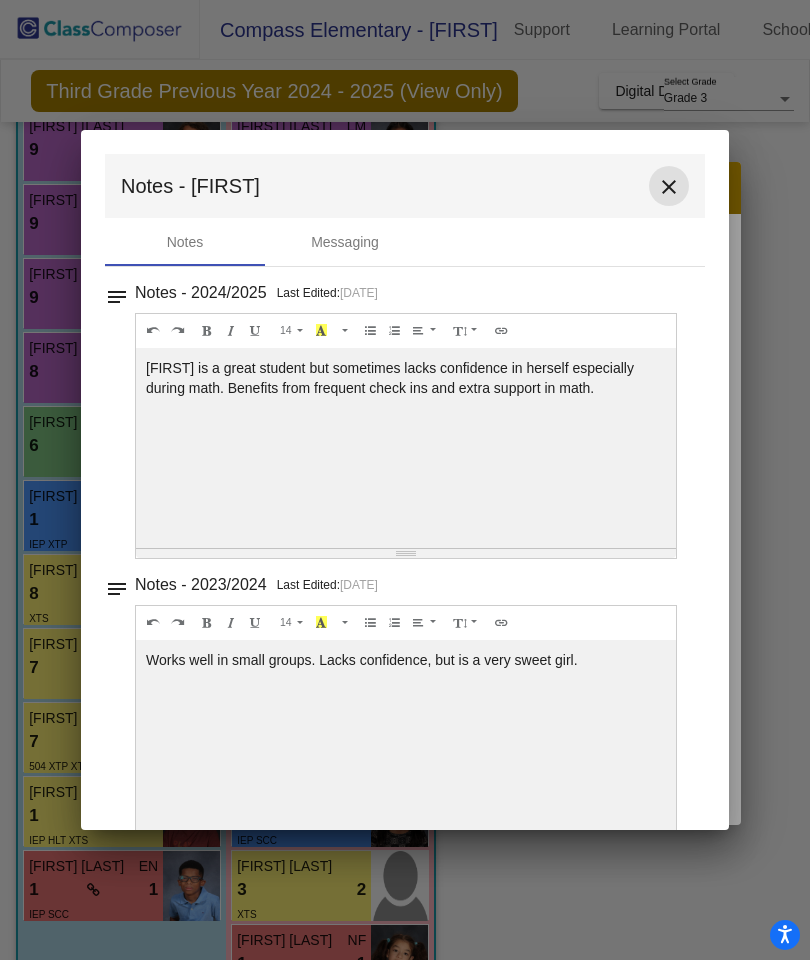 click on "close" at bounding box center (669, 187) 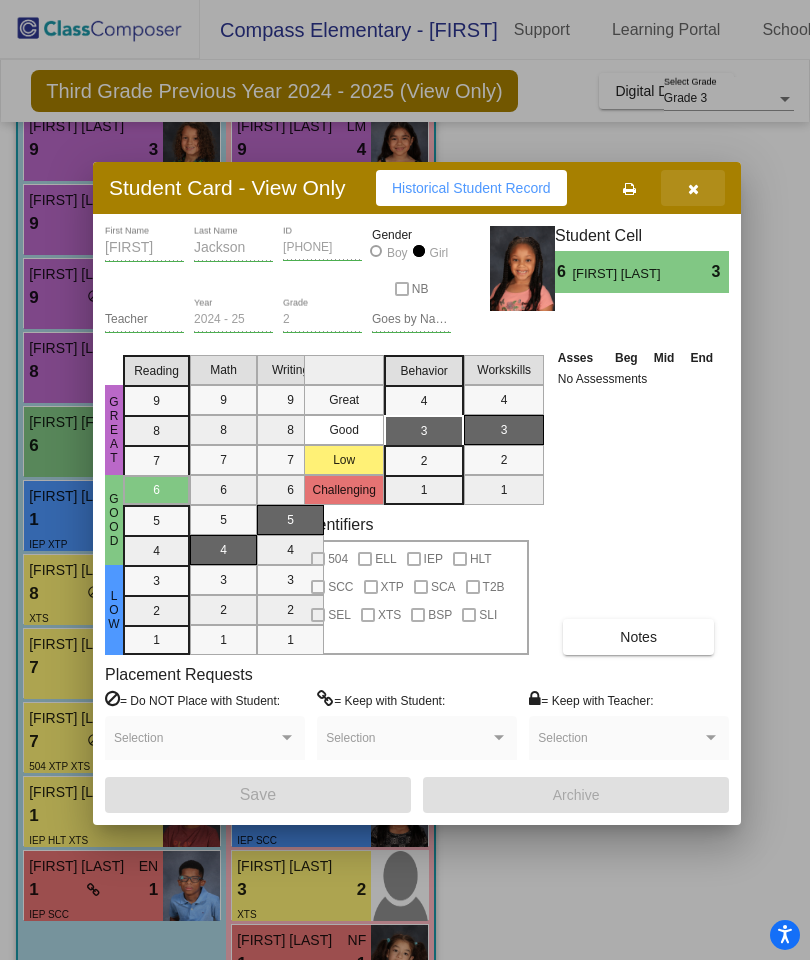 click at bounding box center [693, 188] 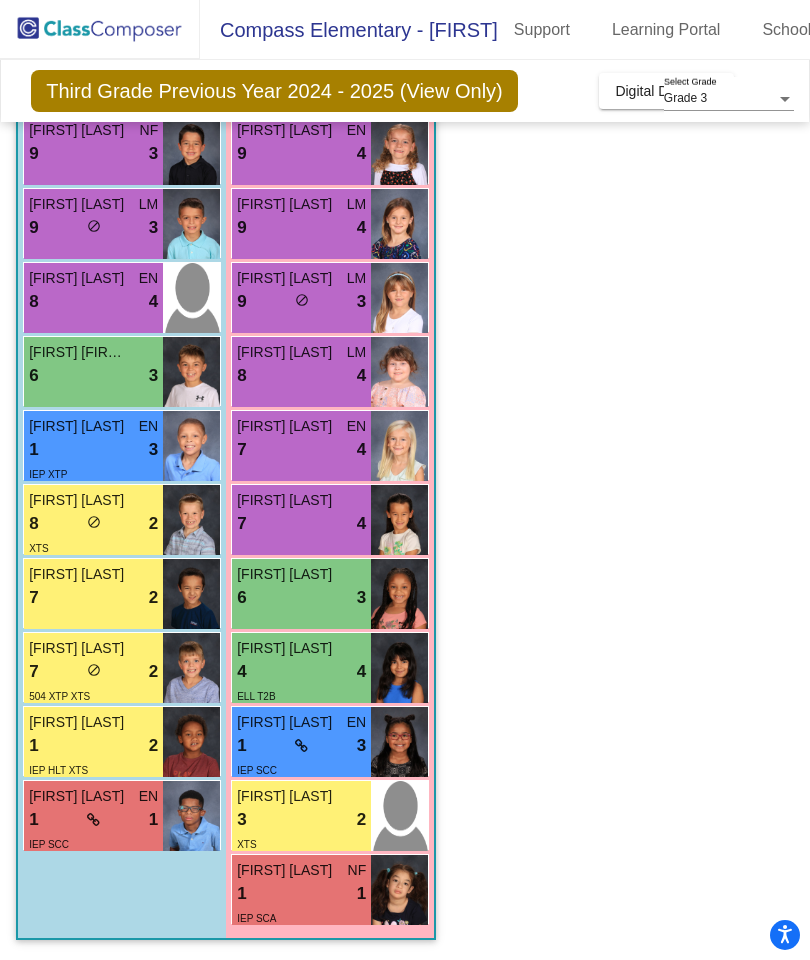 scroll, scrollTop: 280, scrollLeft: 0, axis: vertical 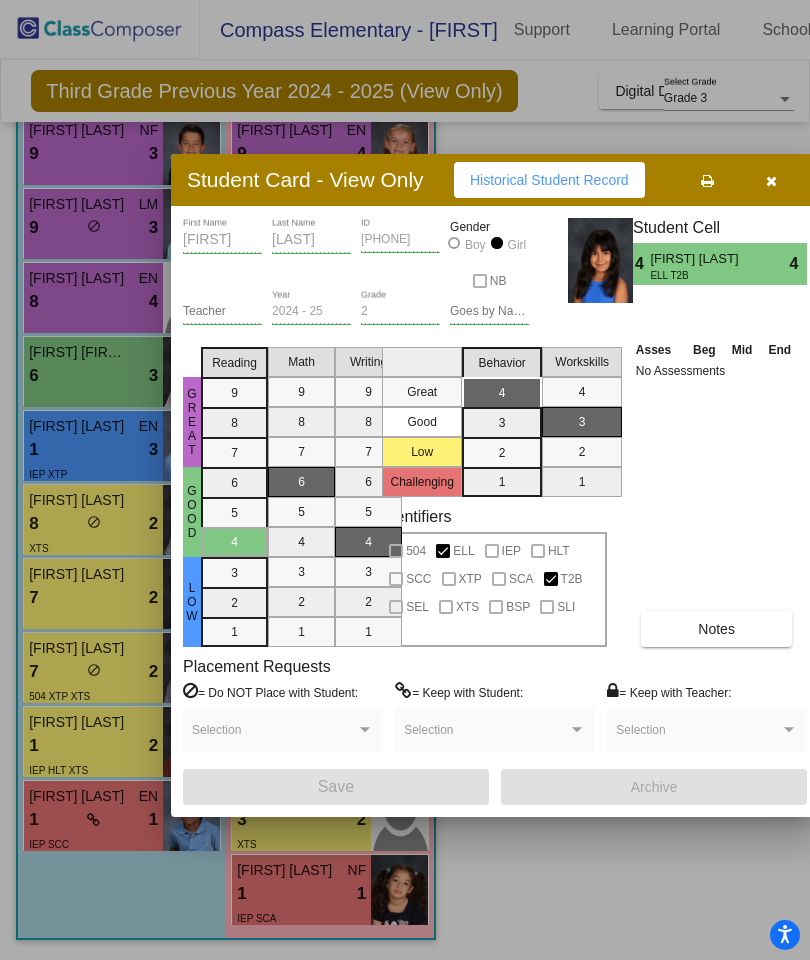 click on "Notes" at bounding box center [716, 629] 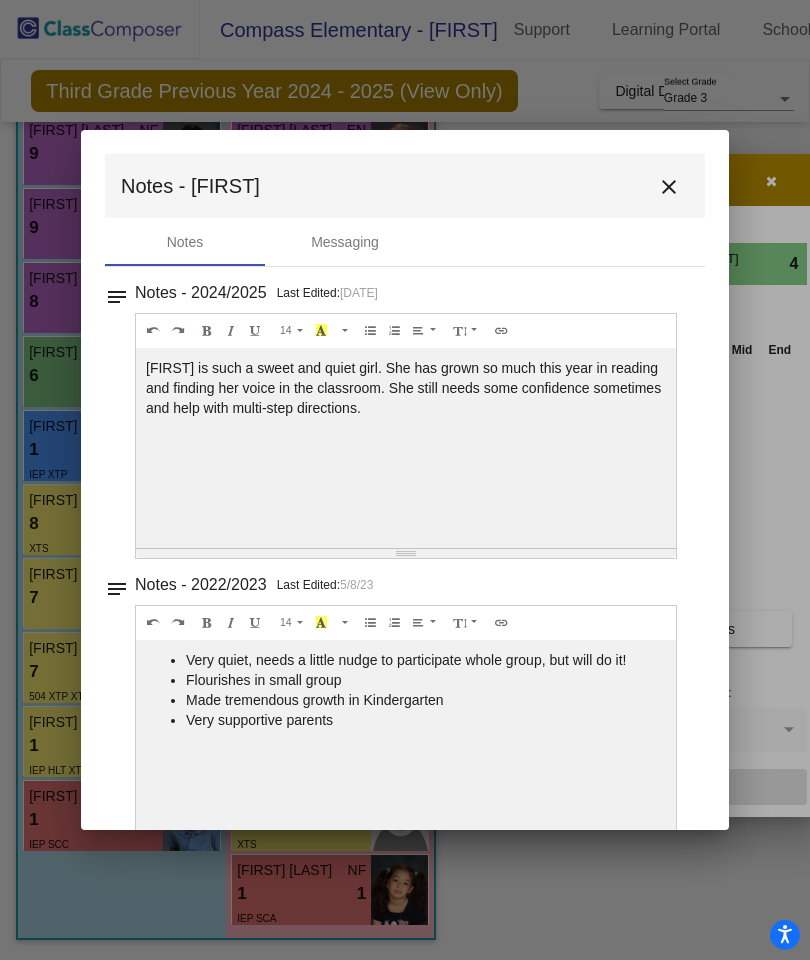 click on "close" at bounding box center [669, 187] 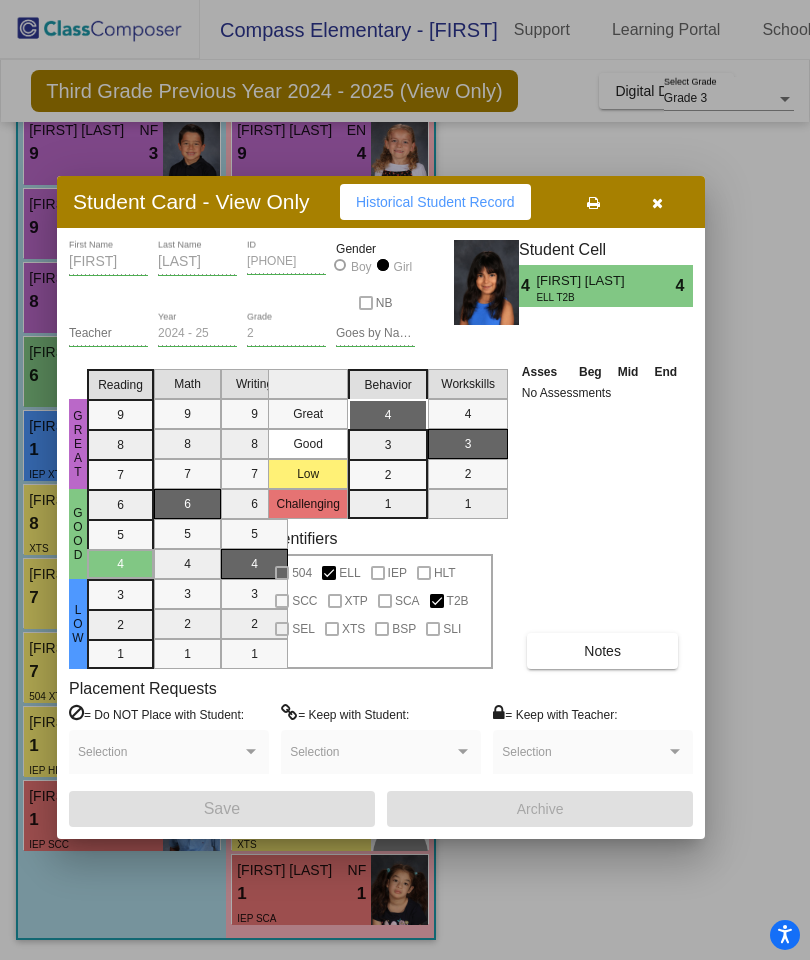 click at bounding box center (657, 202) 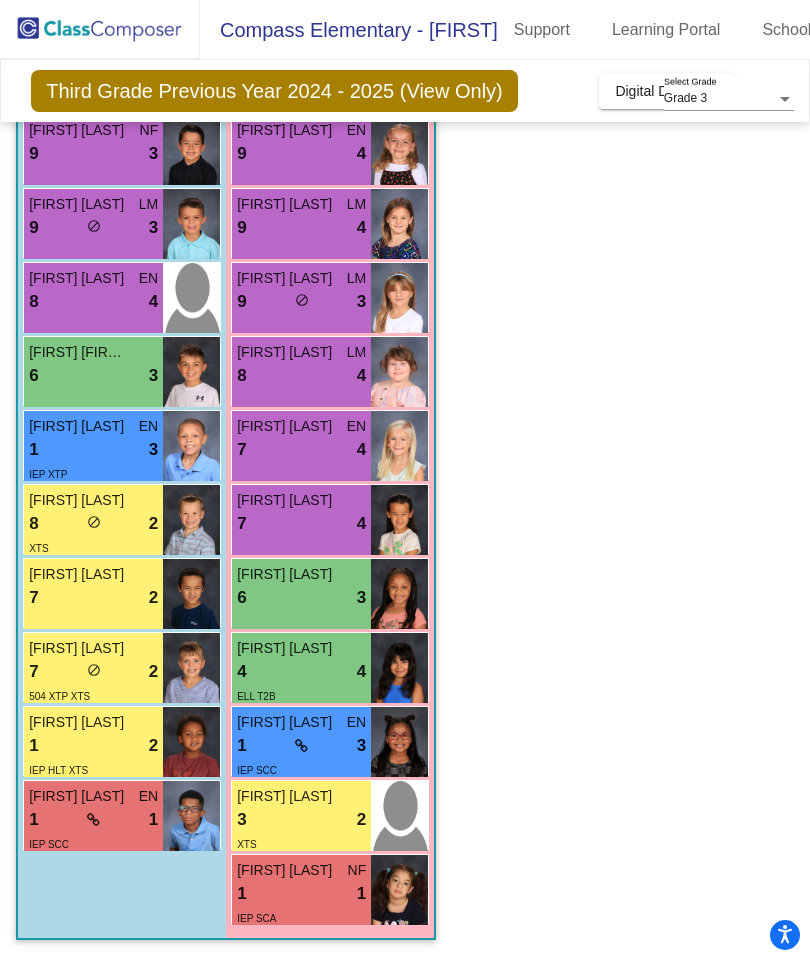 click at bounding box center [399, 742] 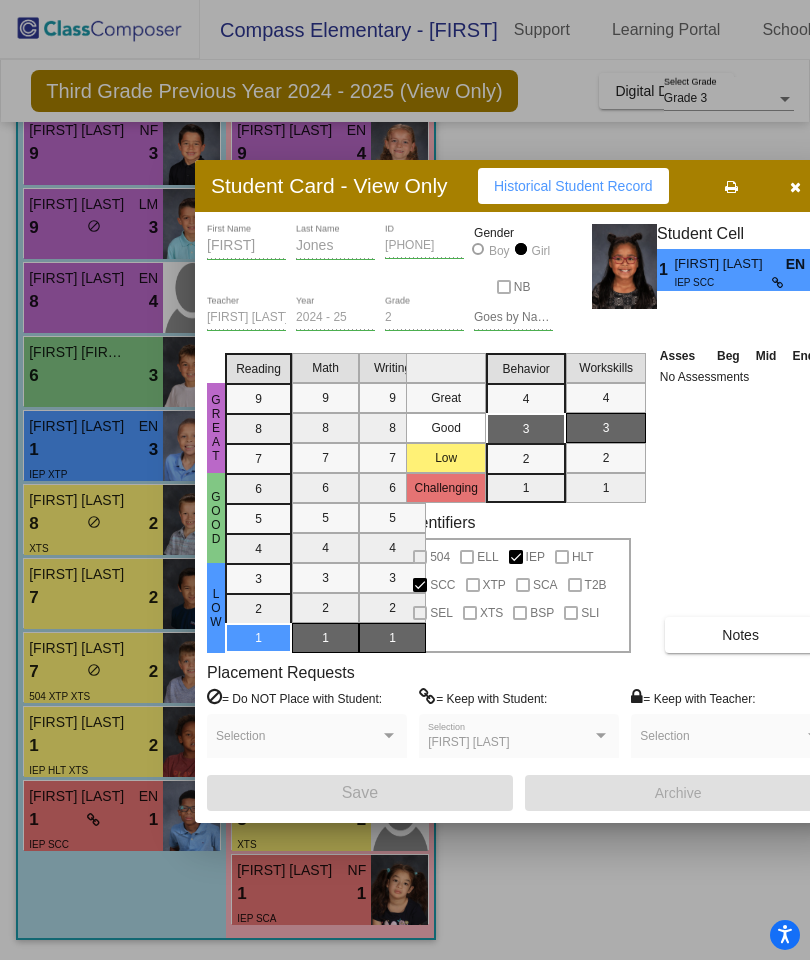 click on "Notes" at bounding box center [741, 635] 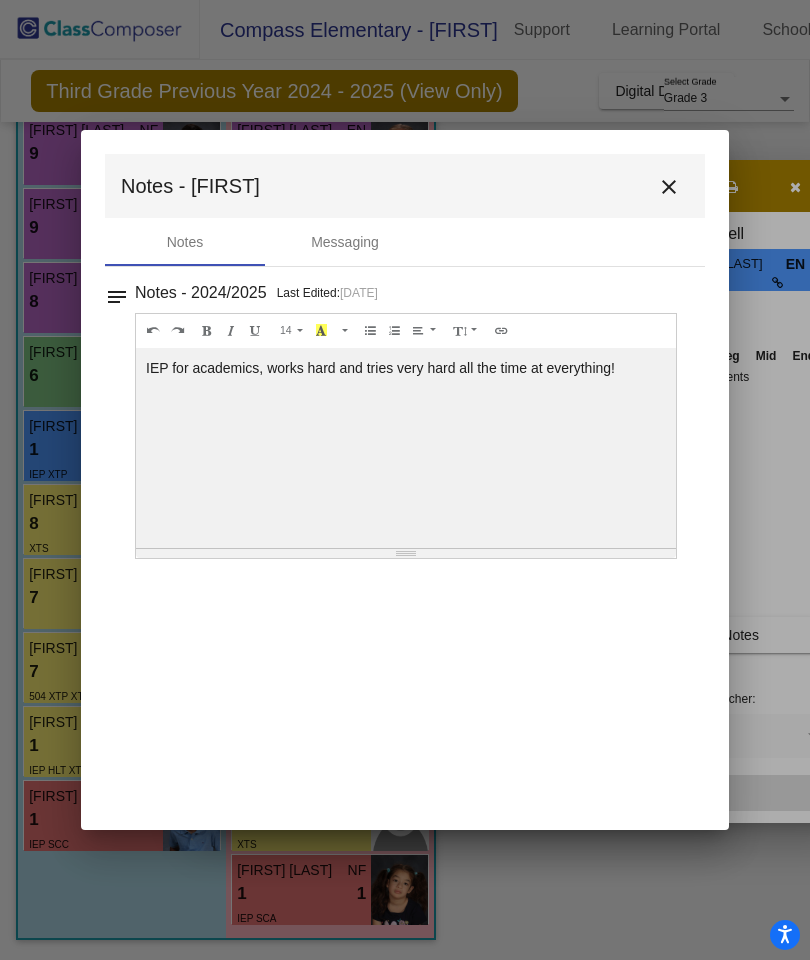 click on "close" at bounding box center (669, 187) 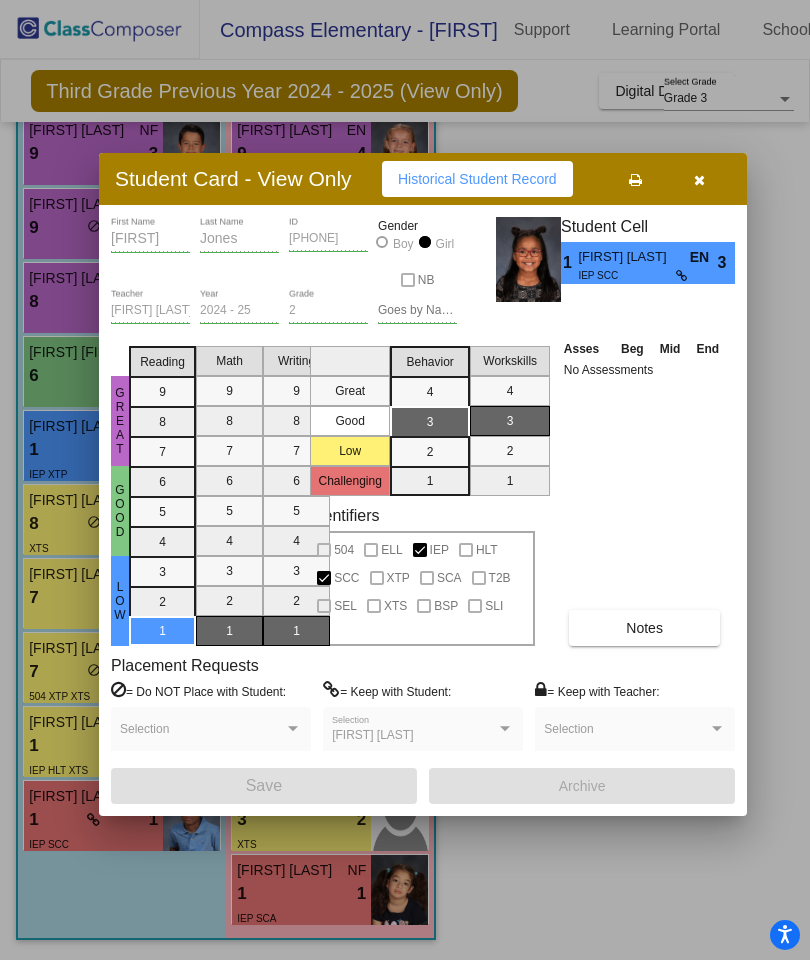 click at bounding box center (699, 180) 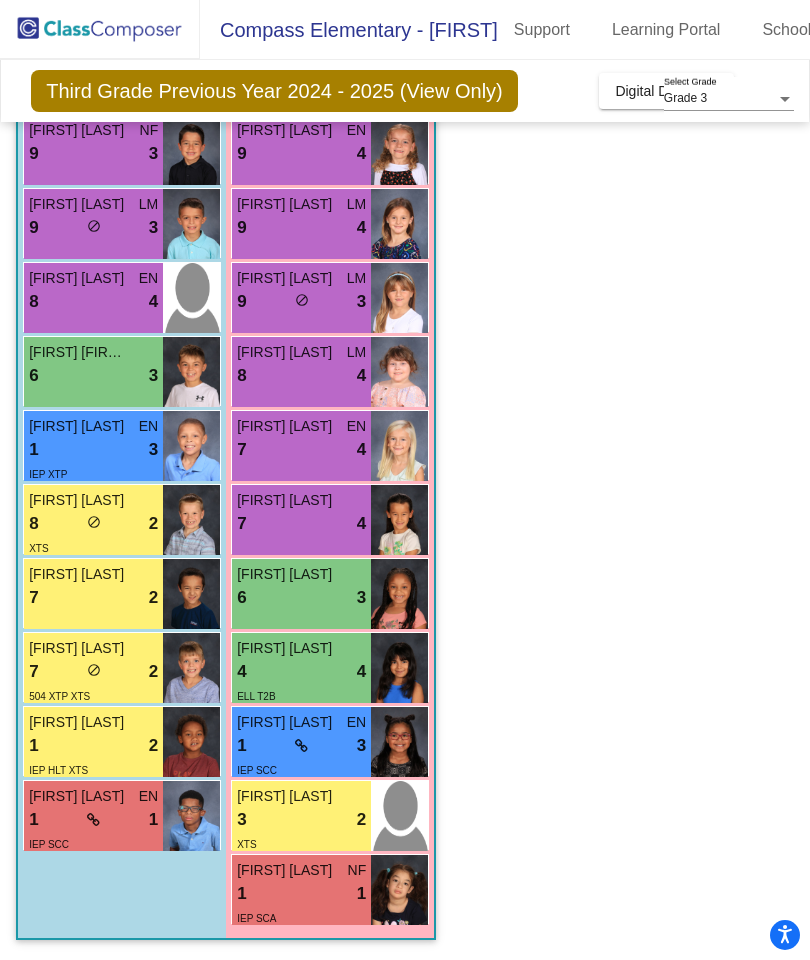 click on "3 lock do_not_disturb_alt 2" at bounding box center (301, 820) 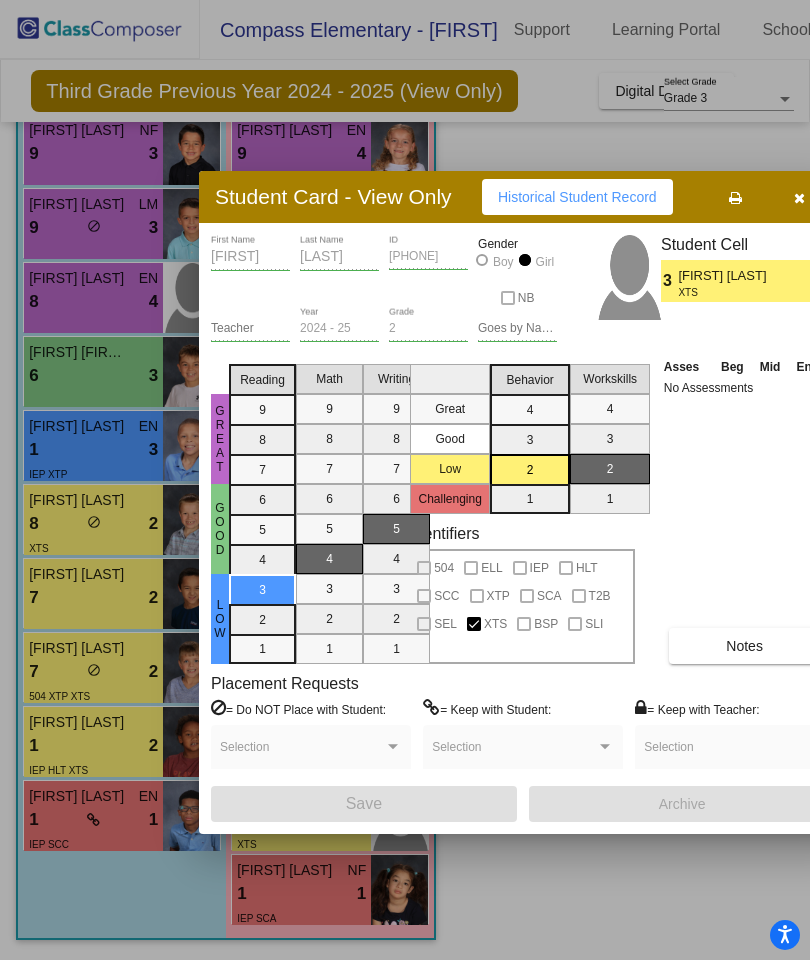 click on "Notes" at bounding box center [745, 646] 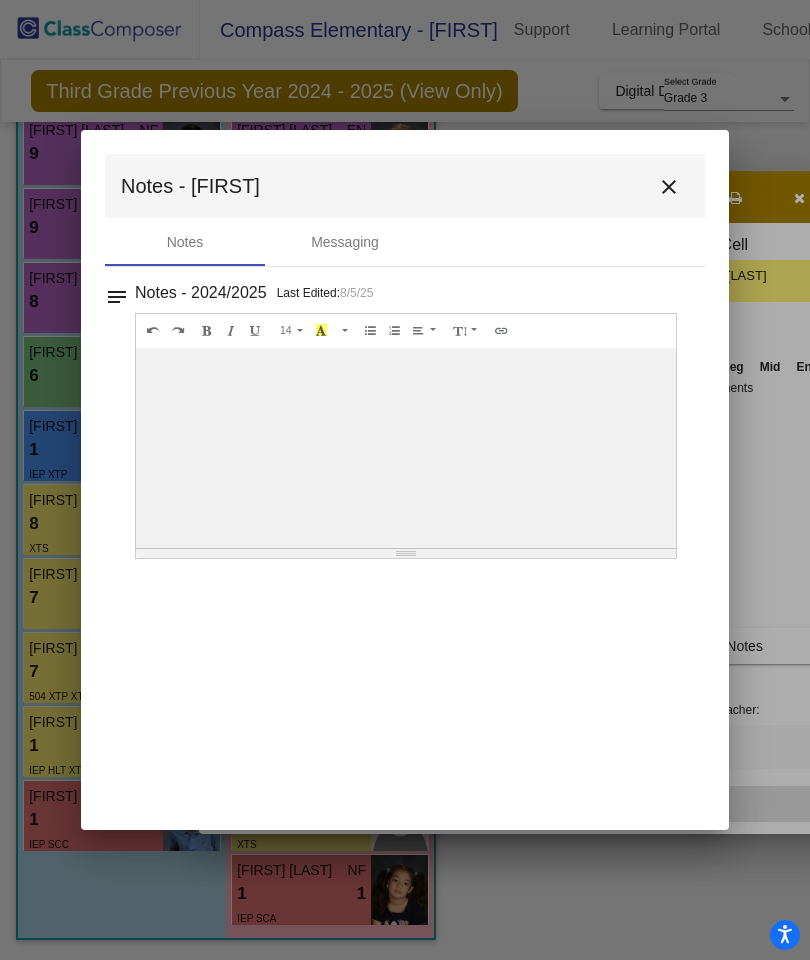 click on "close" at bounding box center (669, 187) 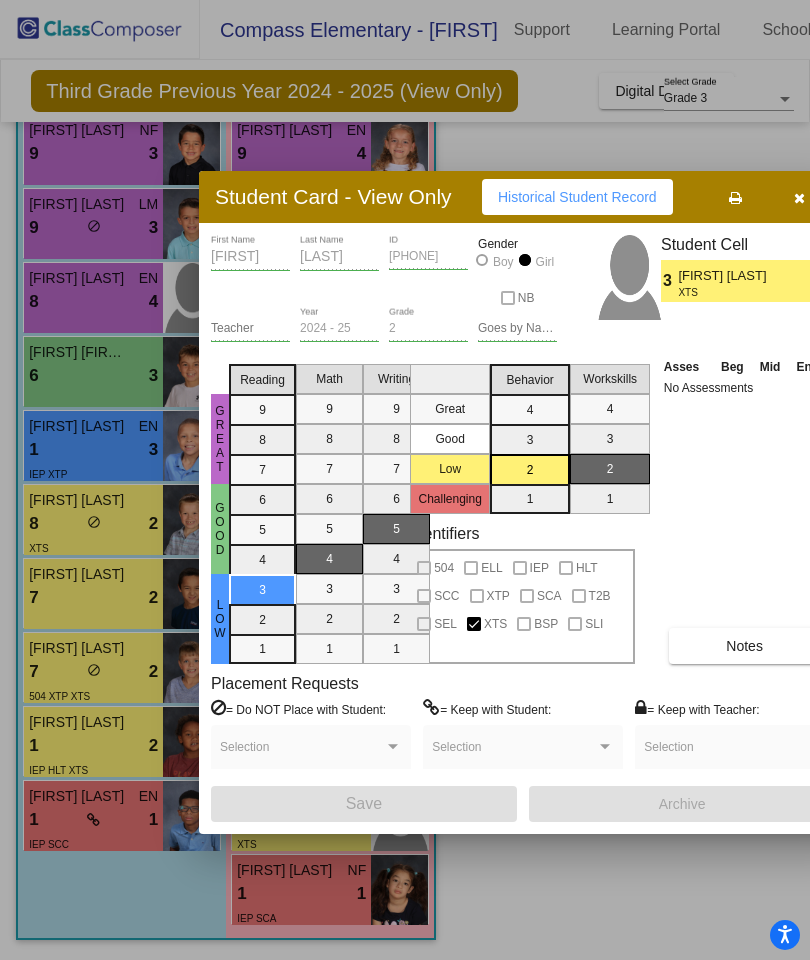 click at bounding box center (799, 198) 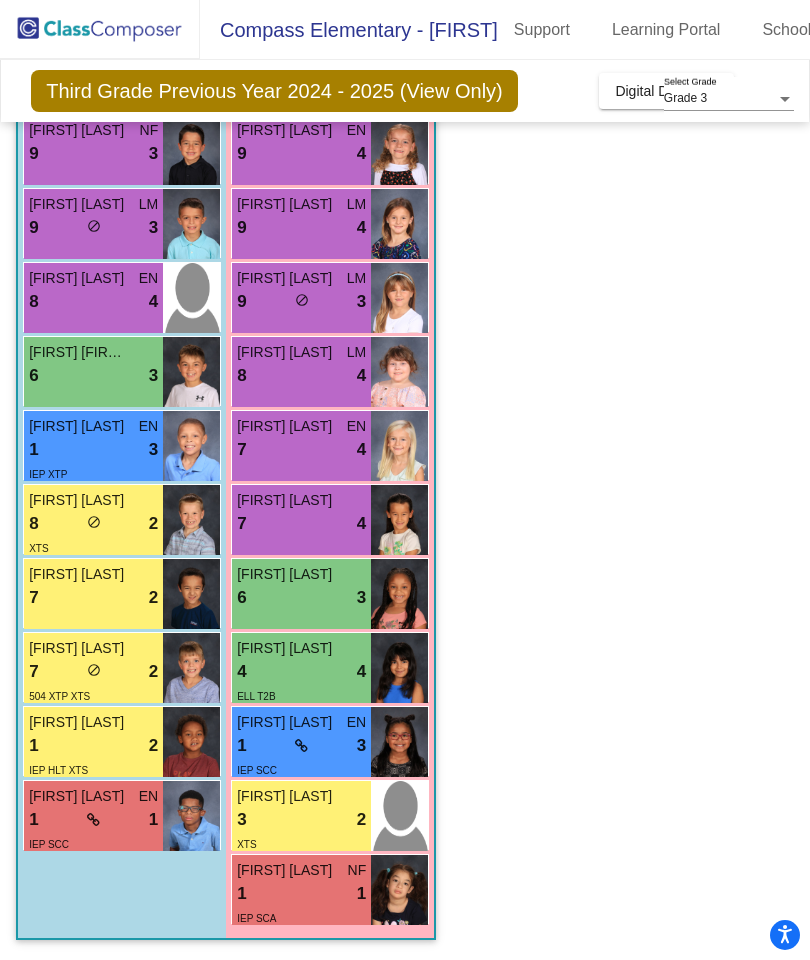 click at bounding box center [399, 890] 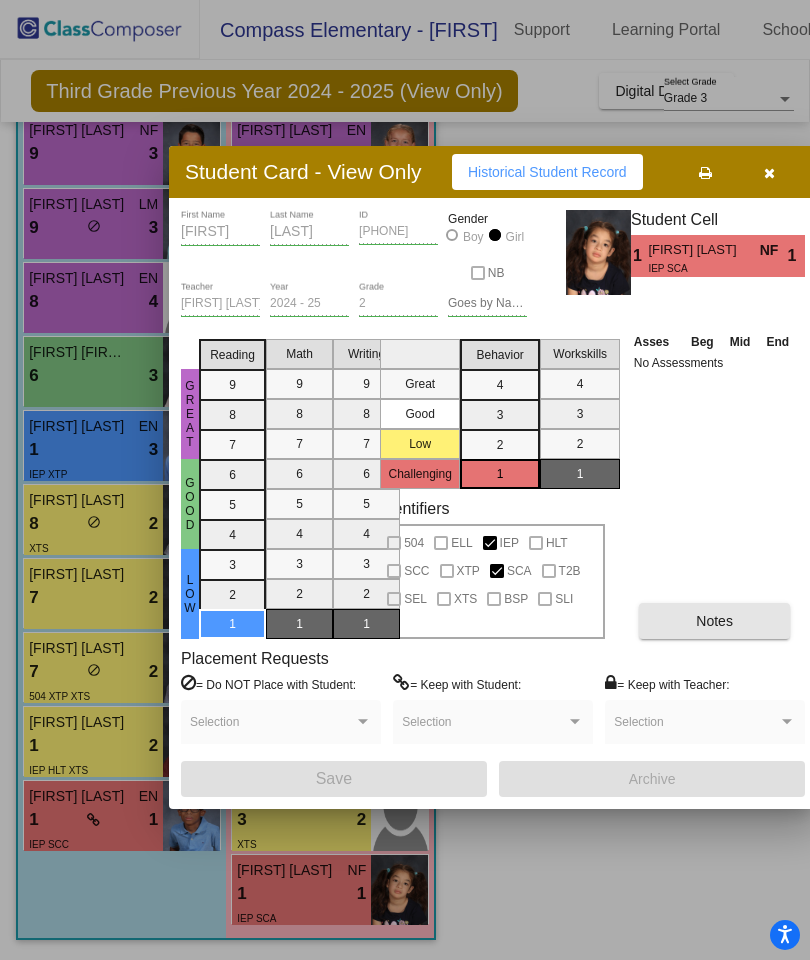 click on "Notes" at bounding box center (714, 621) 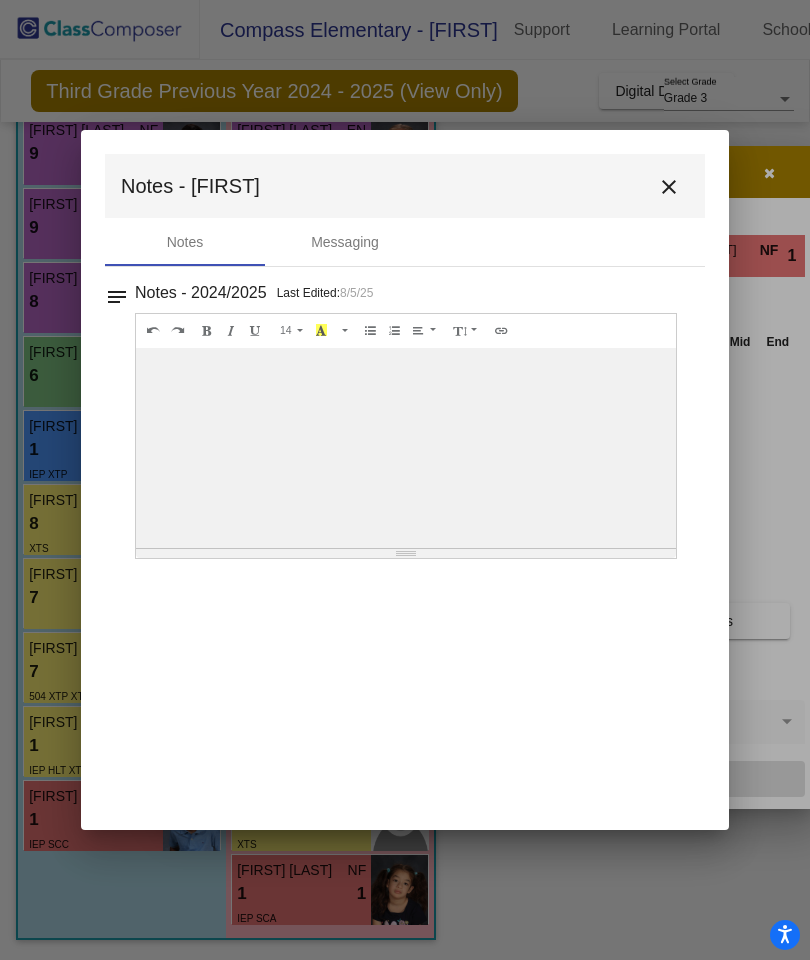 click on "close" at bounding box center (669, 187) 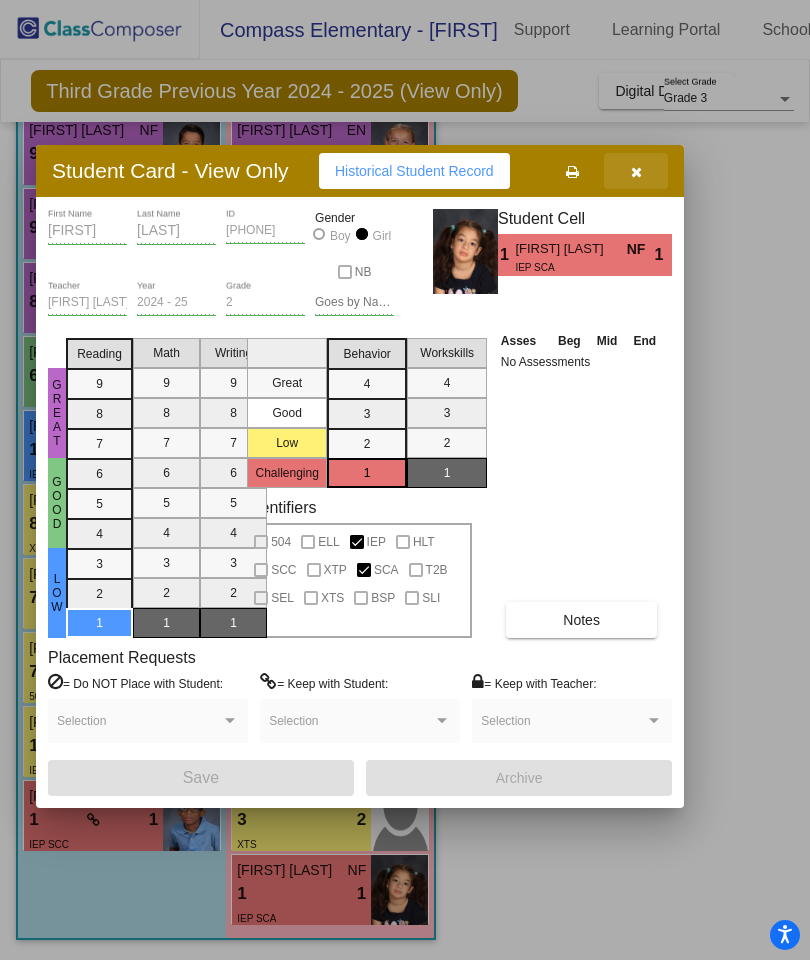 click at bounding box center [636, 171] 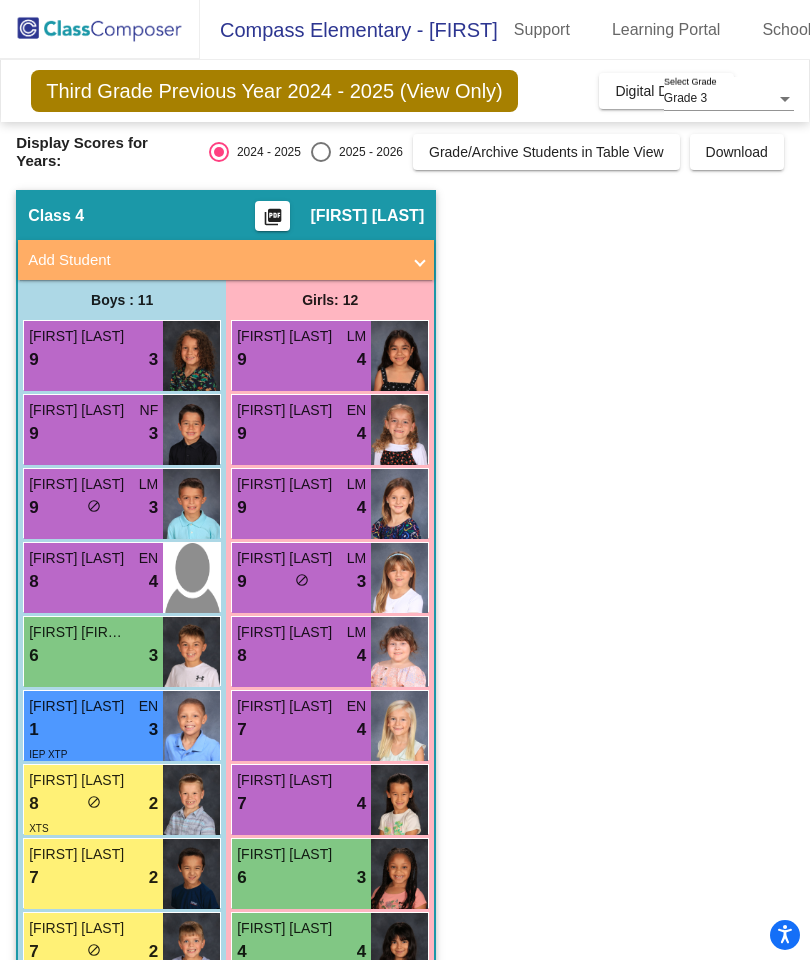 scroll, scrollTop: 0, scrollLeft: 0, axis: both 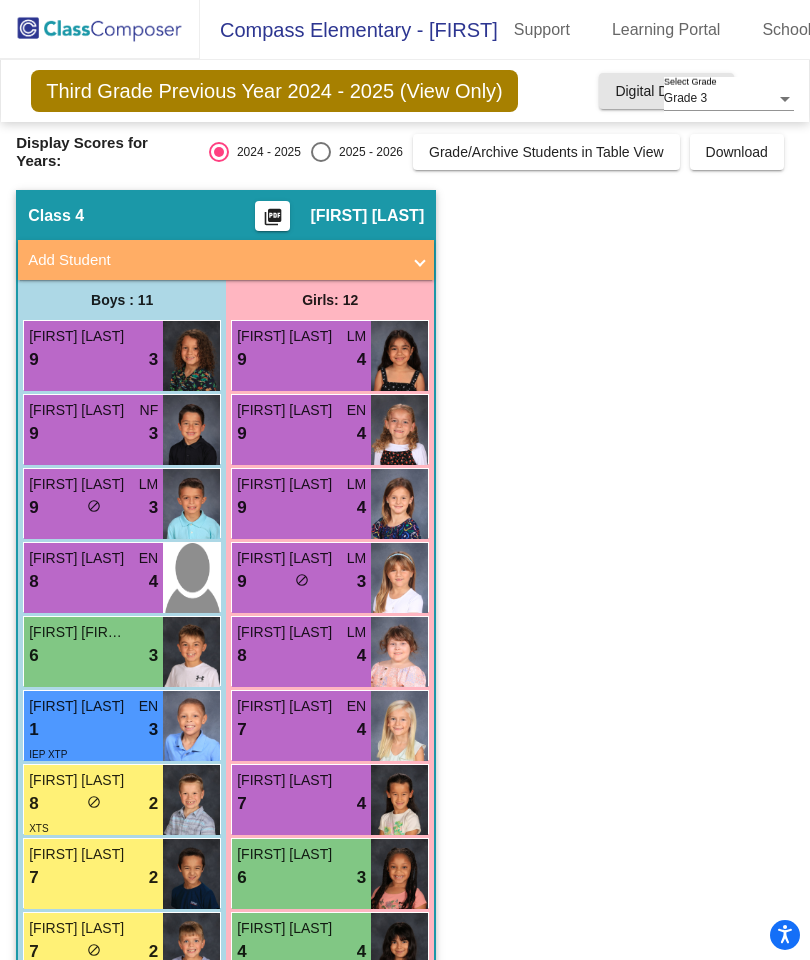 click on "Digital Data Wall" 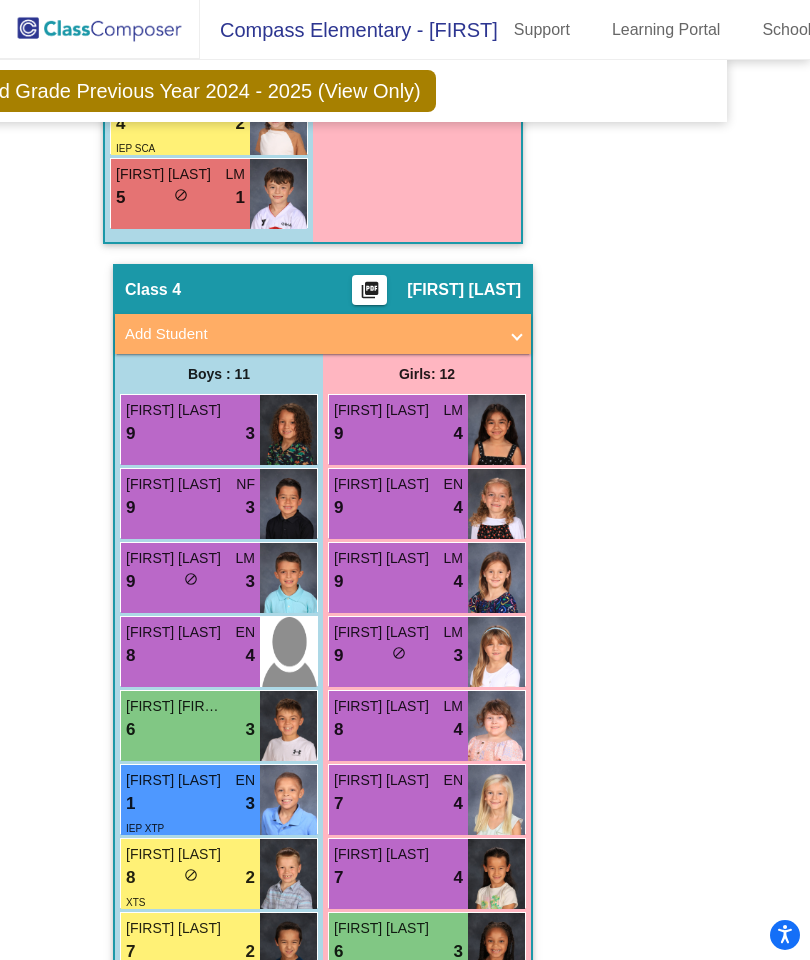 scroll, scrollTop: 3305, scrollLeft: 80, axis: both 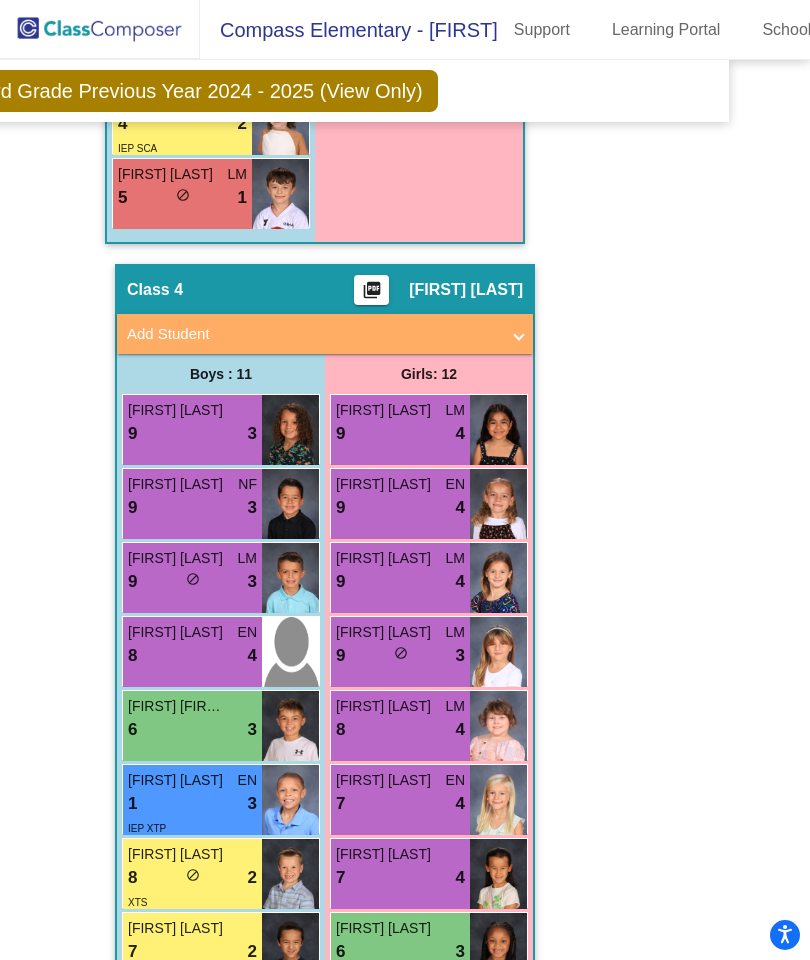 click at bounding box center (498, 504) 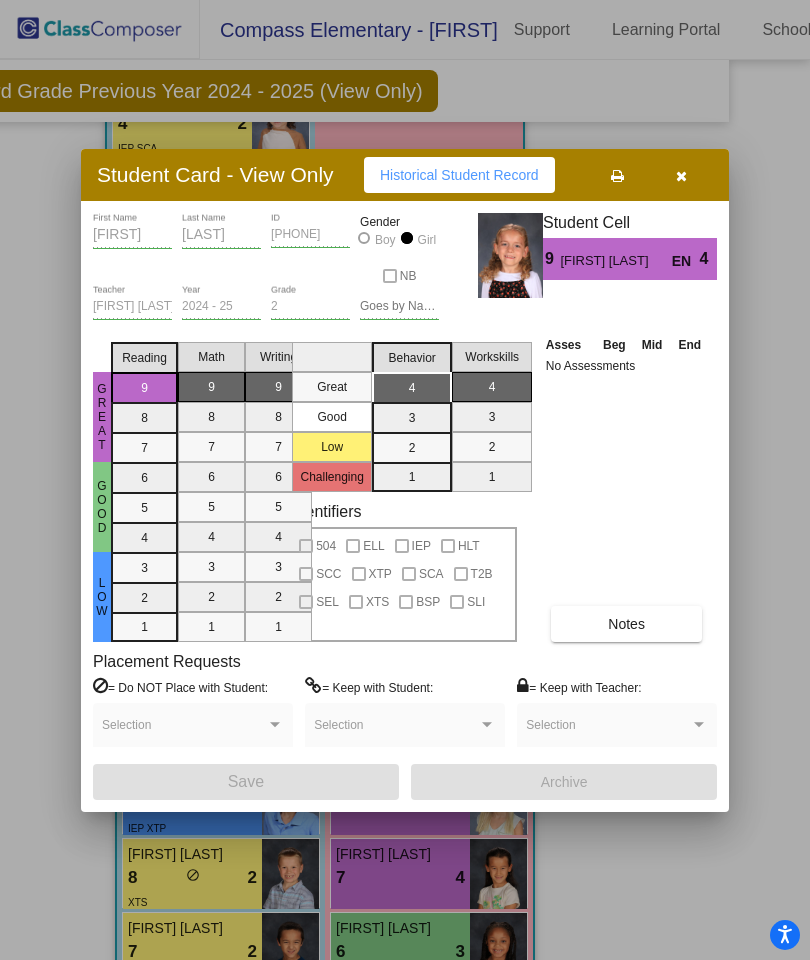 click at bounding box center [510, 255] 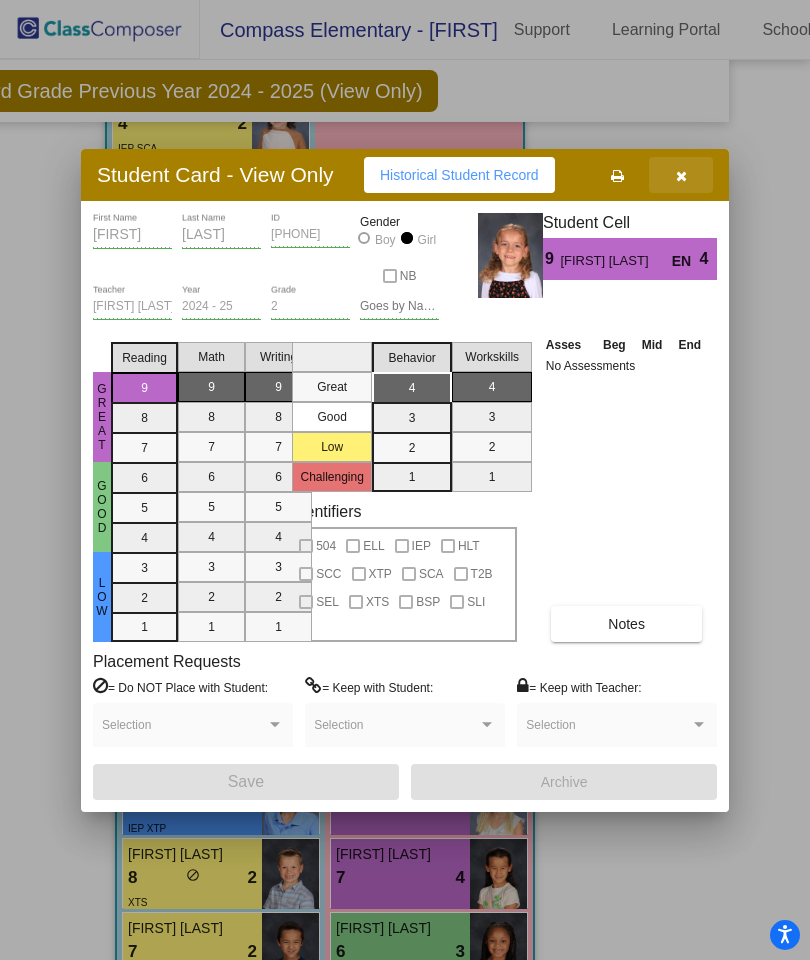 click at bounding box center (681, 175) 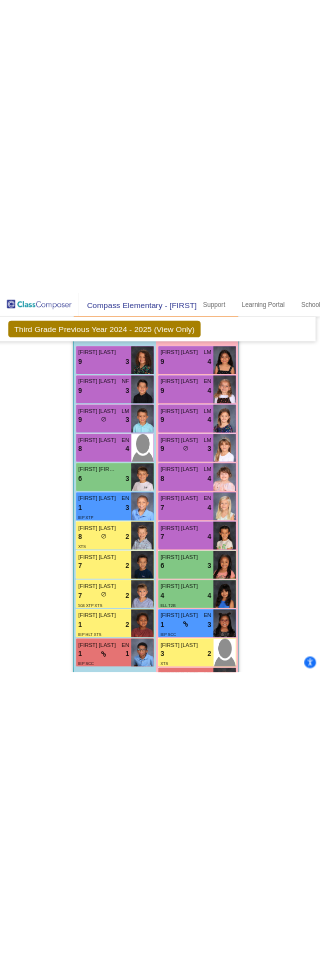 scroll, scrollTop: 3566, scrollLeft: 9, axis: both 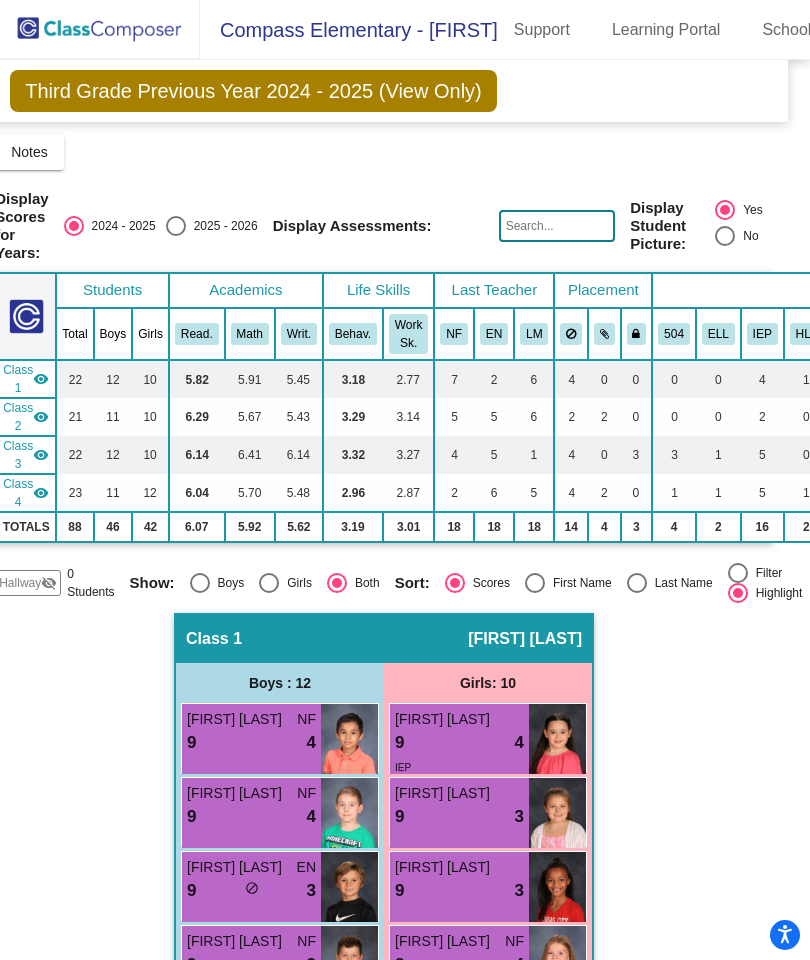 click on "Hallway   - Hallway Class  picture_as_pdf  Add Student  First Name Last Name Student Id  (Recommended)   Boy   Girl   Non Binary Add Close  Boys : 0    No Students   Girls: 0   No Students   Class 1    picture_as_pdf [FIRST] [LAST]  Add Student  First Name Last Name Student Id  (Recommended)   Boy   Girl   Non Binary Add Close  Boys : 12  [FIRST] [LAST] NF 9 lock do_not_disturb_alt 4 [FIRST] [LAST] NF 9 lock do_not_disturb_alt 4 [FIRST] [LAST] EN 9 lock do_not_disturb_alt 3 [FIRST] [LAST] NF 9 lock do_not_disturb_alt 3 [FIRST] [LAST] LM 8 lock do_not_disturb_alt 3 HLT [FIRST] [LAST] LM 3 lock do_not_disturb_alt 3 [FIRST] [LAST] 1 lock do_not_disturb_alt 4 IEP SEL [FIRST] [LAST] LM 1 lock do_not_disturb_alt 3 IEP [FIRST] [LAST] 7 lock do_not_disturb_alt 2 SLI [FIRST] [LAST] NF 6 lock do_not_disturb_alt 2 [FIRST] [LAST] LM 6 lock do_not_disturb_alt 2 [FIRST] [LAST] LM 3 lock do_not_disturb_alt 2 XTS Girls: 10 [FIRST] [LAST] 9 lock do_not_disturb_alt 4 IEP [FIRST] [LAST] 9 lock do_not_disturb_alt 3 [FIRST] [LAST] 9 lock 3" 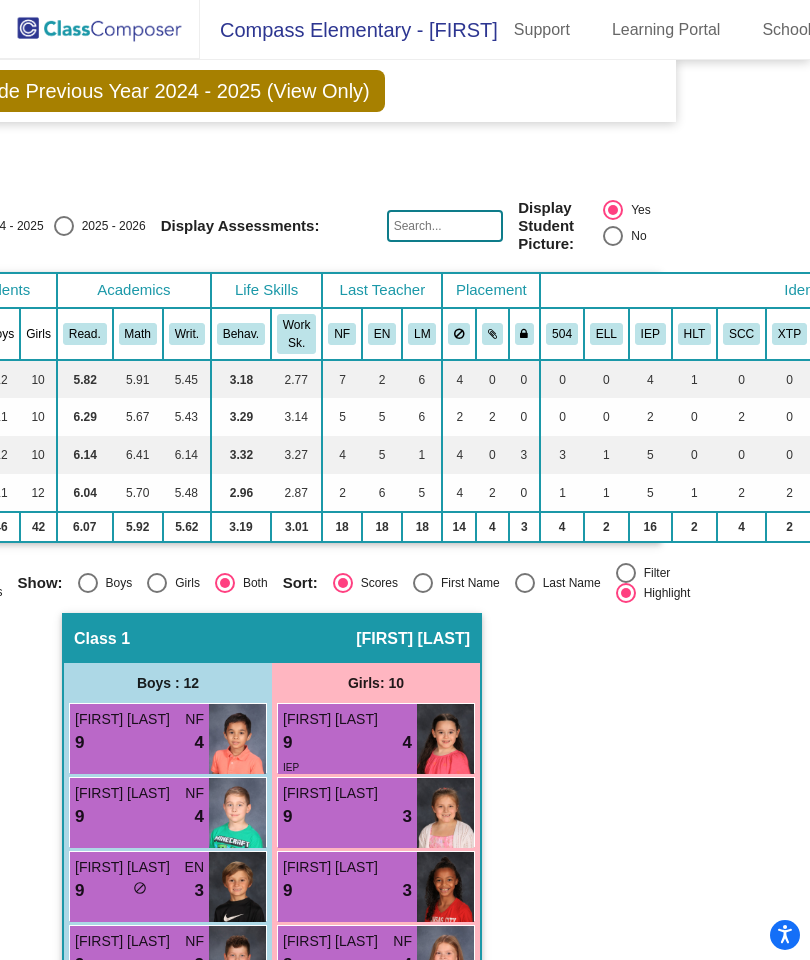 scroll, scrollTop: 0, scrollLeft: 134, axis: horizontal 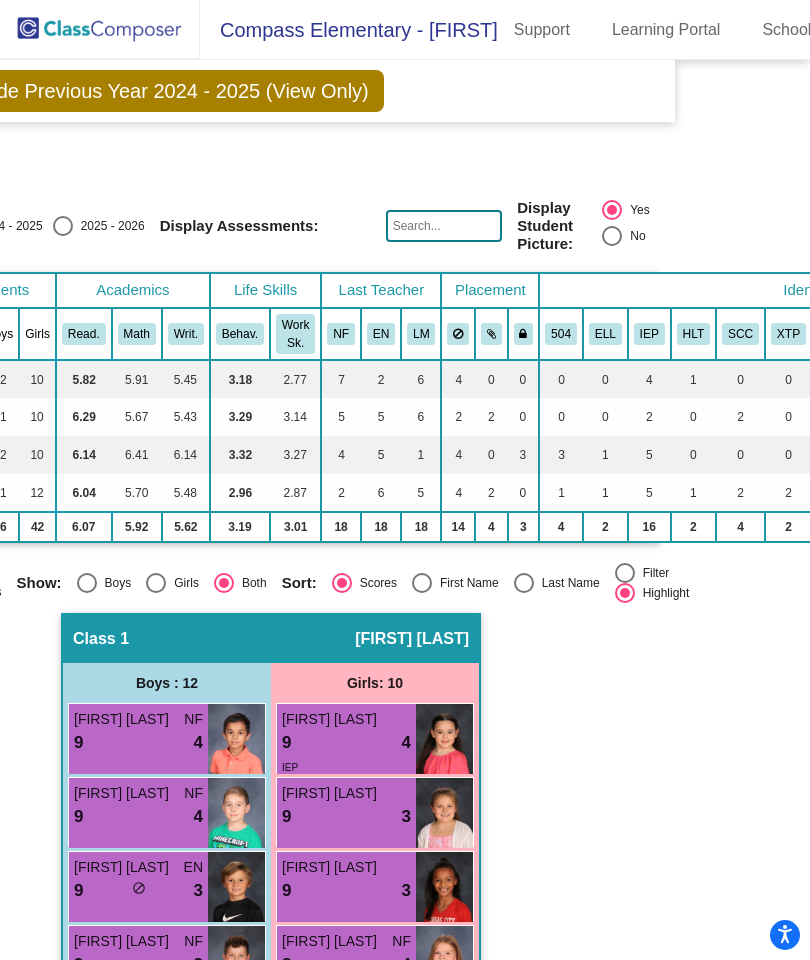 click on "Grade 3 Select Grade  Third Grade Previous Year 2024 - 2025 (View Only)  Add, Move, or Retain Students Off   On  Incoming   Digital Data Wall    Display Scores for Years:   2024 - 2025   2025 - 2026  Grade/Archive Students in Table View   Download   New Small Group   Saved Small Group   Notes   Download Class List   Import Students   New Small Group   Saved Small Group  Display Scores for Years:   2024 - 2025   2025 - 2026 Display Assessments: Display Student Picture:    Yes     No  Students Academics Life Skills  Last Teacher  Placement  Identified  Total Boys Girls  Read.   Math   Writ.   Behav.   Work Sk.   NF   EN   LM   504   ELL   IEP   HLT   SCC   XTP   SCA   T2B   SEL   XTS   BSP   SLI  Hallway  visibility_off  0 0 0                 0   0   0   0   0   0   0   0   0   0   0   0   0   0   0   0   0   0  Class 1  visibility  22 12 10  5.82   5.91   5.45   3.18   2.77   7   2   6   4   0   0   0   0   4   1   0   0   0   1   1   1   0   1  Class 2  visibility  21 11 10  6.29   5.67   5.43   3.29" 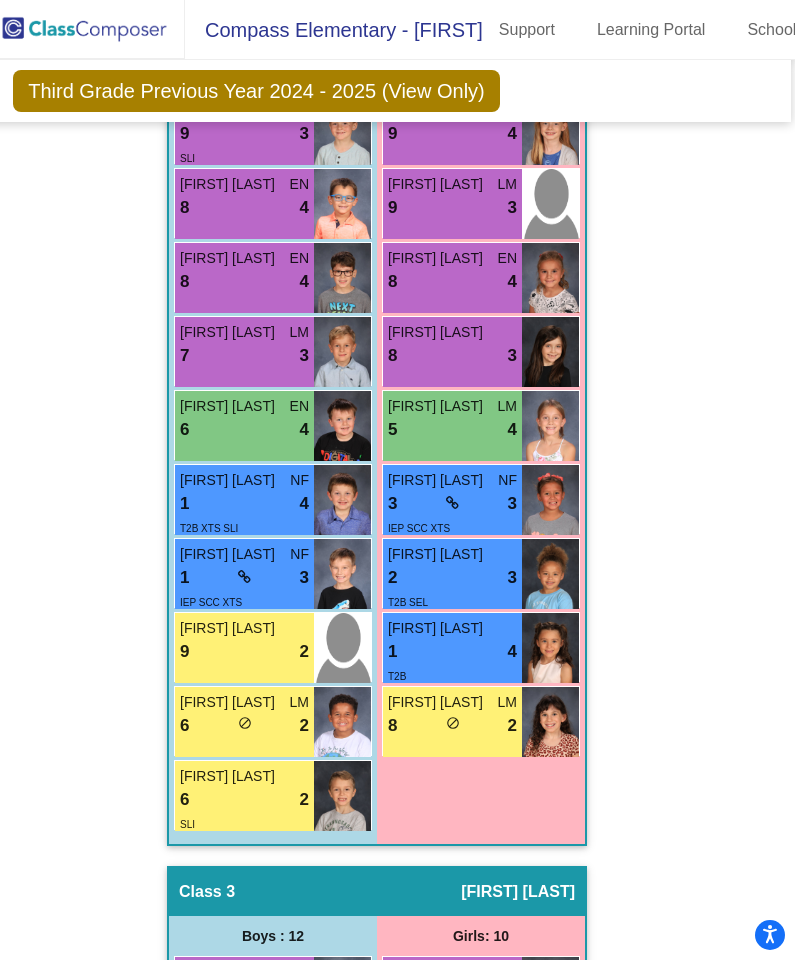 scroll, scrollTop: 1578, scrollLeft: -2, axis: both 